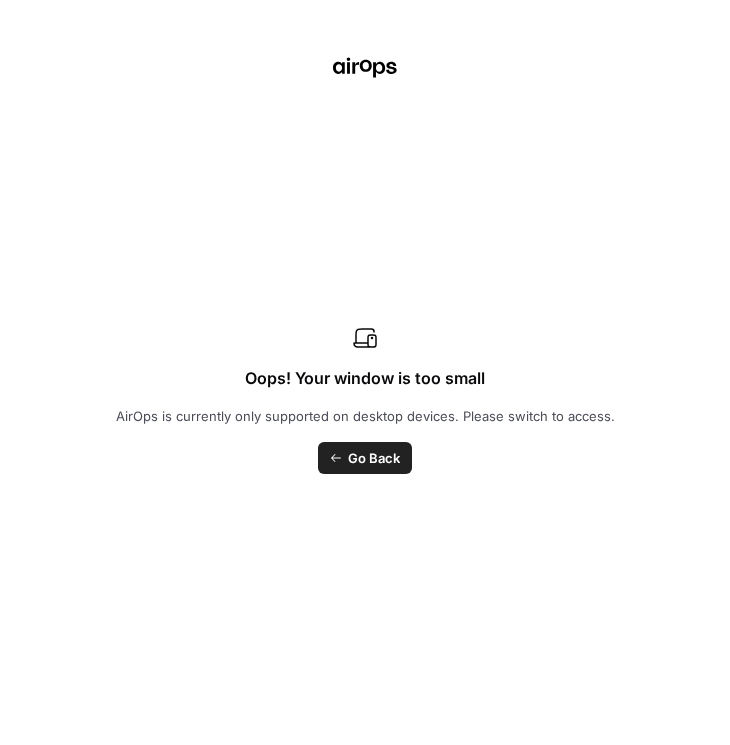 scroll, scrollTop: 0, scrollLeft: 0, axis: both 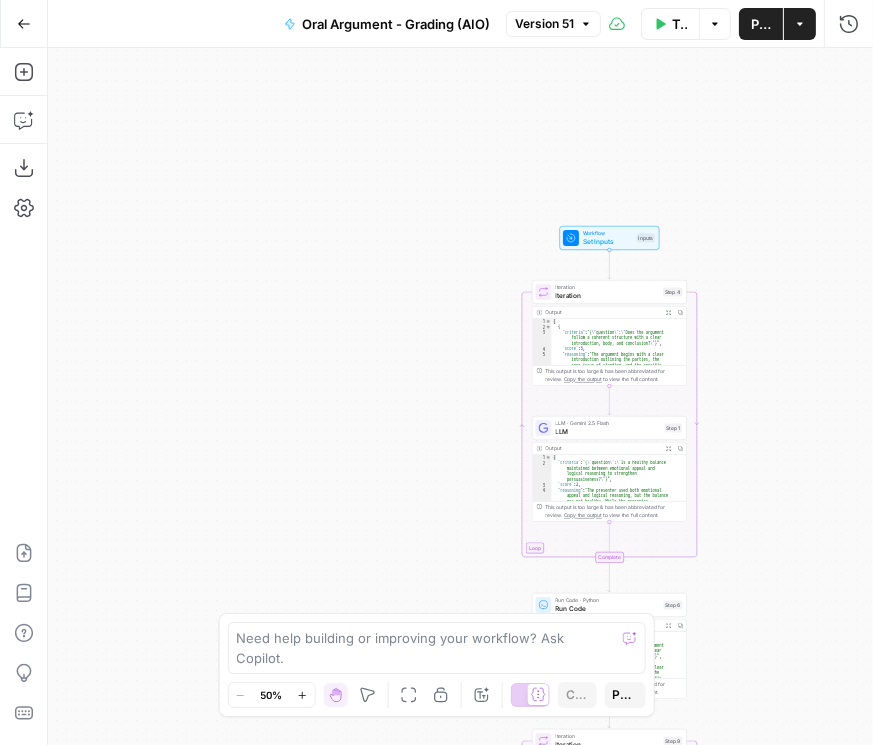 click on "LLM · Gemini 2.5 Flash" at bounding box center [608, 424] 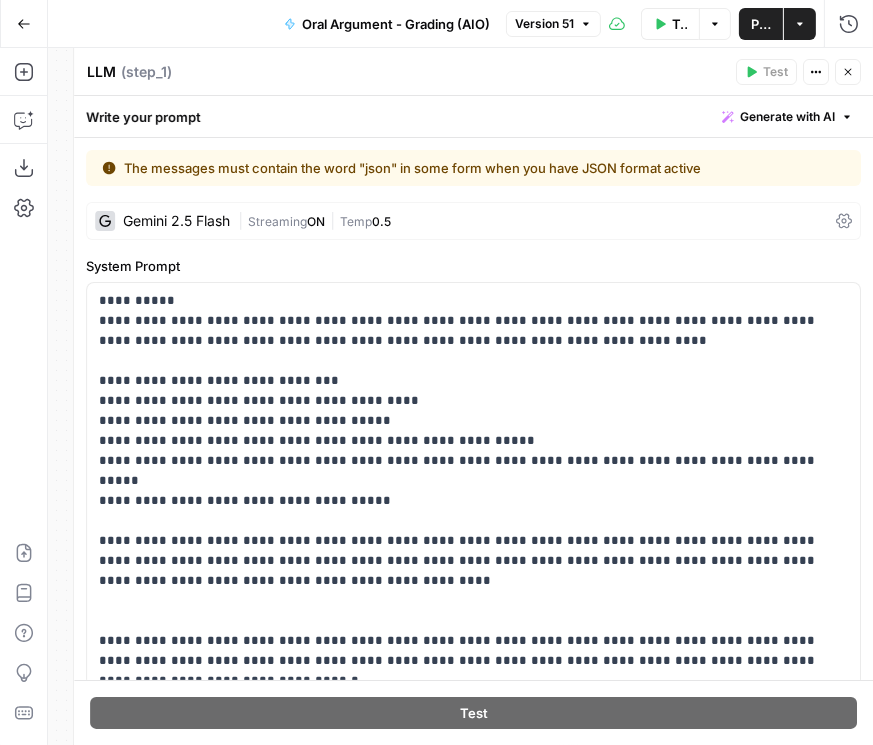 click 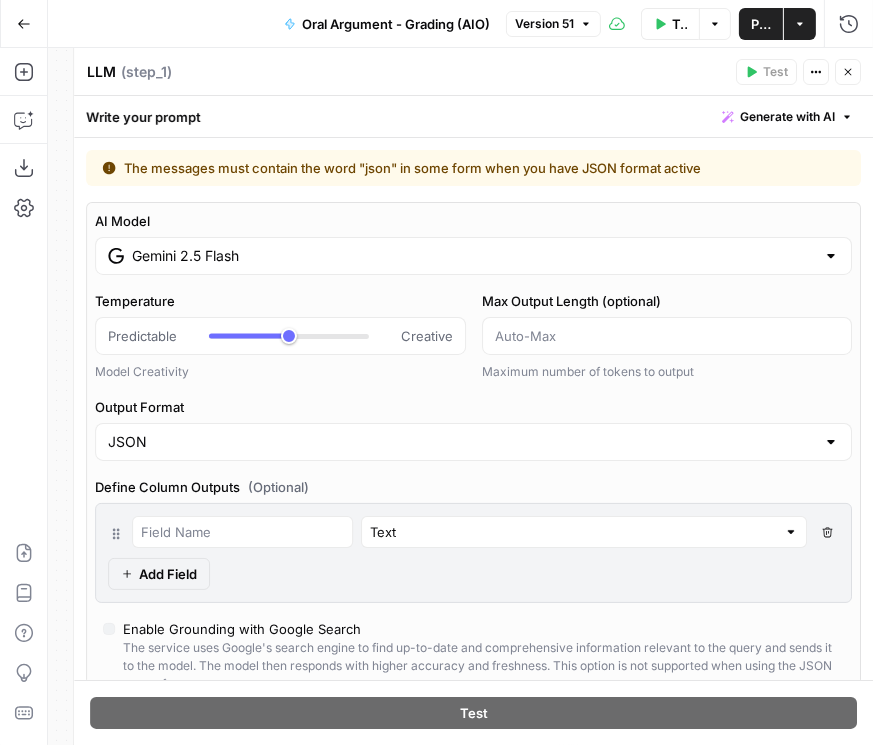 click on "Gemini 2.5 Flash" at bounding box center [473, 256] 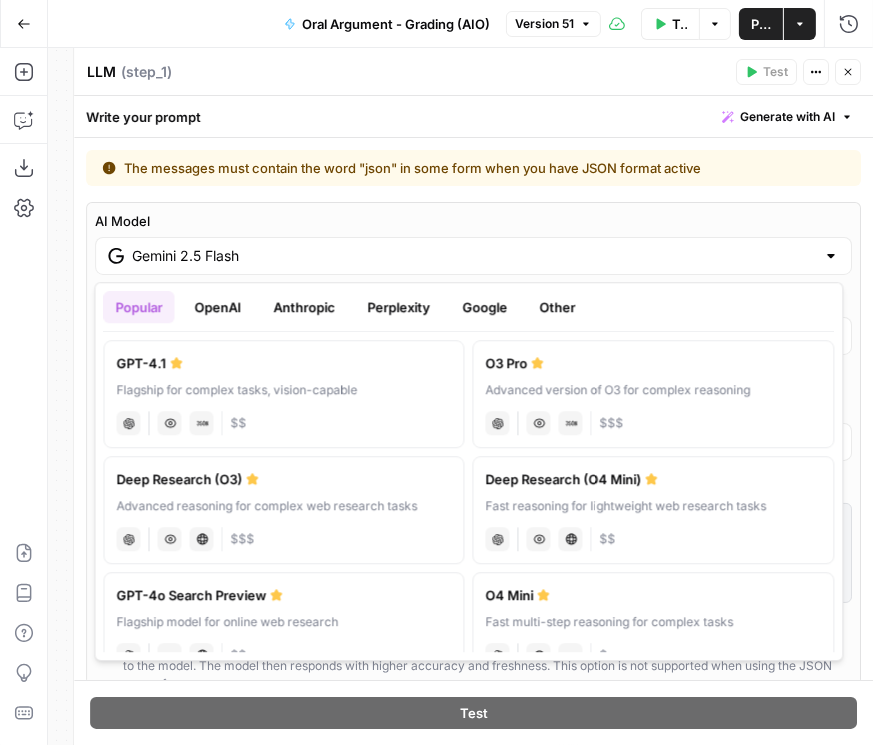 click on "OpenAI" at bounding box center (217, 307) 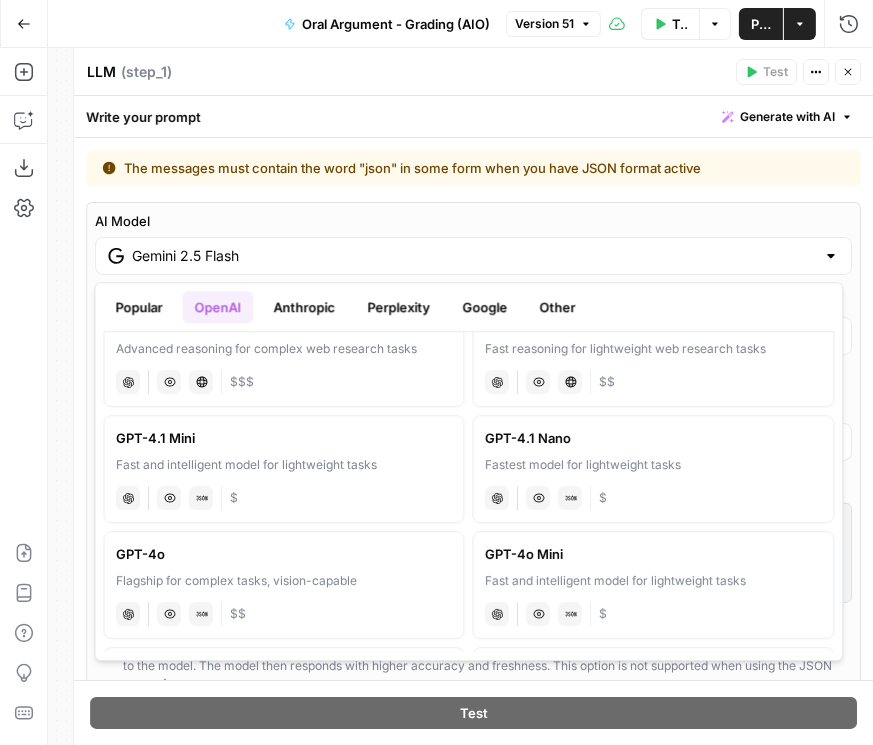 click on "Anthropic" at bounding box center [304, 307] 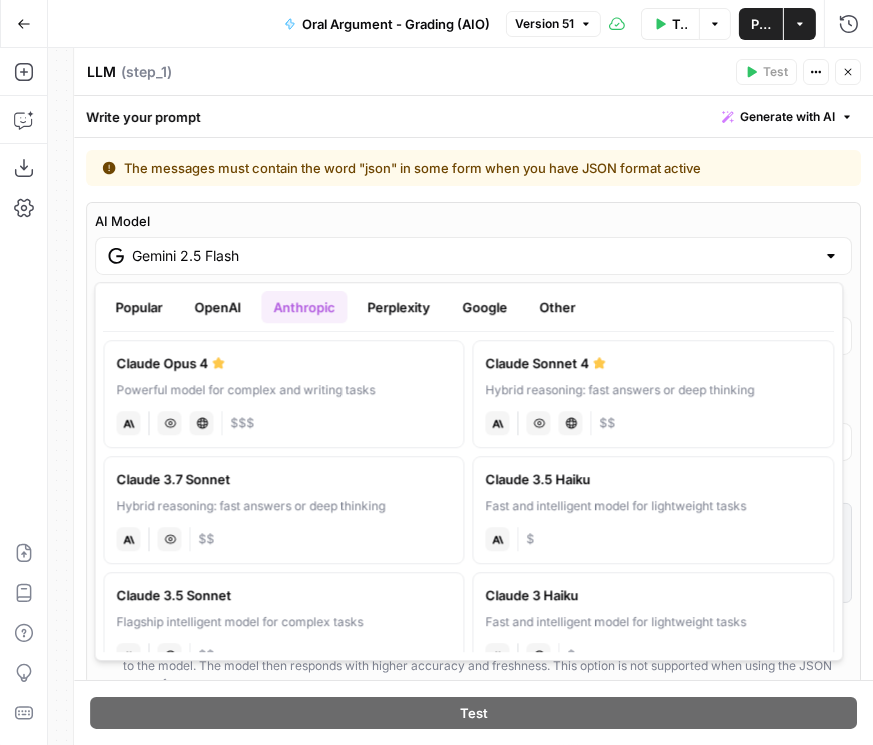 scroll, scrollTop: 0, scrollLeft: 0, axis: both 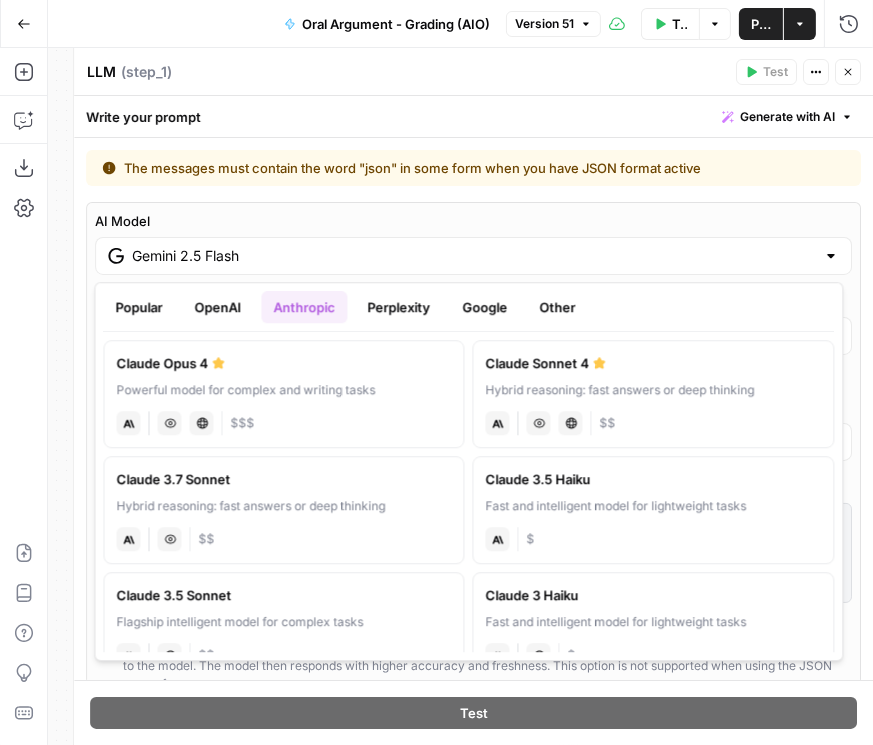 click on "Perplexity" at bounding box center [398, 307] 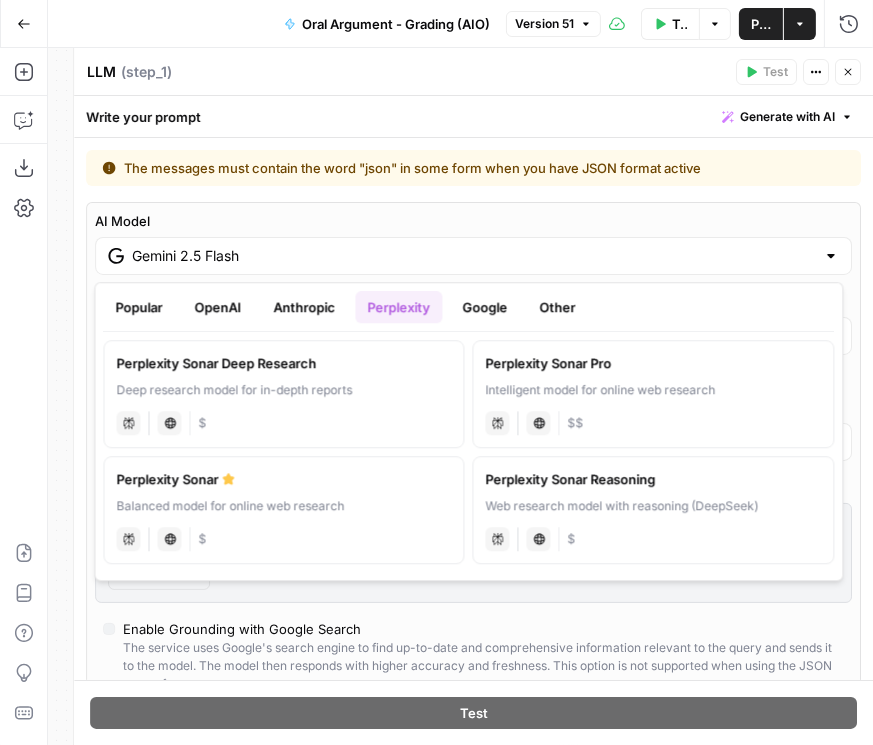 click on "Google" at bounding box center [484, 307] 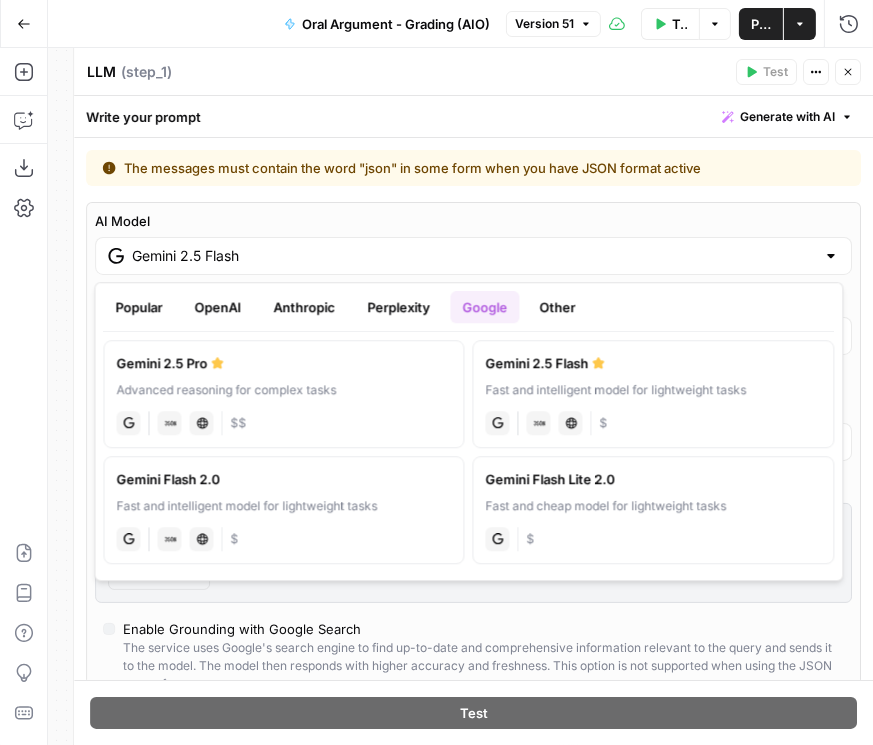 click on "Other" at bounding box center (557, 307) 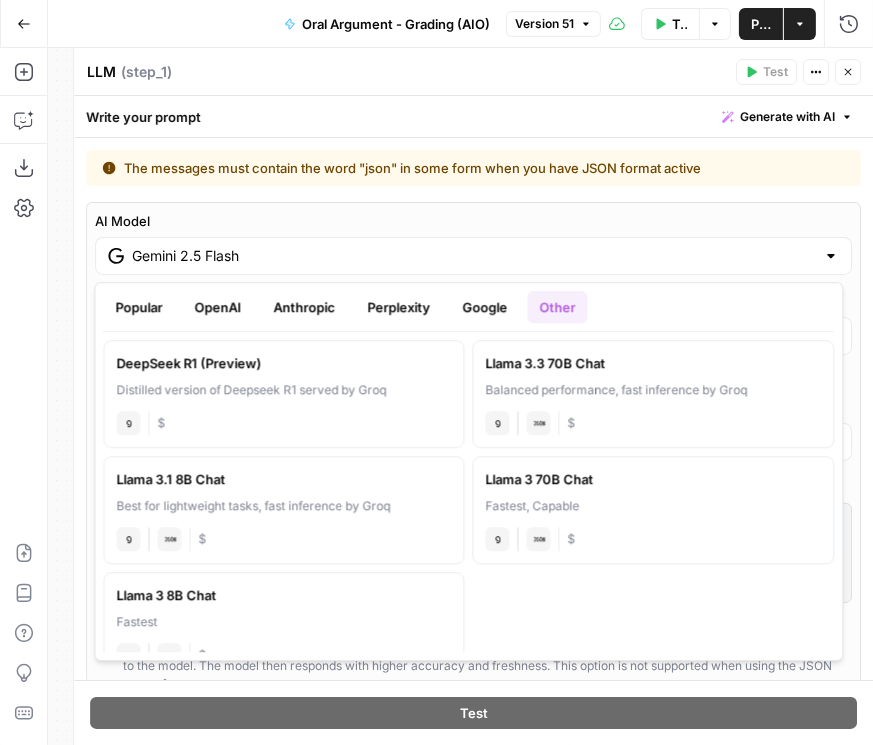 click on "Popular" at bounding box center (138, 307) 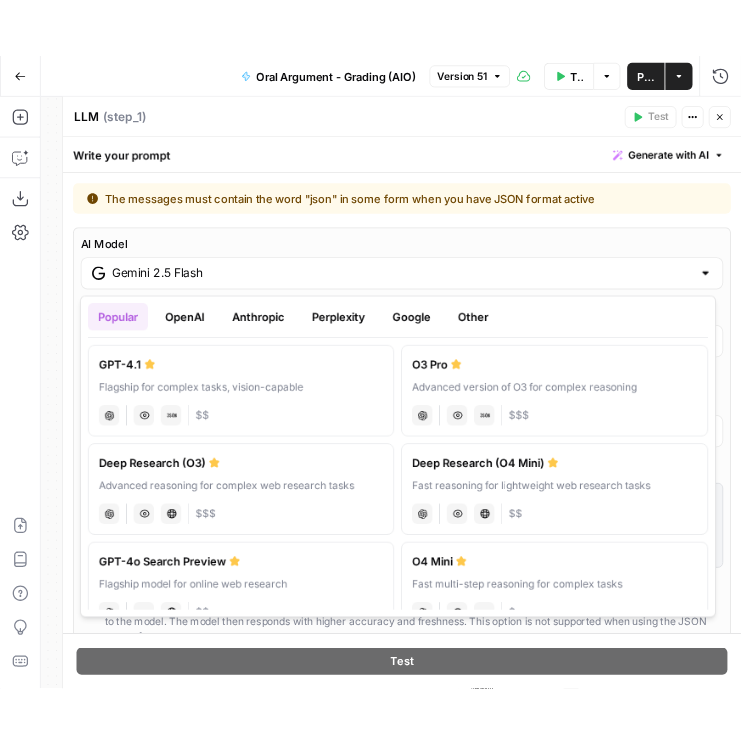 scroll, scrollTop: 0, scrollLeft: 0, axis: both 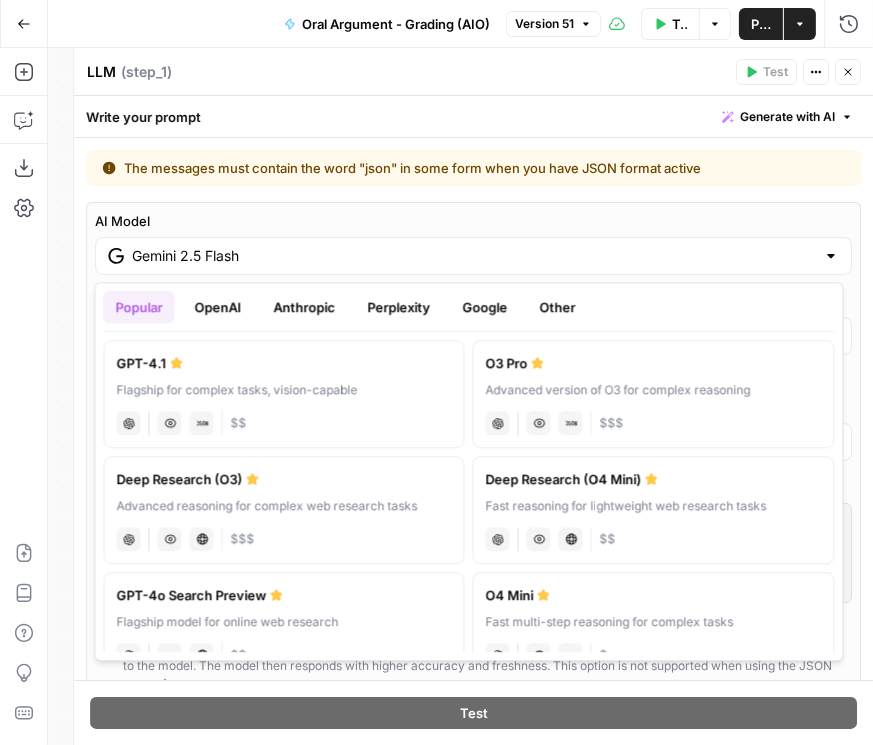 click 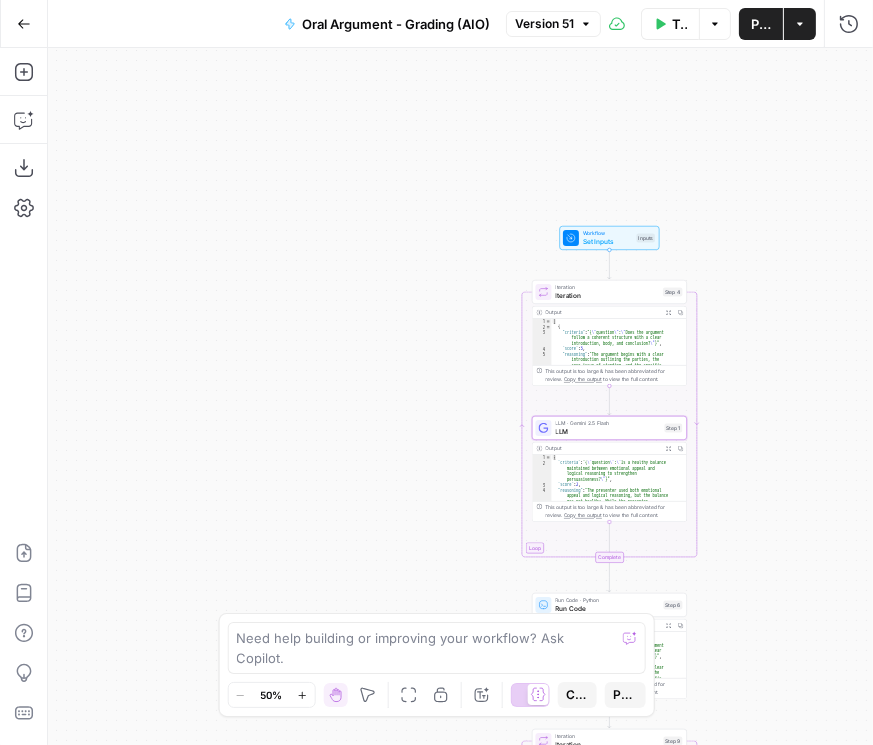 click on "true false Workflow Set Inputs Inputs Loop Iteration Iteration Step 4 Output Expand Output Copy 1 2 3 4 5 [    {      "criteria" :  "{ \" question \" : \" Does the argument           follow a coherent structure with a clear           introduction, body, and conclusion? \" }" ,      "score" :  3 ,      "reasoning" :  "The argument begins with a clear           introduction outlining the parties, the           core issue of standing, and the specific           elements (traceability and redressability)           at play. The conclusion attempts to re          -center the argument on these points.           However, the body of the argument, while           responsive to judicial questioning,           occasionally loses its structural coherence          . The presenter sometimes struggles to           pivot back to the core standing arguments           after addressing specific factual or policy  reasoning."" at bounding box center (460, 396) 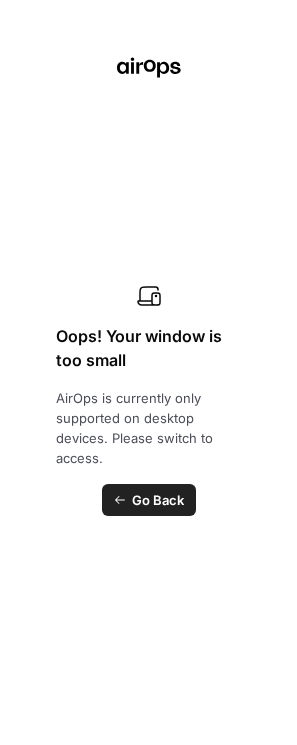 scroll, scrollTop: 0, scrollLeft: 0, axis: both 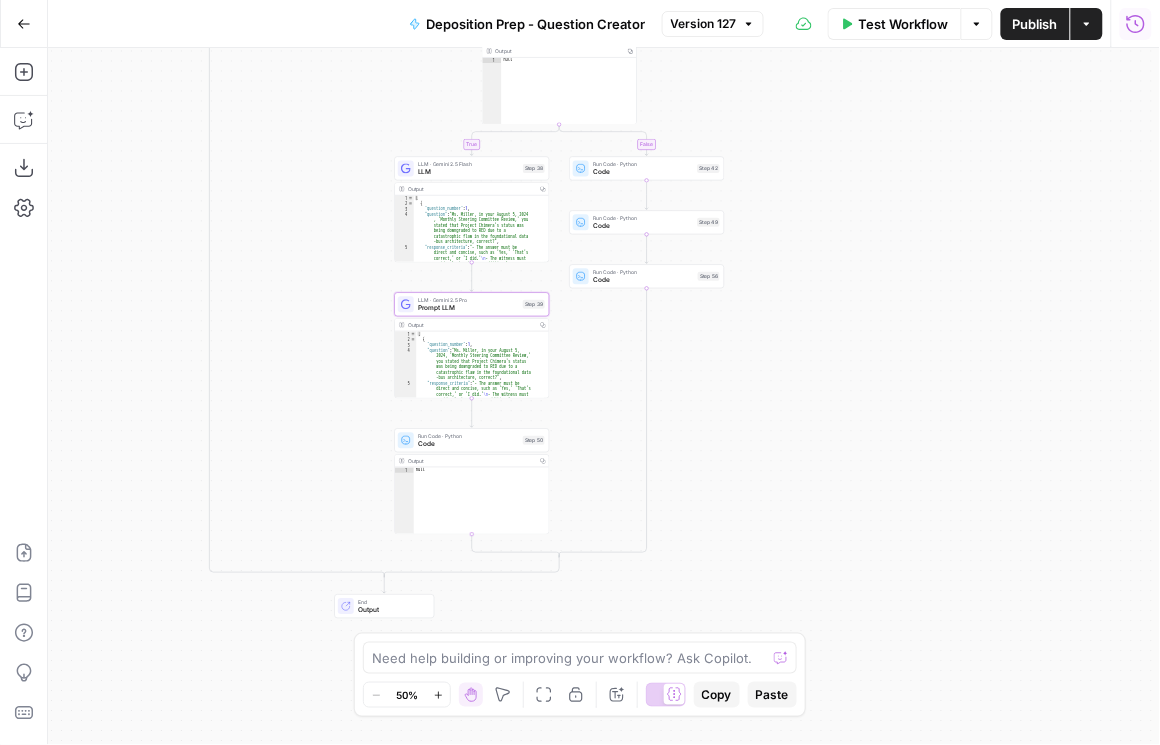 click 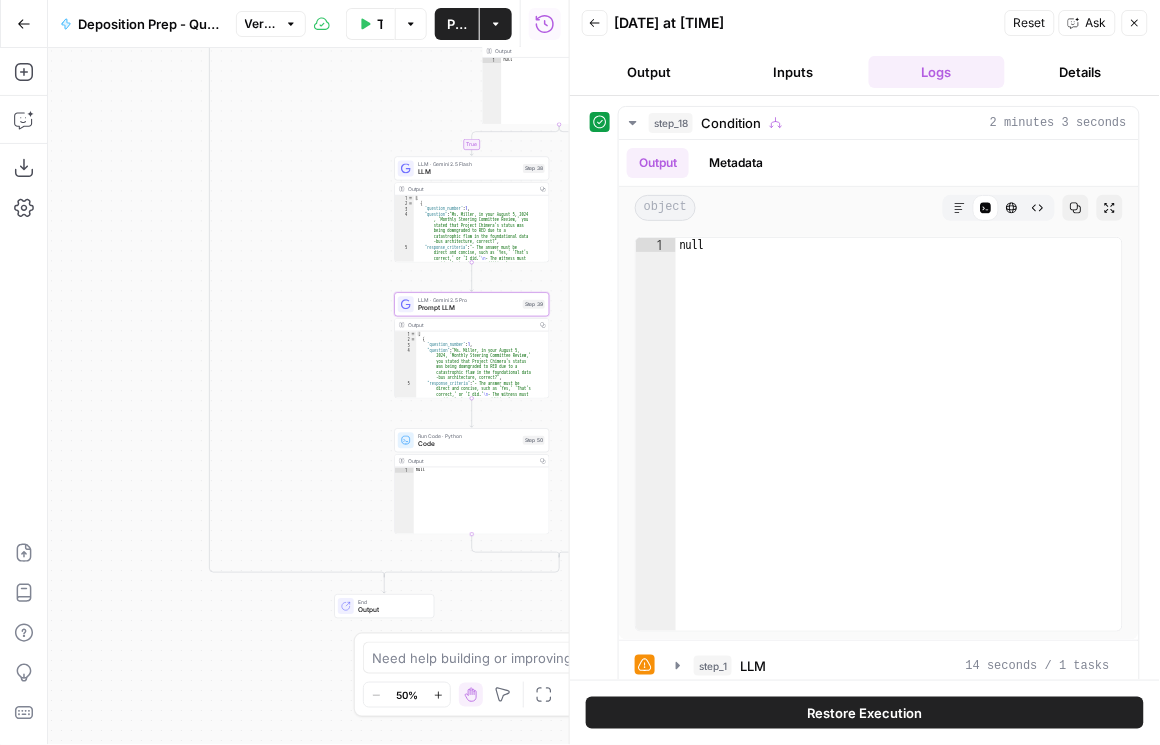 click on "Output" at bounding box center (650, 72) 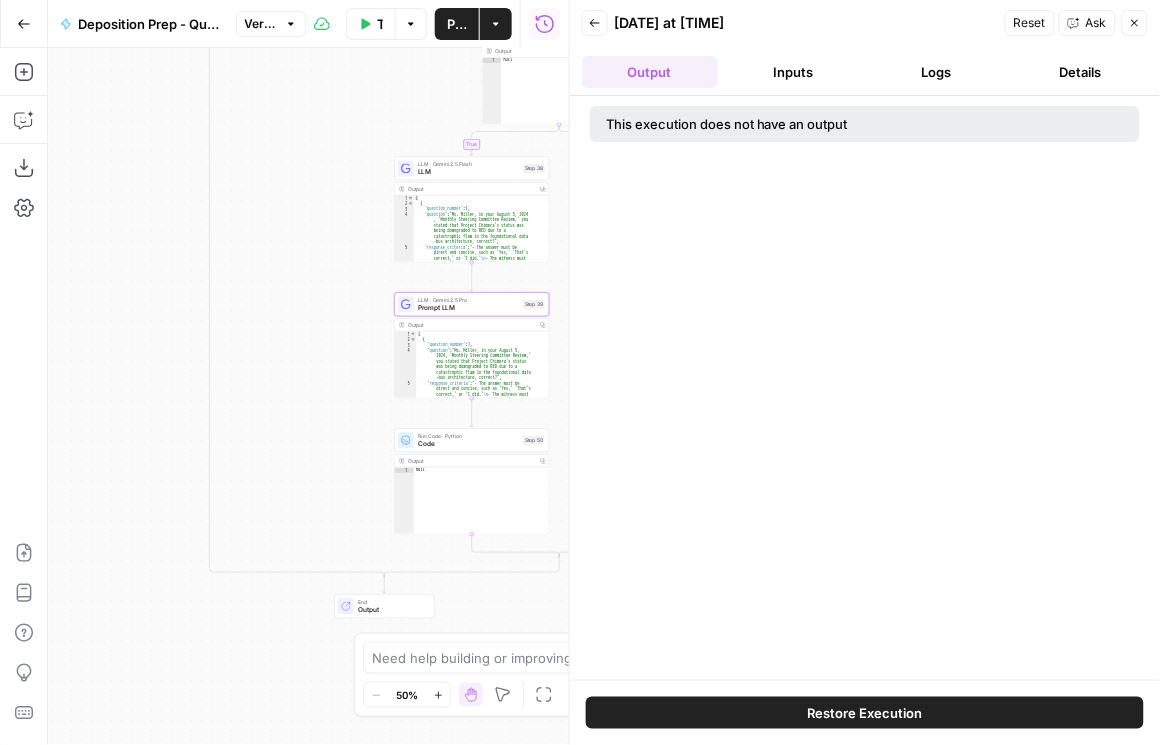 click on "Back" at bounding box center (595, 23) 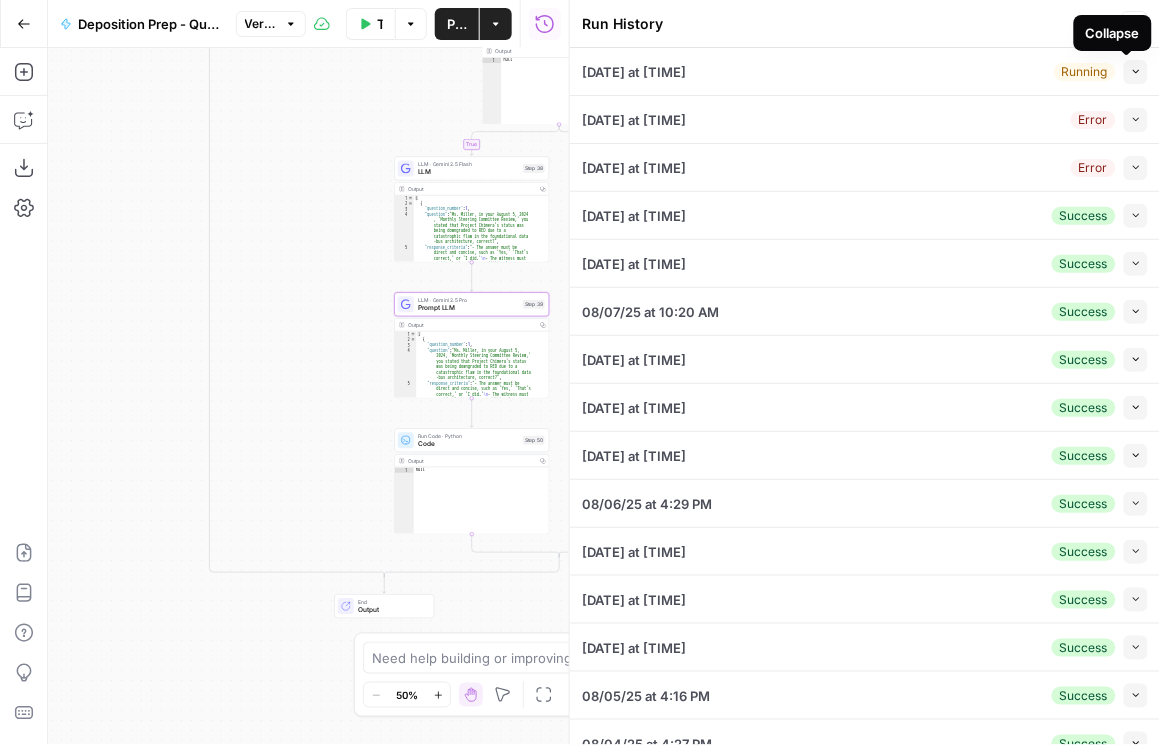 click 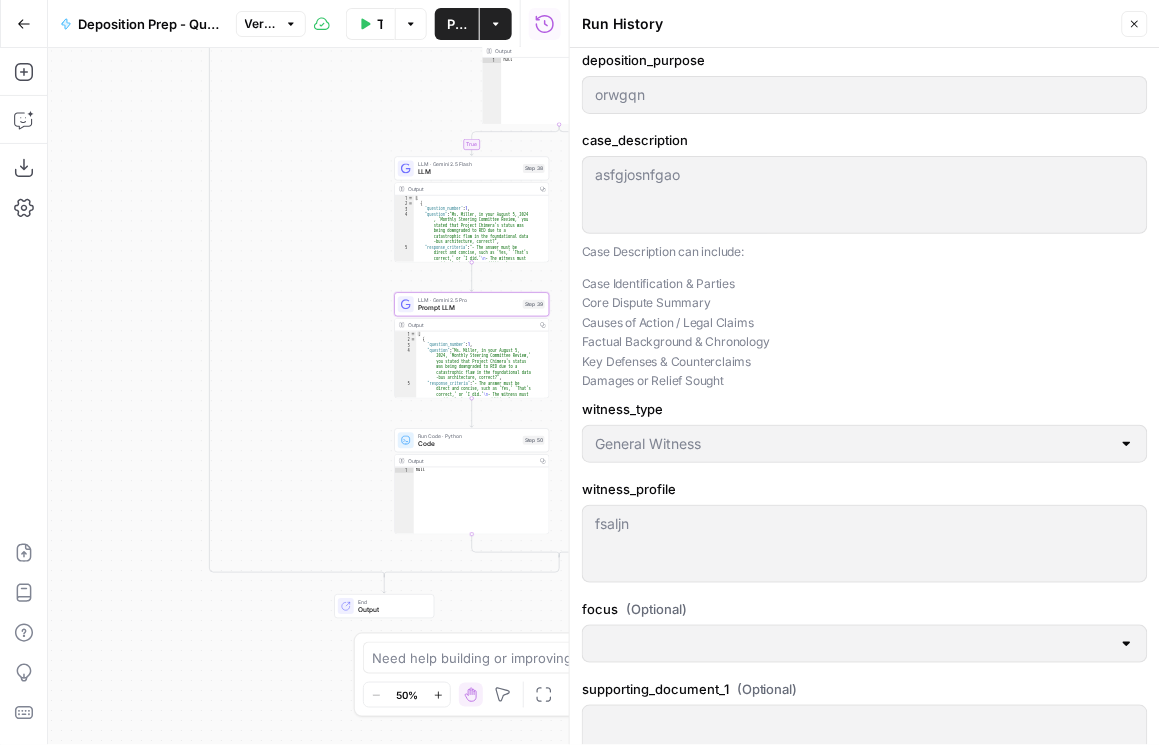 scroll, scrollTop: 0, scrollLeft: 0, axis: both 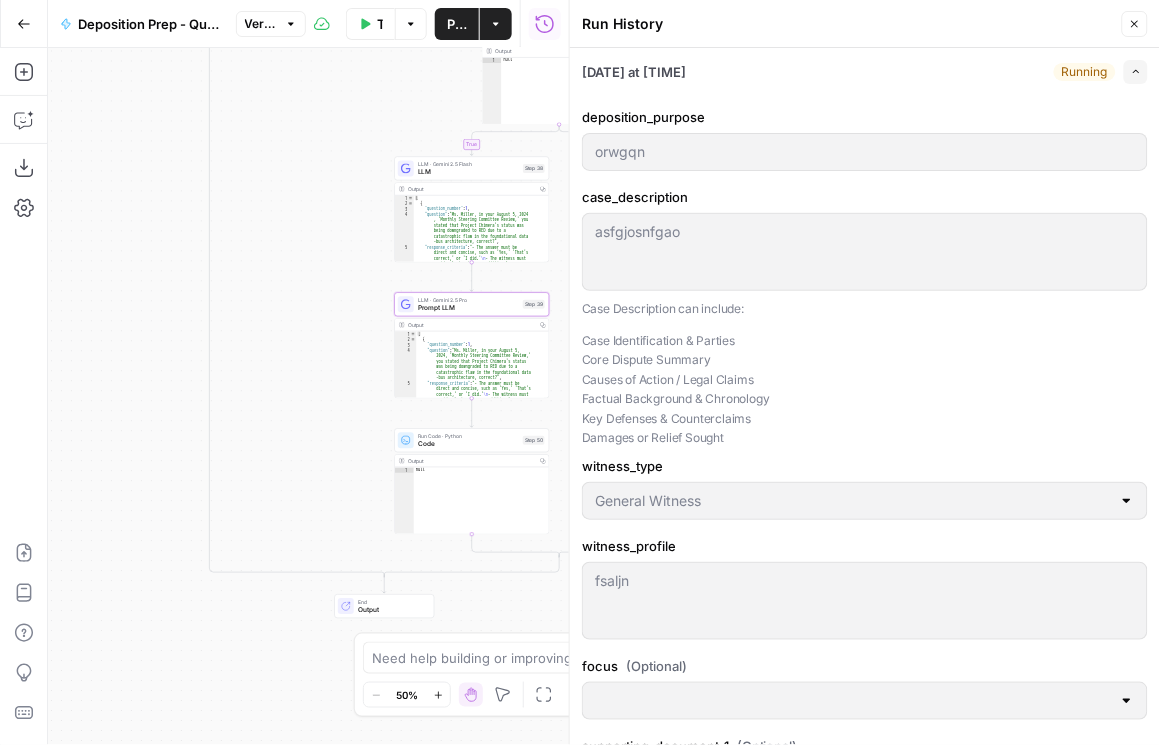 click 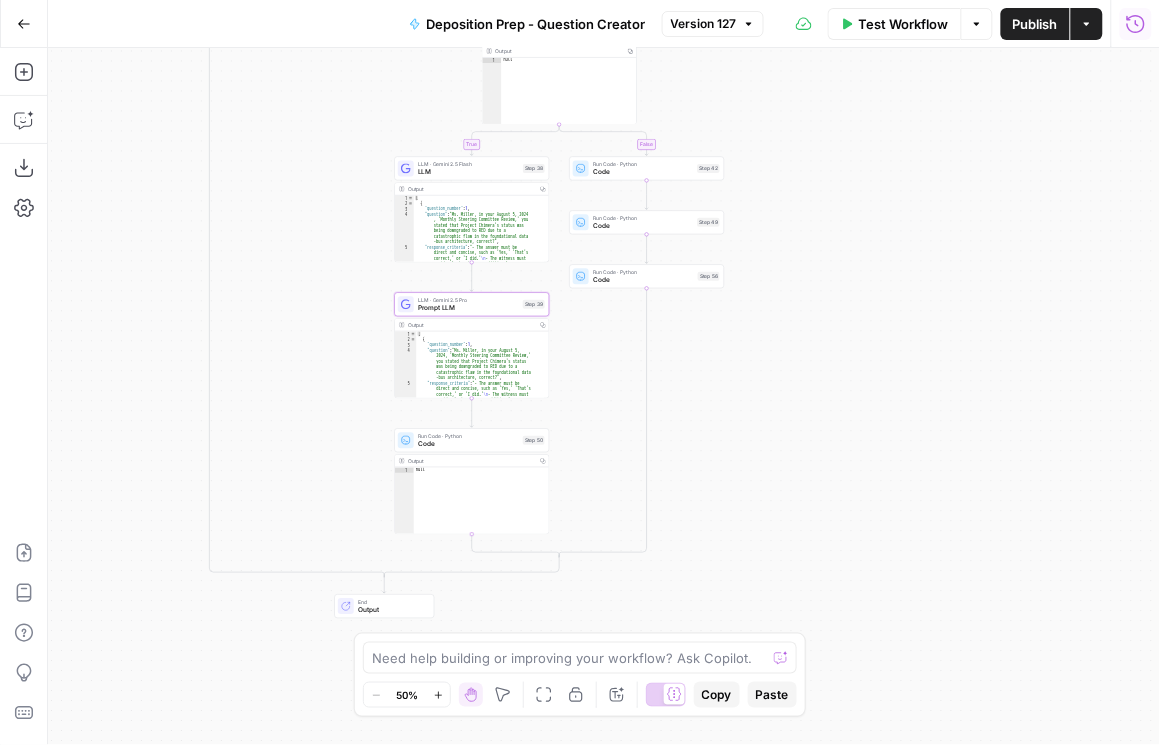 click 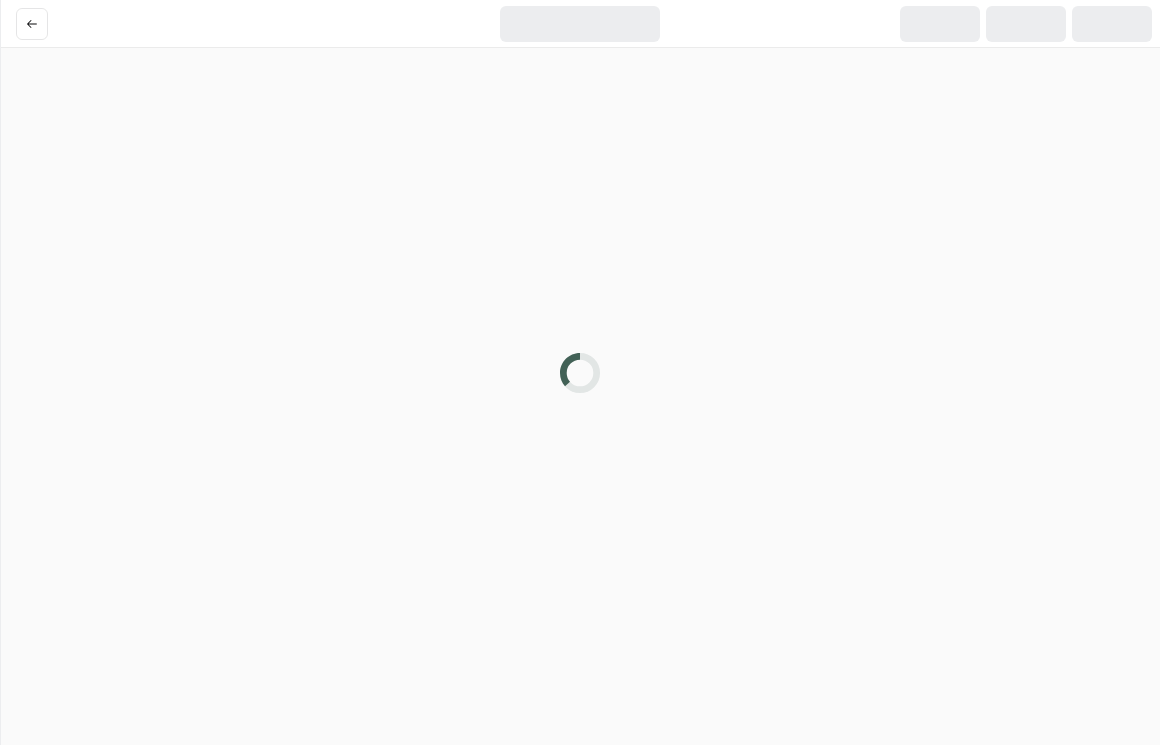scroll, scrollTop: 0, scrollLeft: 0, axis: both 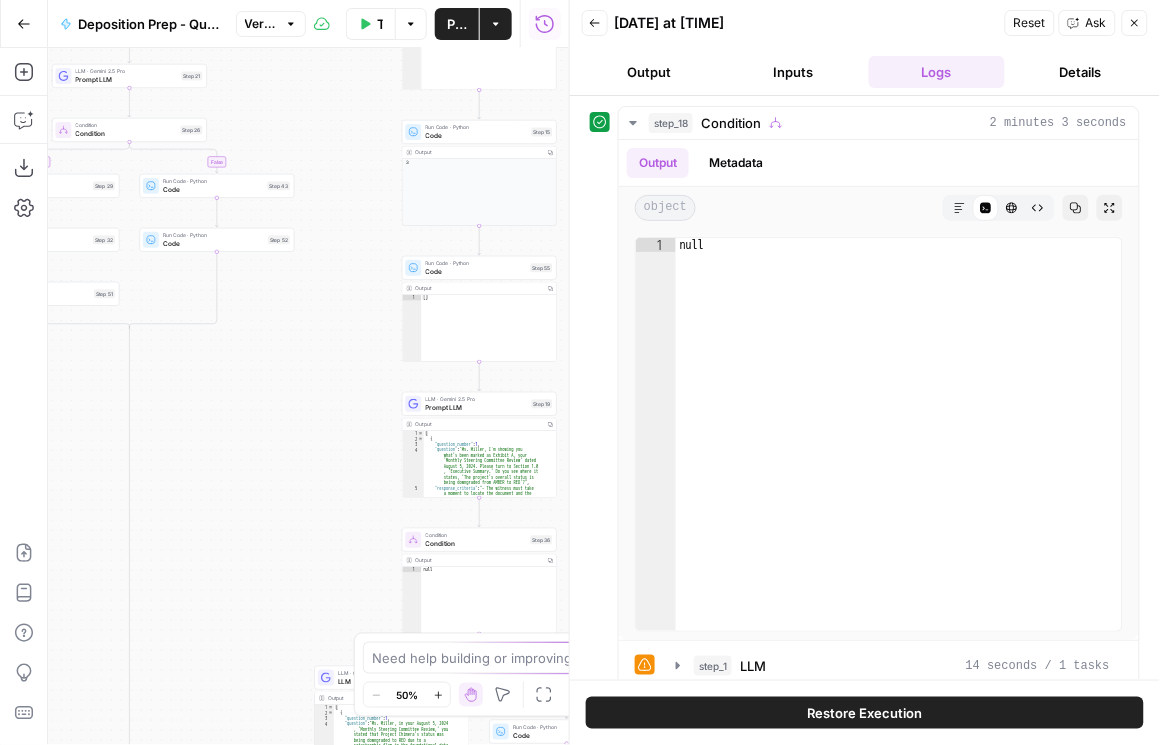 click on "Close" at bounding box center (1135, 23) 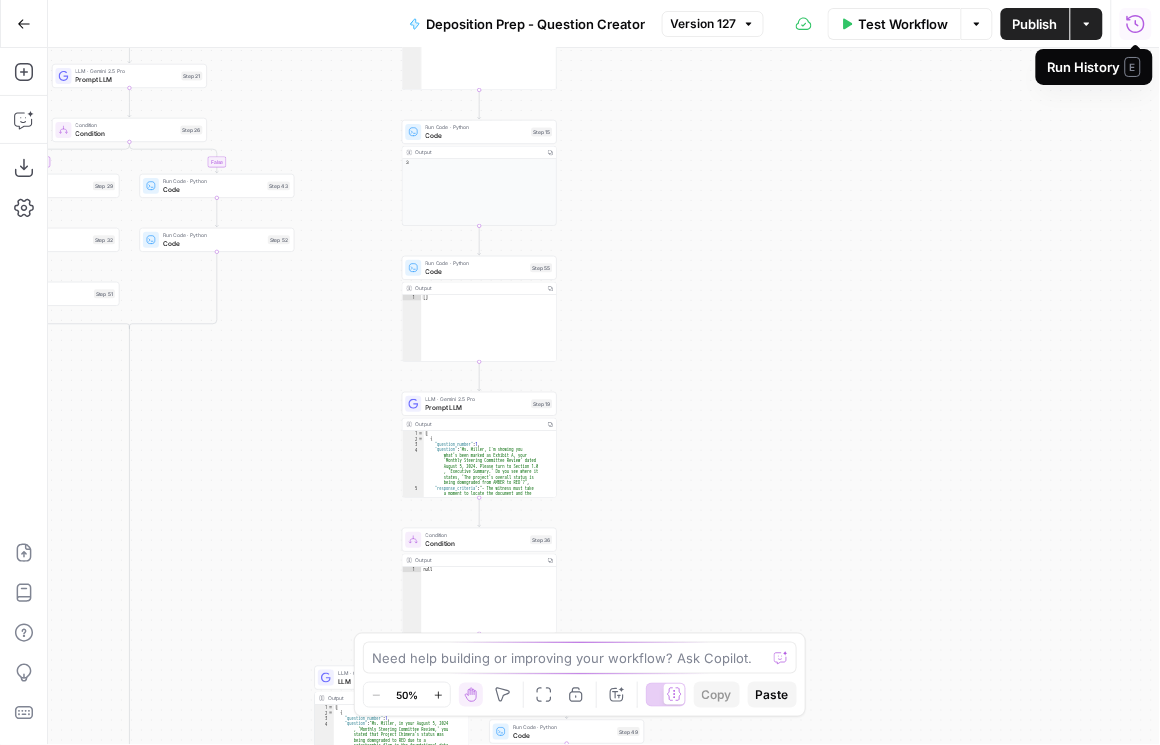 click 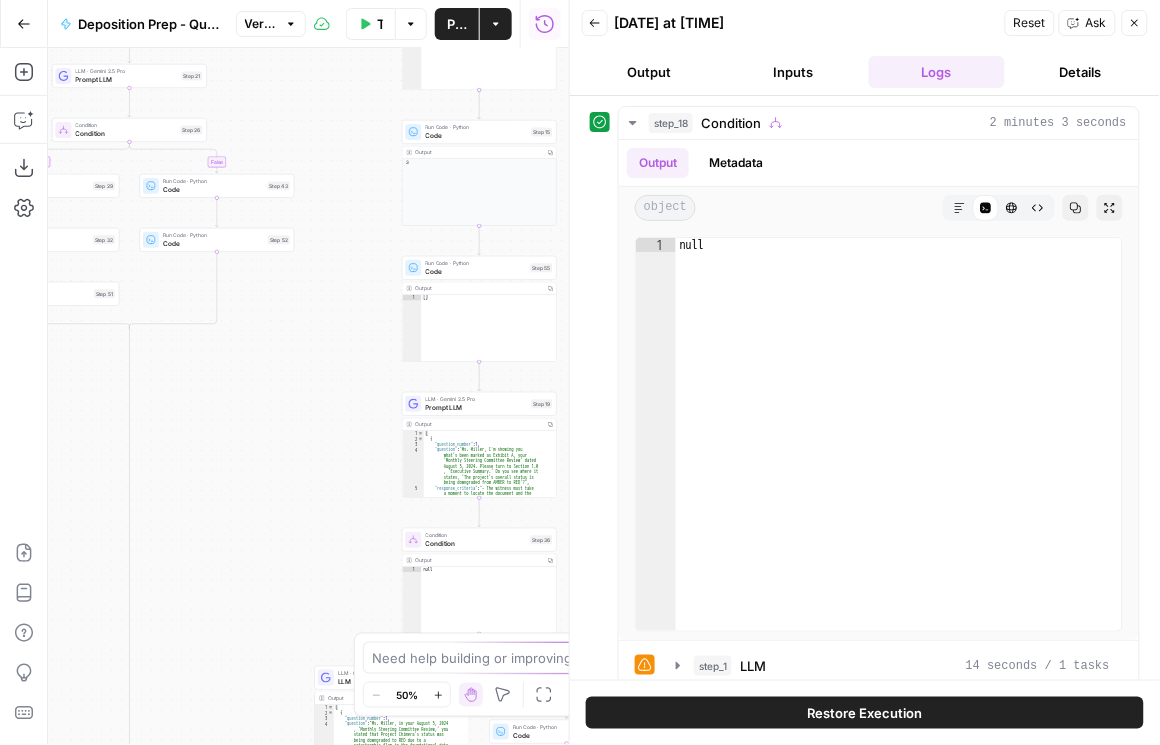 drag, startPoint x: 583, startPoint y: 18, endPoint x: 578, endPoint y: 34, distance: 16.763054 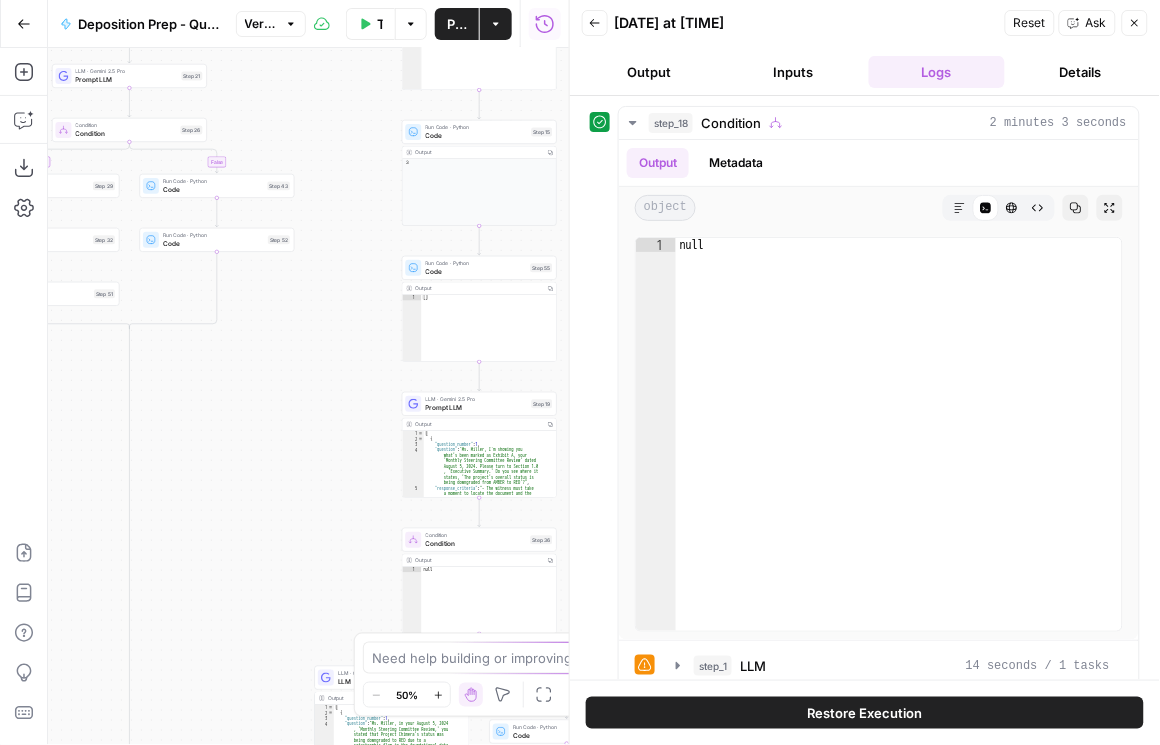 click 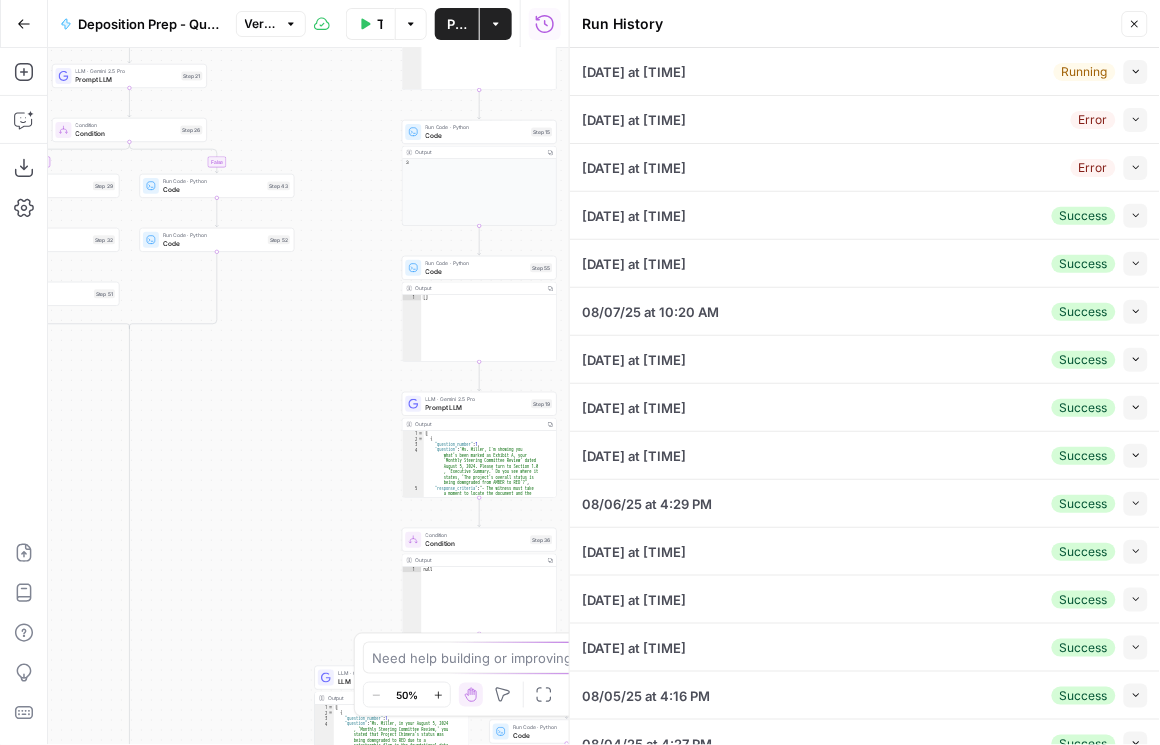click on "Collapse" at bounding box center (1136, 120) 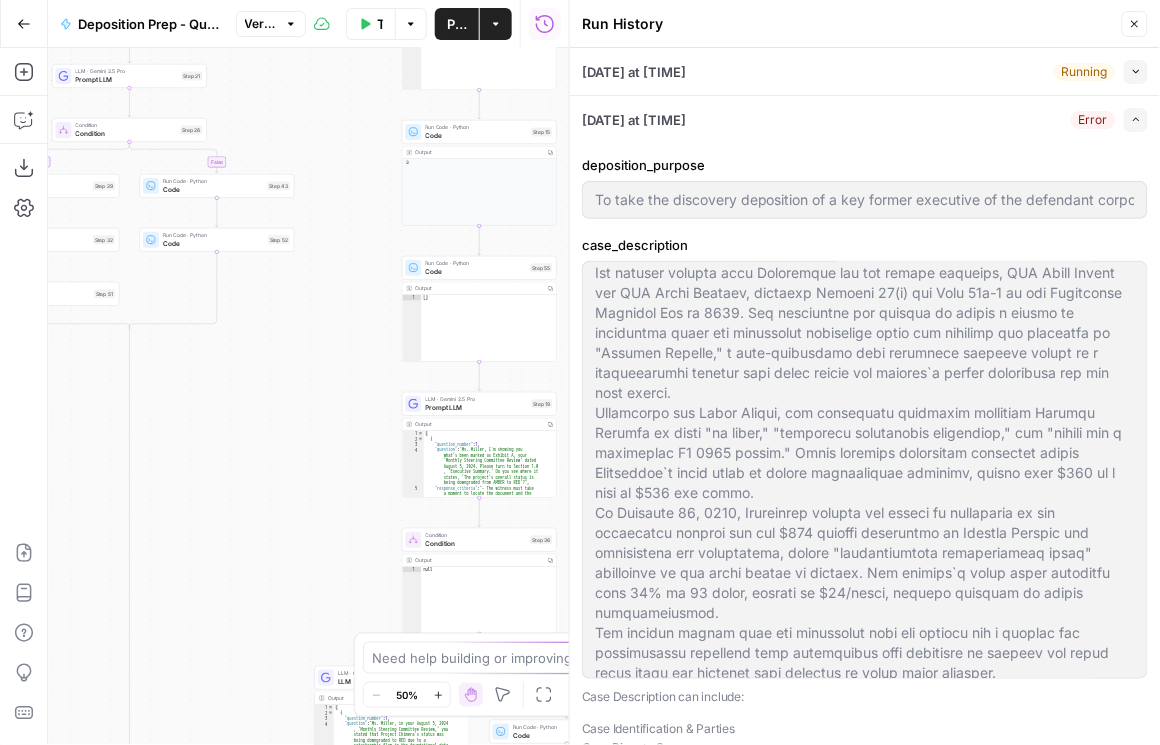 scroll, scrollTop: 99, scrollLeft: 0, axis: vertical 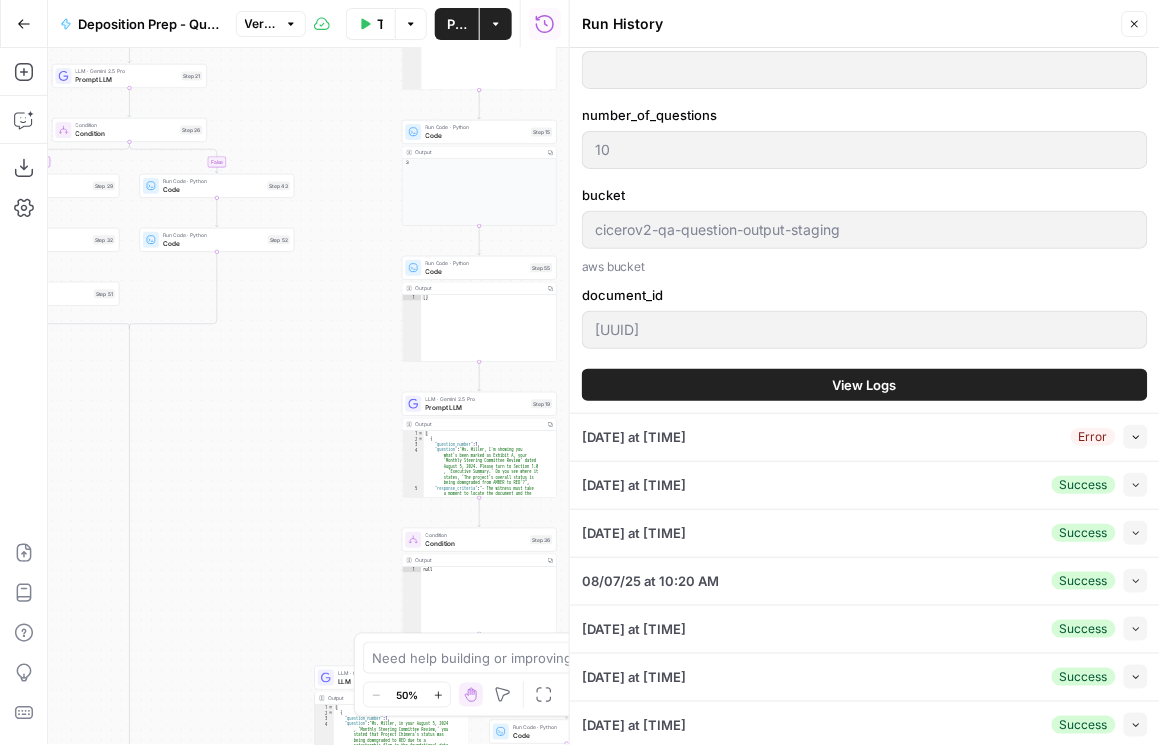 click on "View Logs" at bounding box center [865, 385] 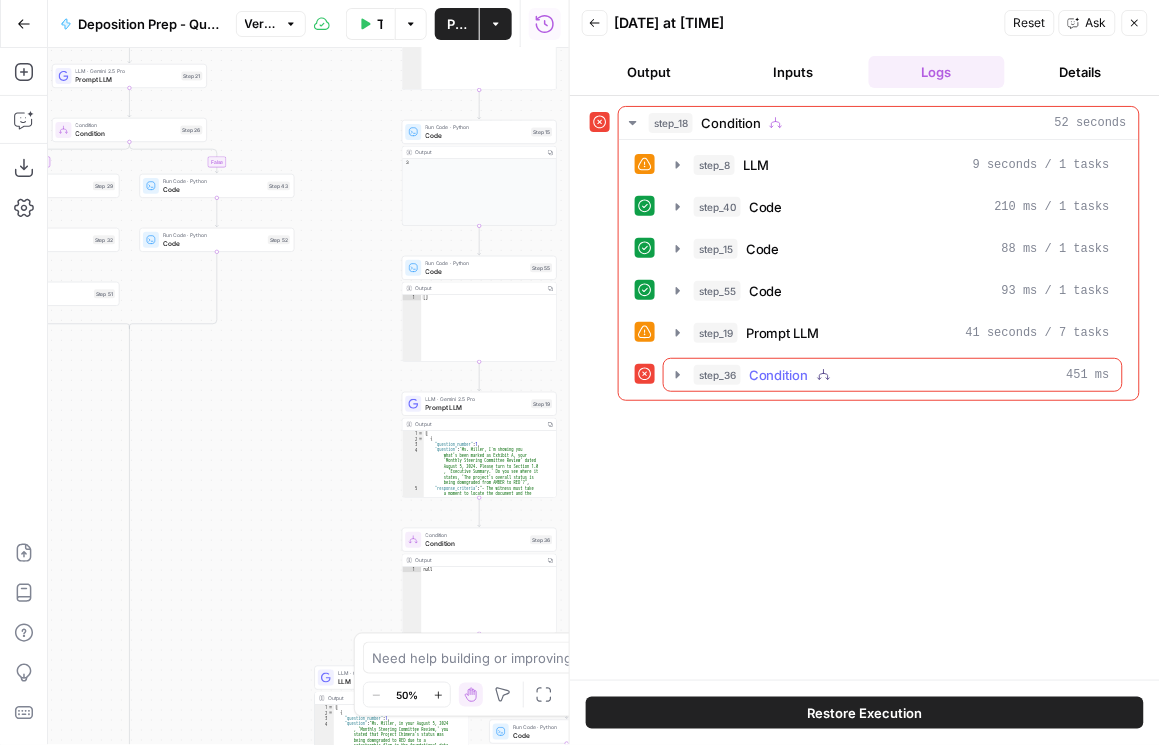 click 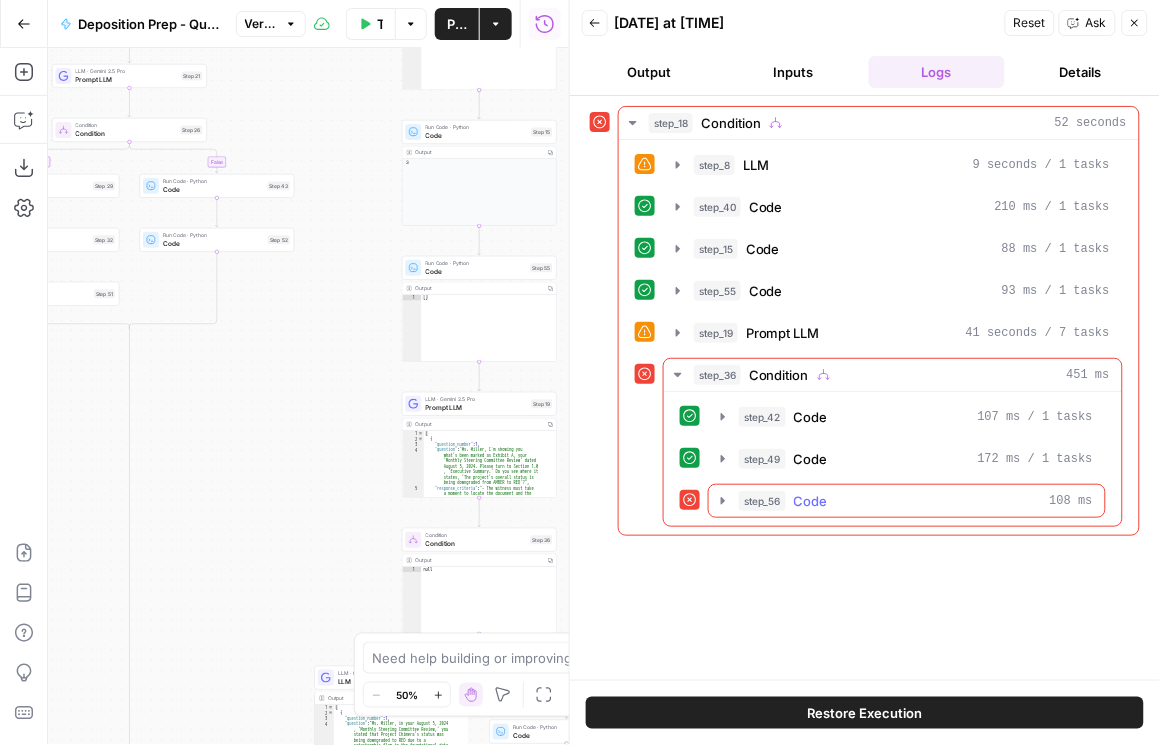 click 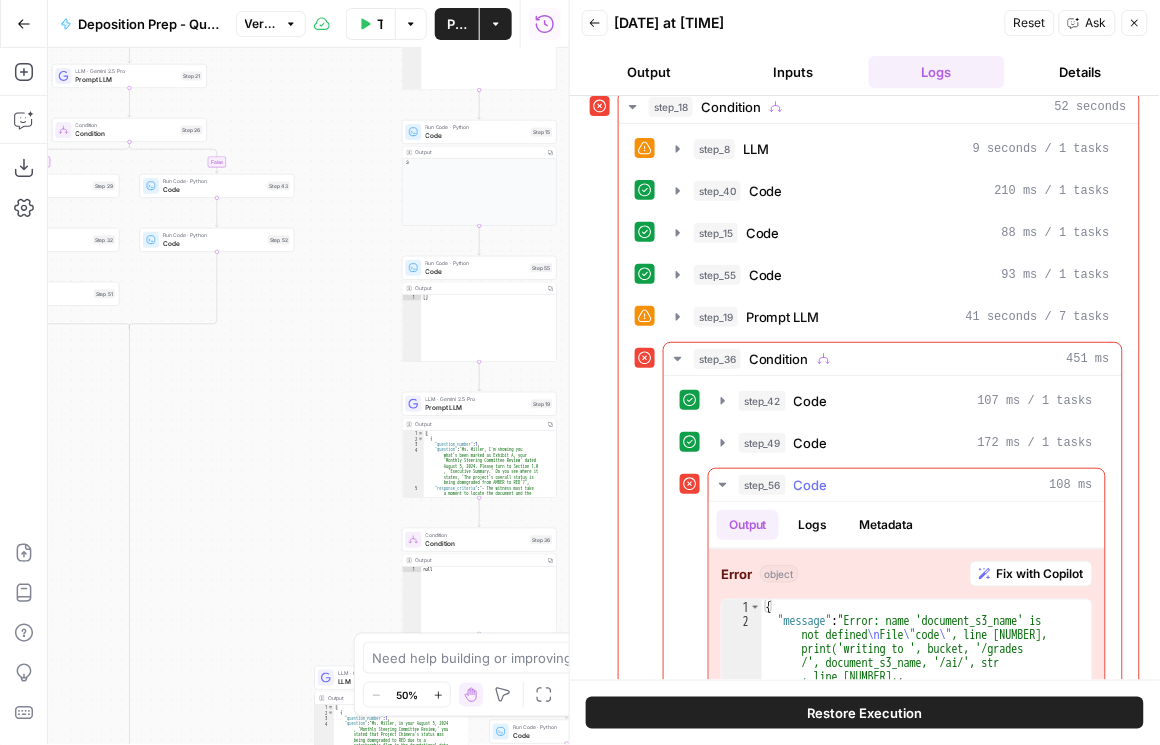 scroll, scrollTop: 57, scrollLeft: 0, axis: vertical 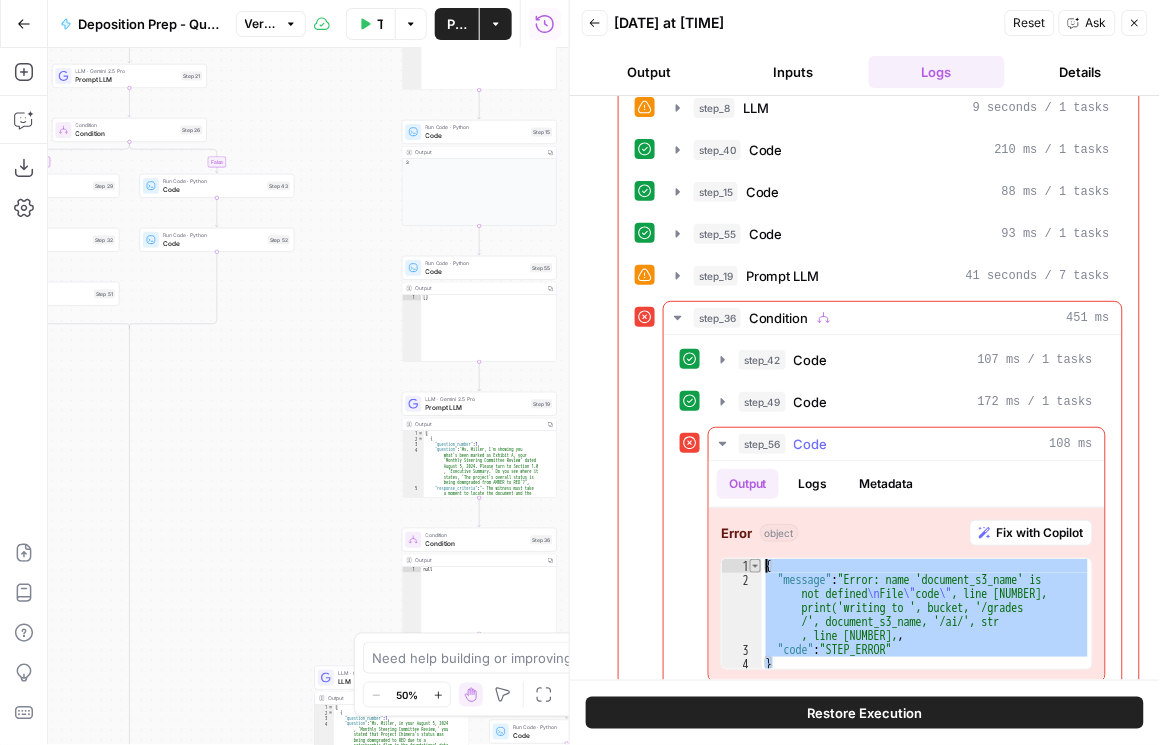 drag, startPoint x: 860, startPoint y: 653, endPoint x: 750, endPoint y: 554, distance: 147.98987 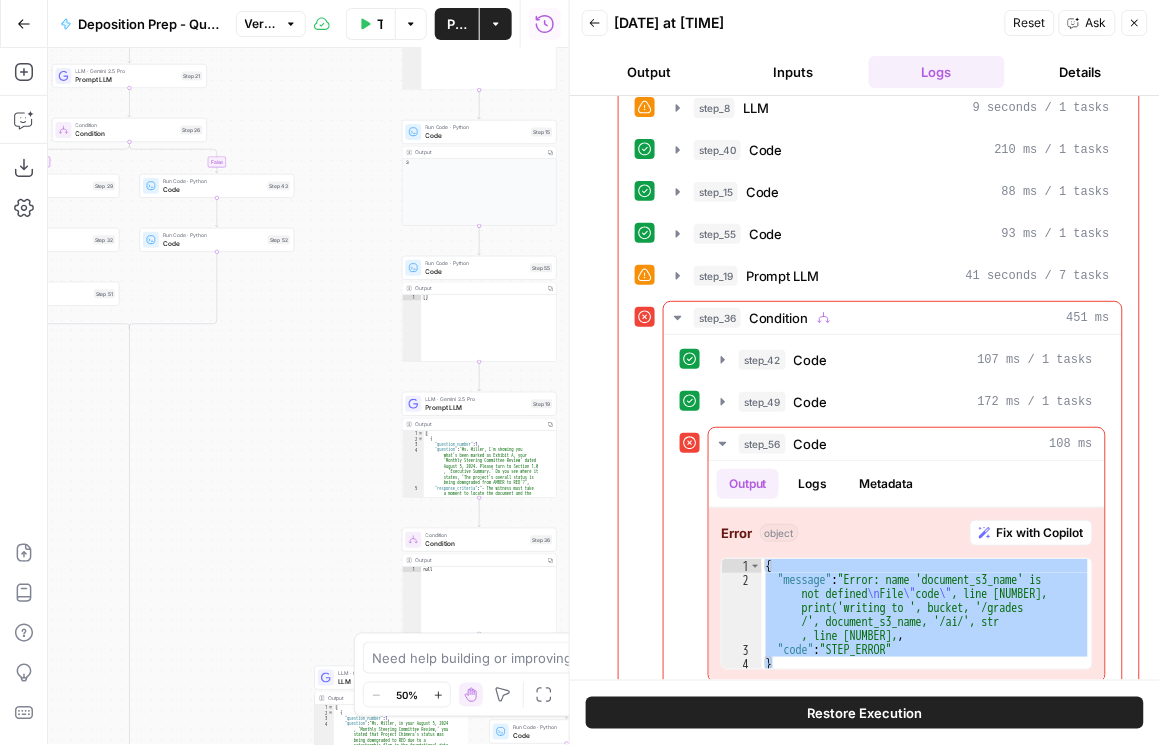 click on "Inputs" at bounding box center [794, 72] 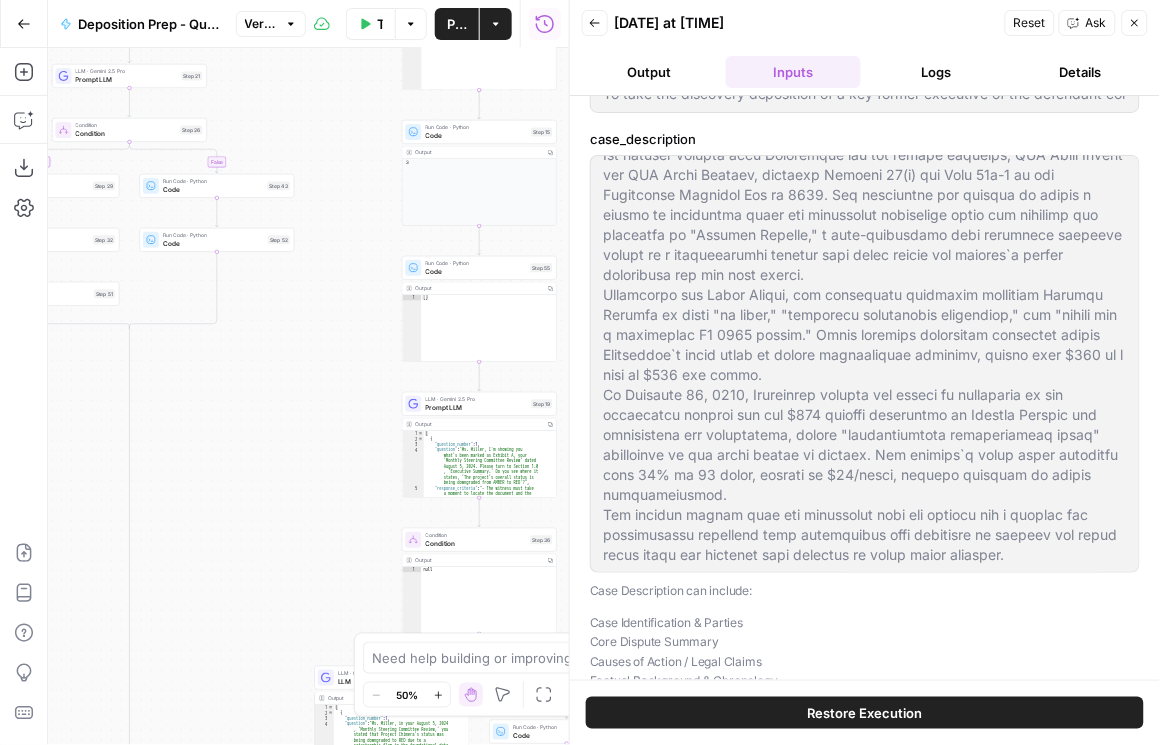 scroll, scrollTop: 119, scrollLeft: 0, axis: vertical 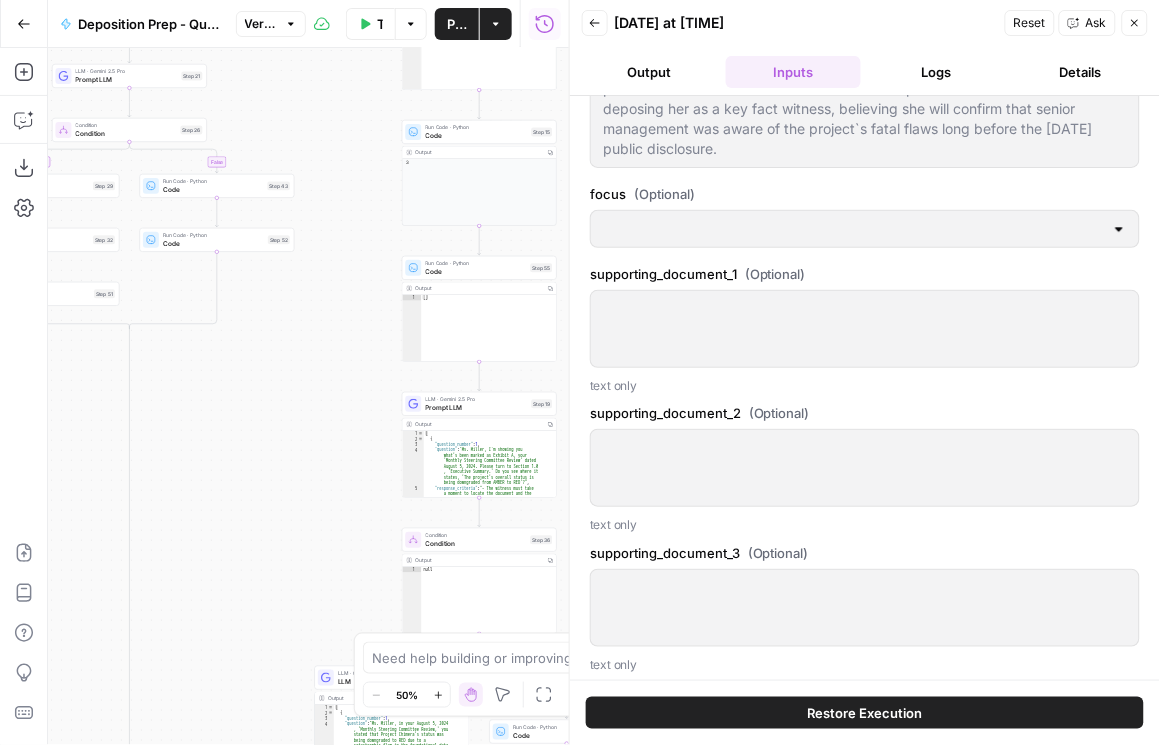 click 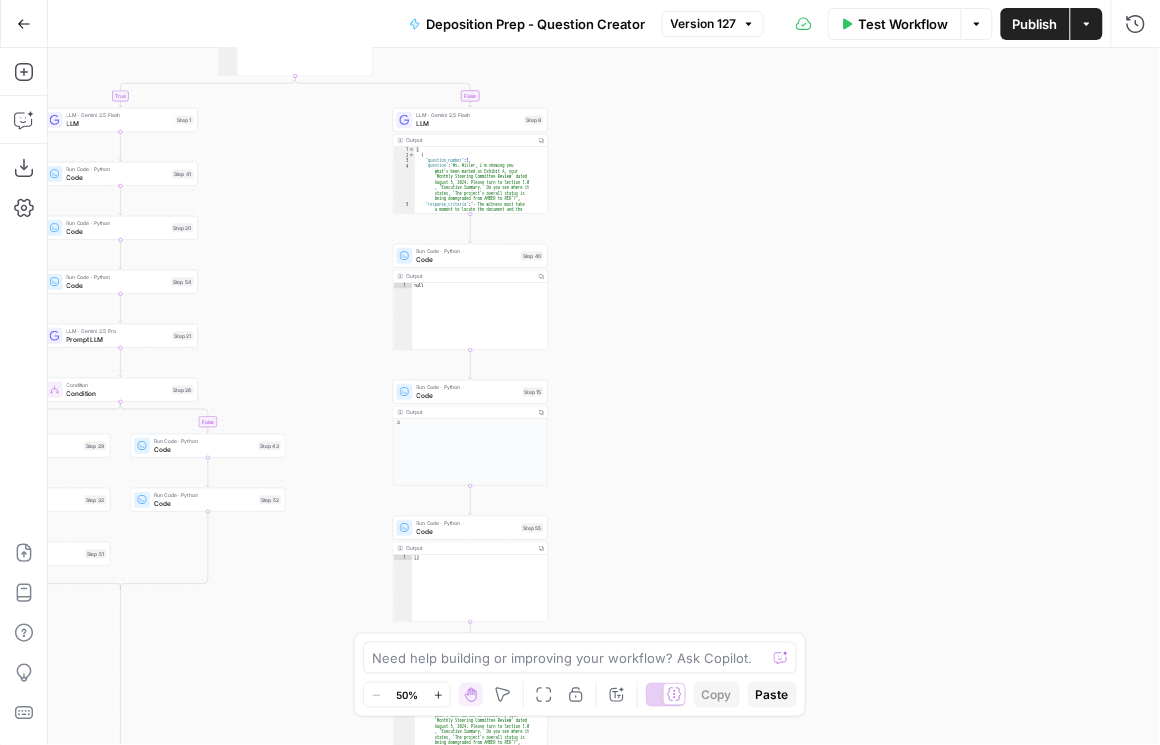 drag, startPoint x: 654, startPoint y: 306, endPoint x: 651, endPoint y: 591, distance: 285.01578 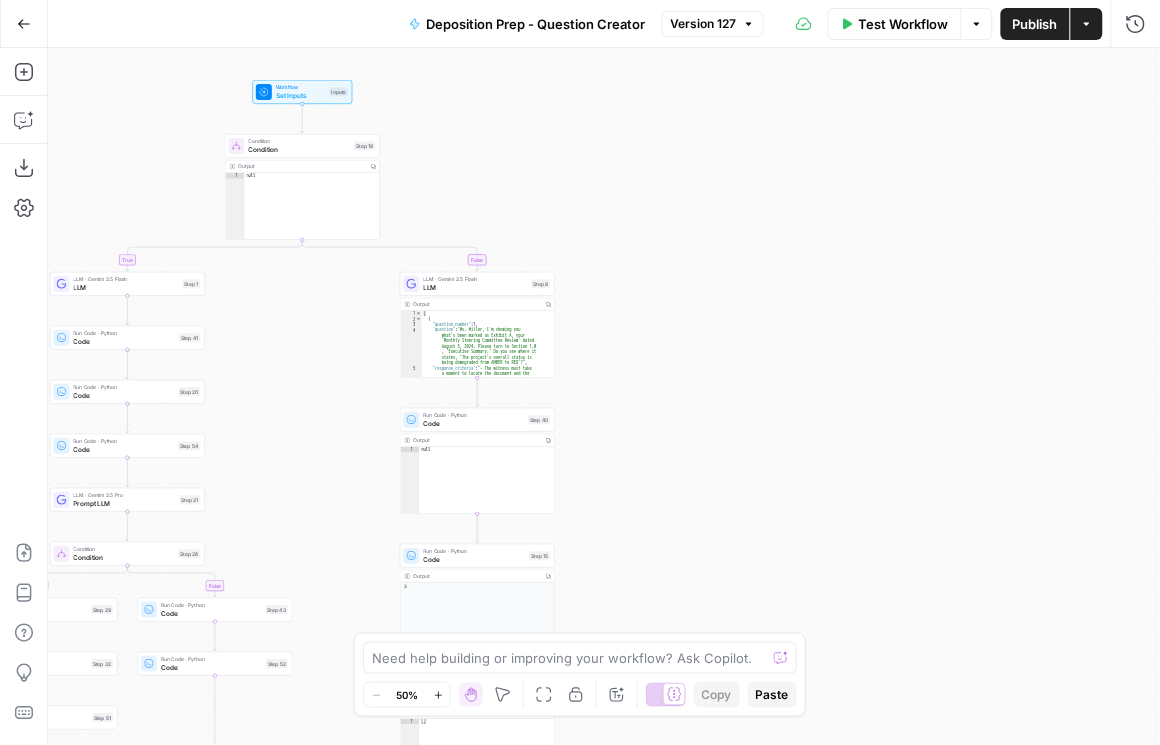 drag, startPoint x: 742, startPoint y: 344, endPoint x: 852, endPoint y: 480, distance: 174.91713 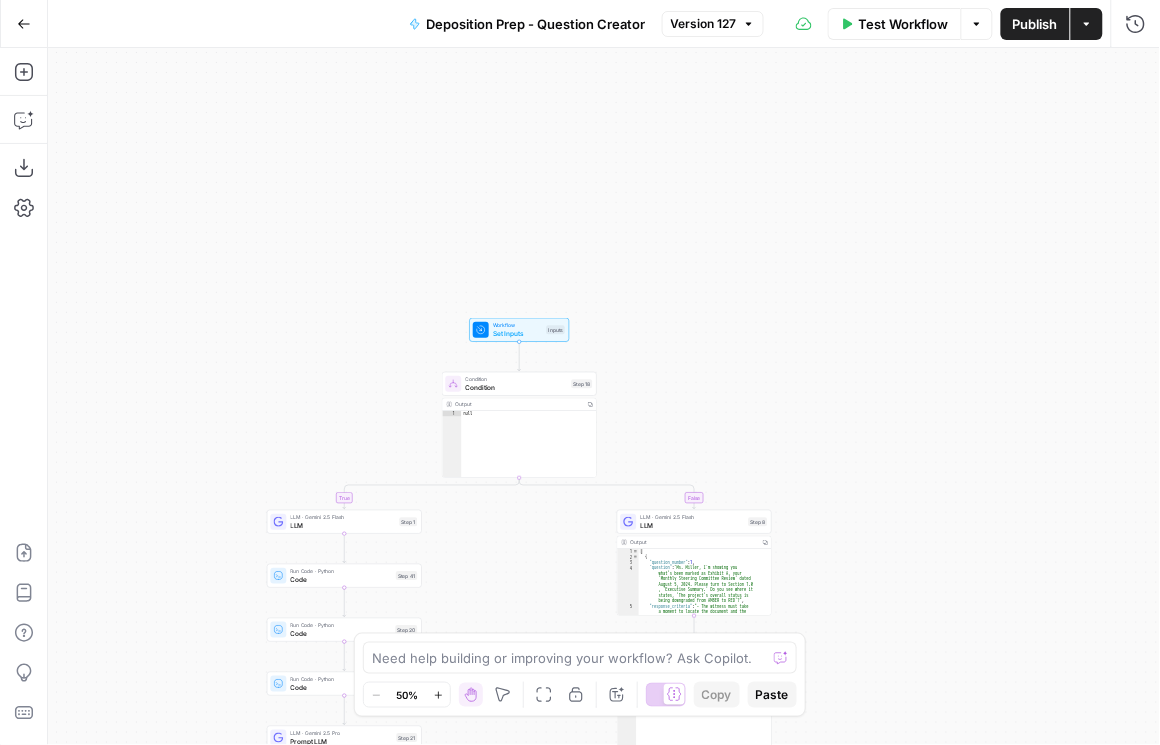 click on "Set Inputs" at bounding box center (518, 334) 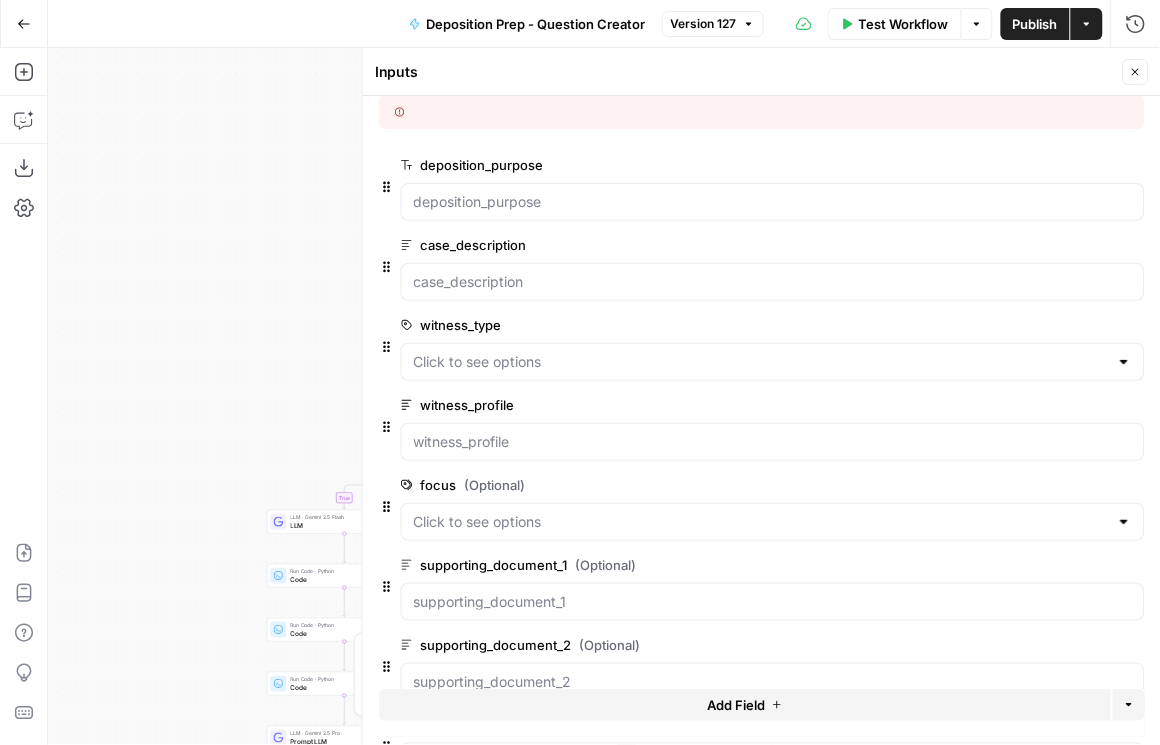 scroll, scrollTop: 0, scrollLeft: 0, axis: both 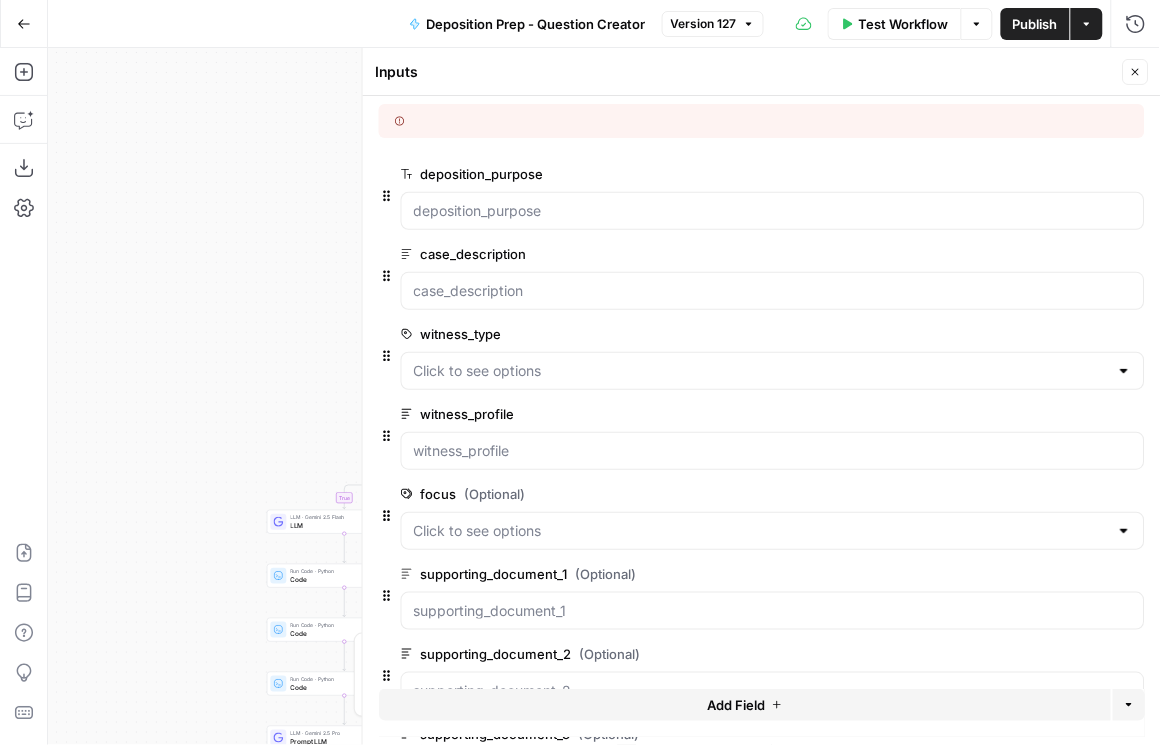 click on "Close" at bounding box center [1136, 72] 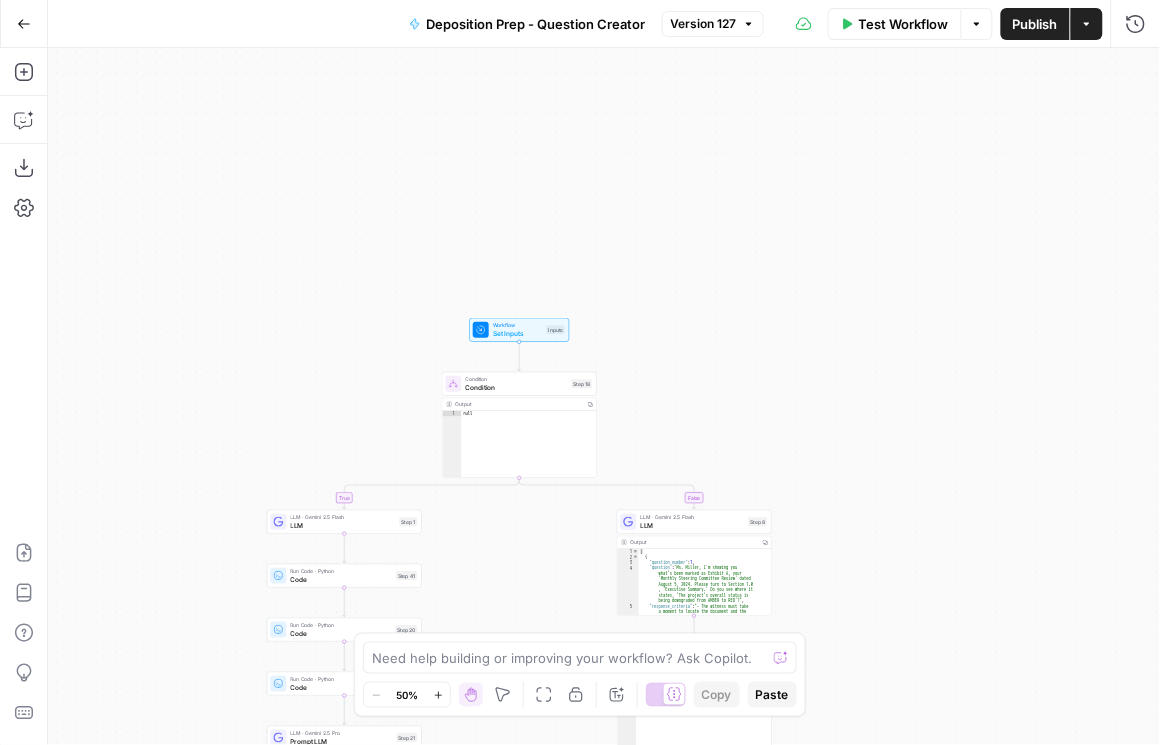 click on "Version 127" at bounding box center [713, 24] 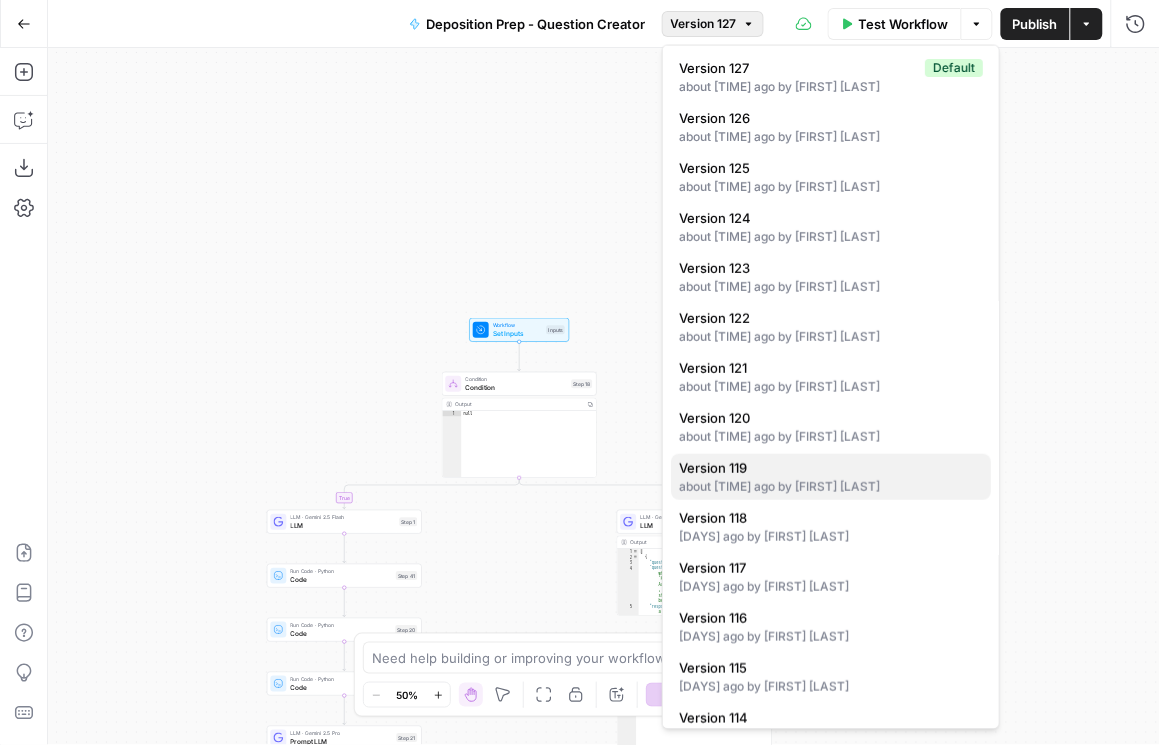 click on "about 3 hours ago
by Daniel Scarr" at bounding box center [831, 487] 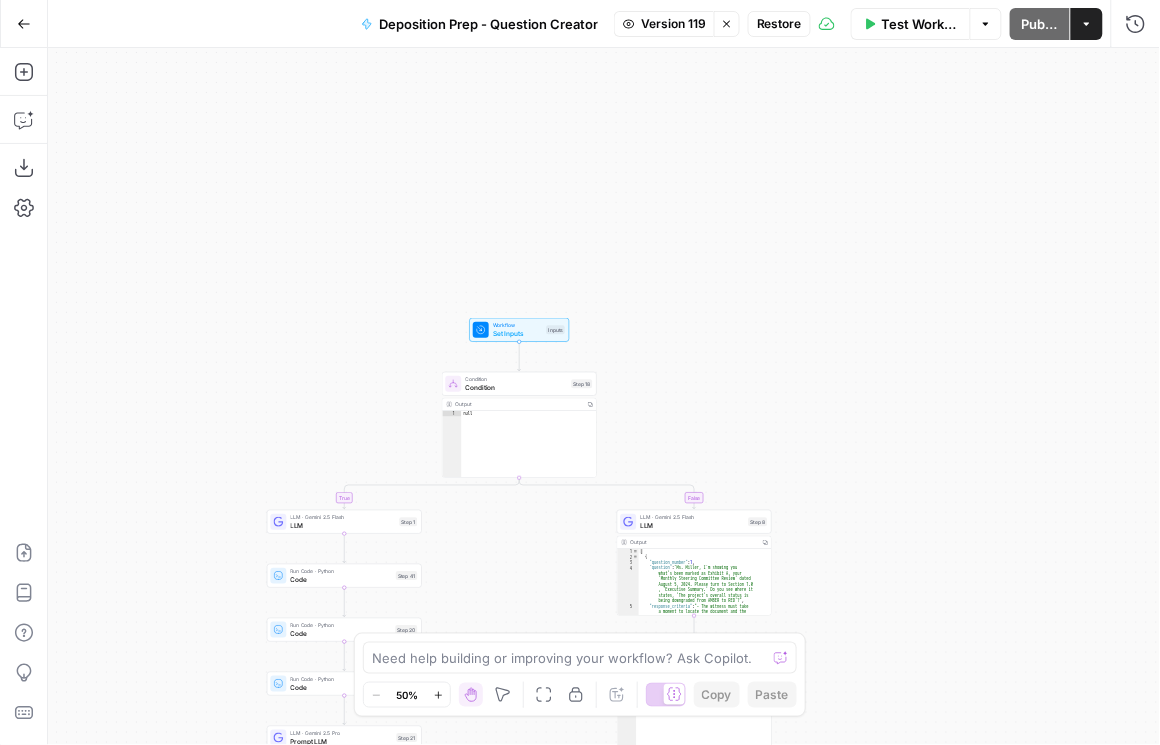 click on "Set Inputs" at bounding box center (518, 334) 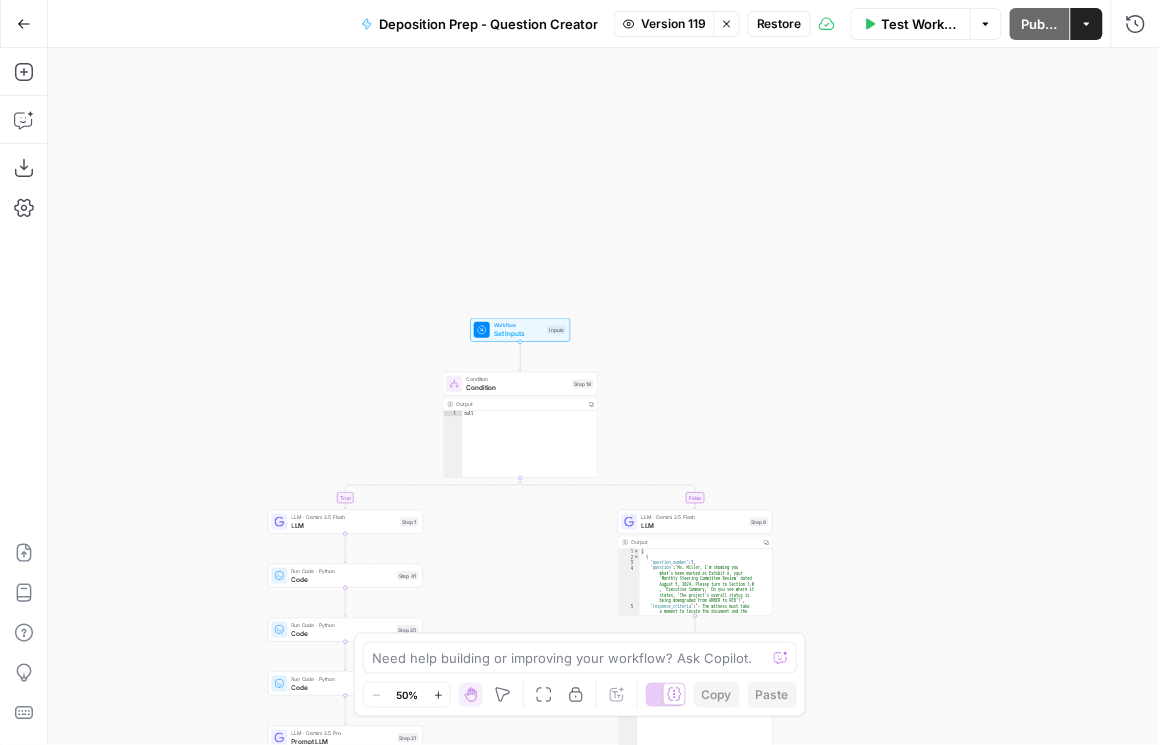 click on "Set Inputs" at bounding box center (519, 334) 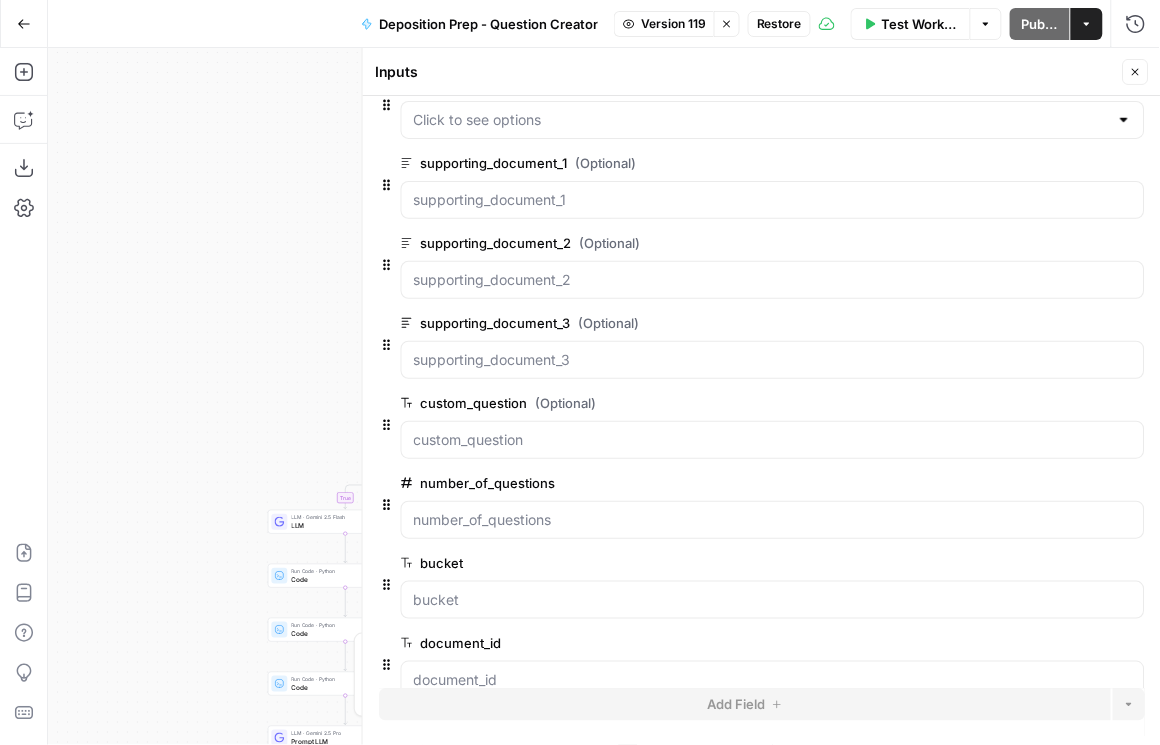 scroll, scrollTop: 443, scrollLeft: 0, axis: vertical 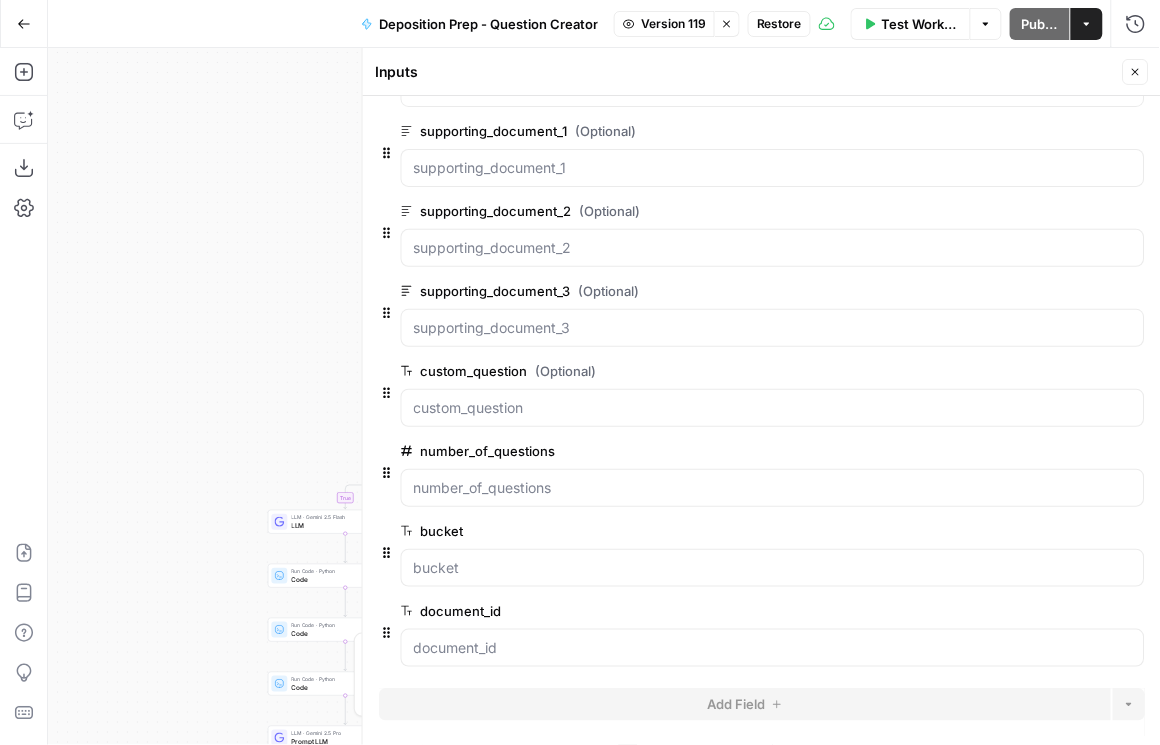 click on "Version 119" at bounding box center [673, 24] 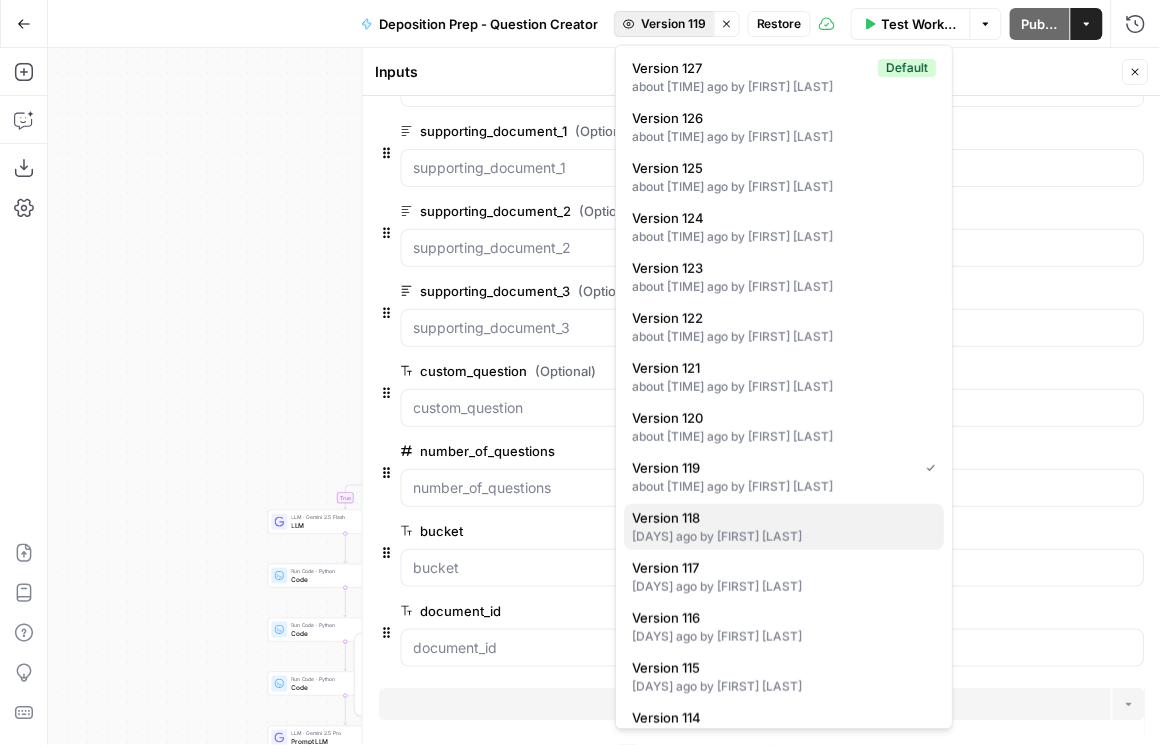 click on "3 days ago
by Daniel Scarr" at bounding box center (784, 537) 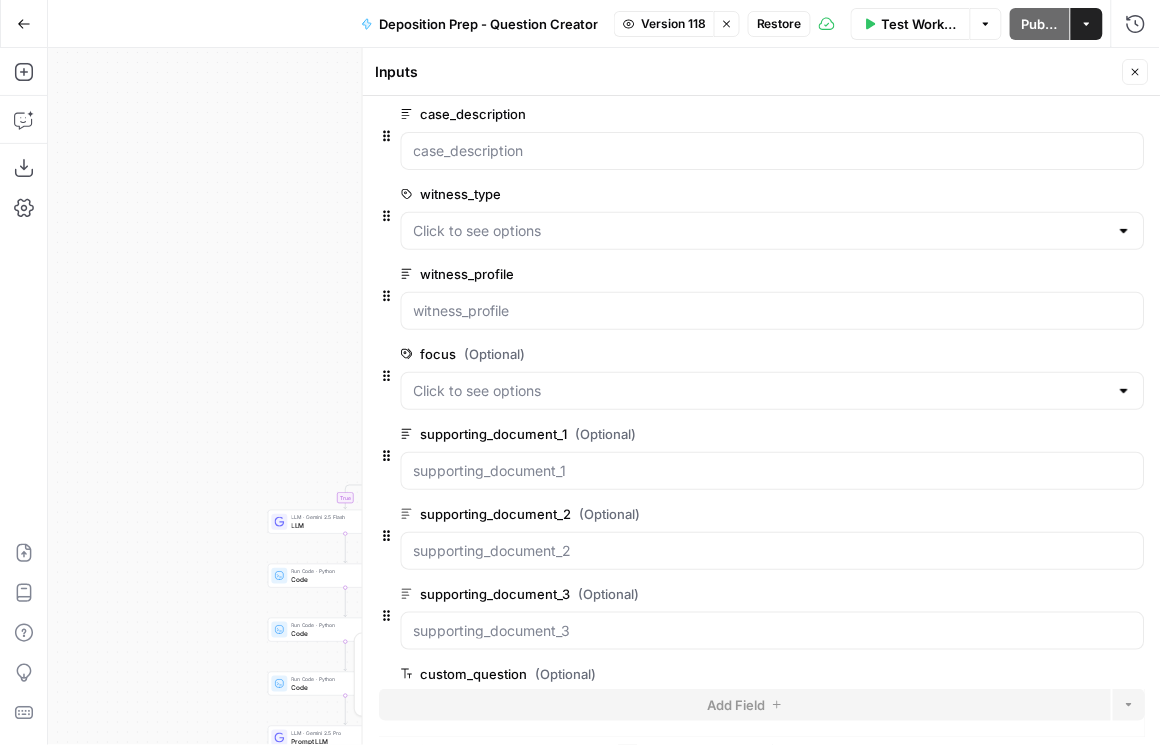 scroll, scrollTop: 393, scrollLeft: 0, axis: vertical 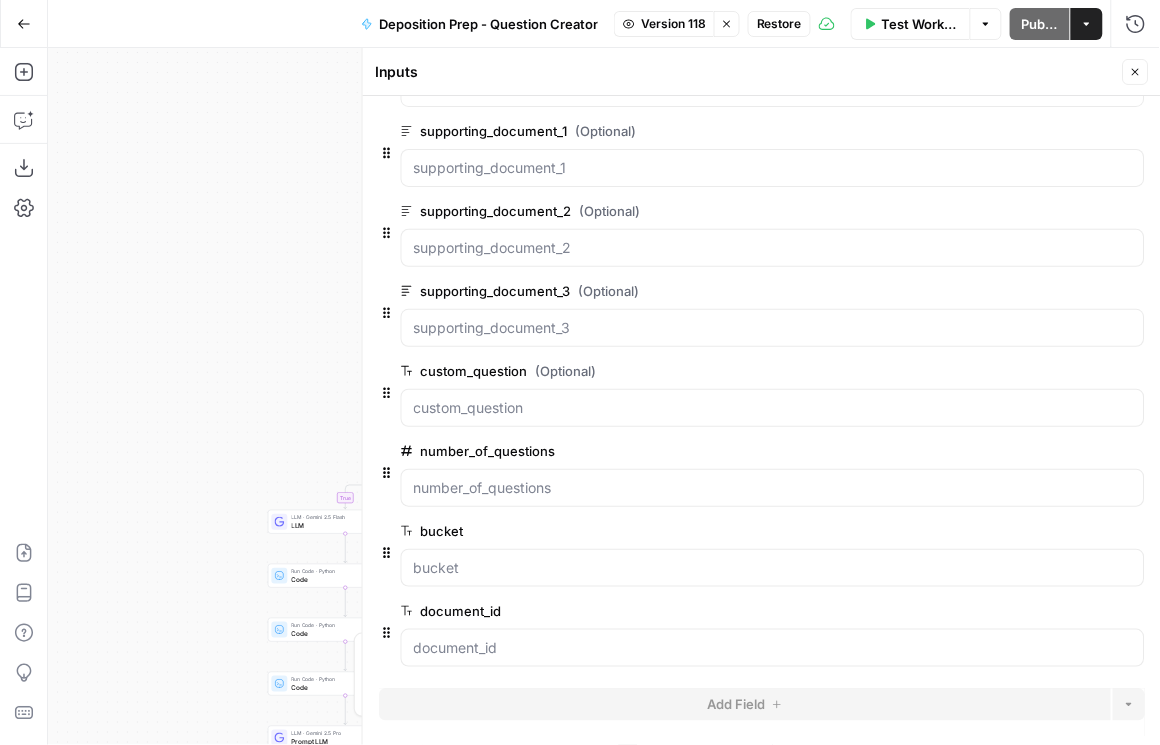 click 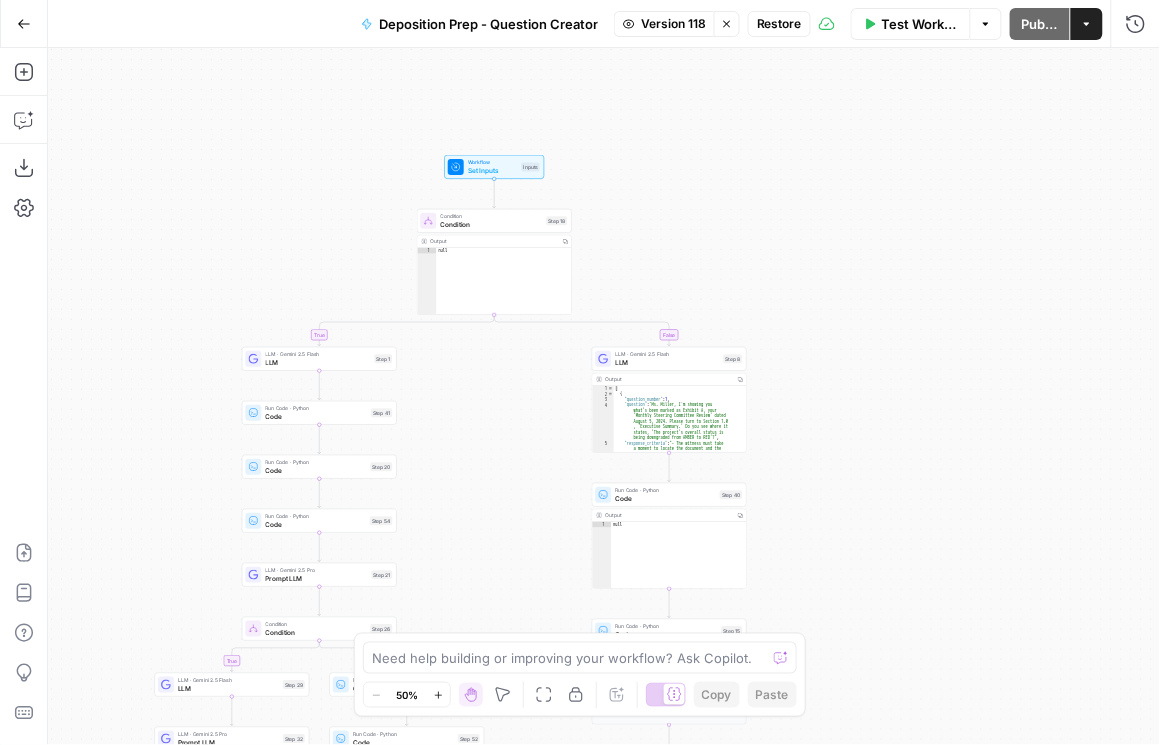 drag, startPoint x: 790, startPoint y: 420, endPoint x: 755, endPoint y: 293, distance: 131.73459 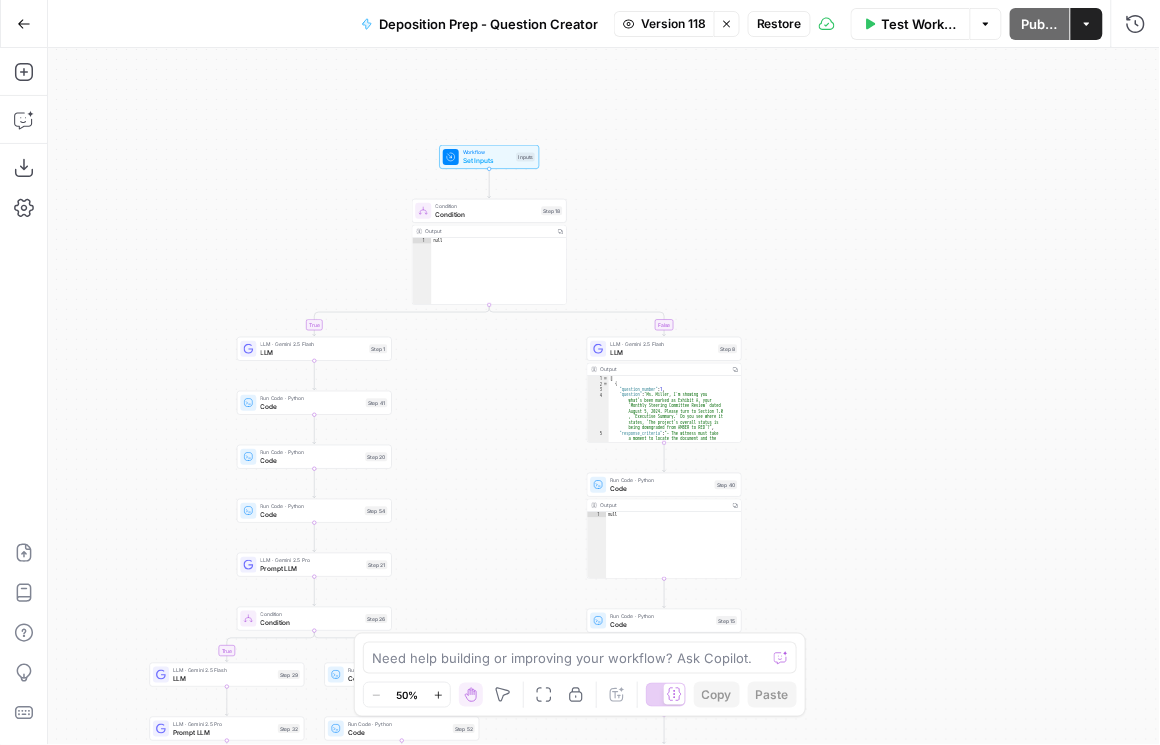 click on "Set Inputs" at bounding box center (488, 161) 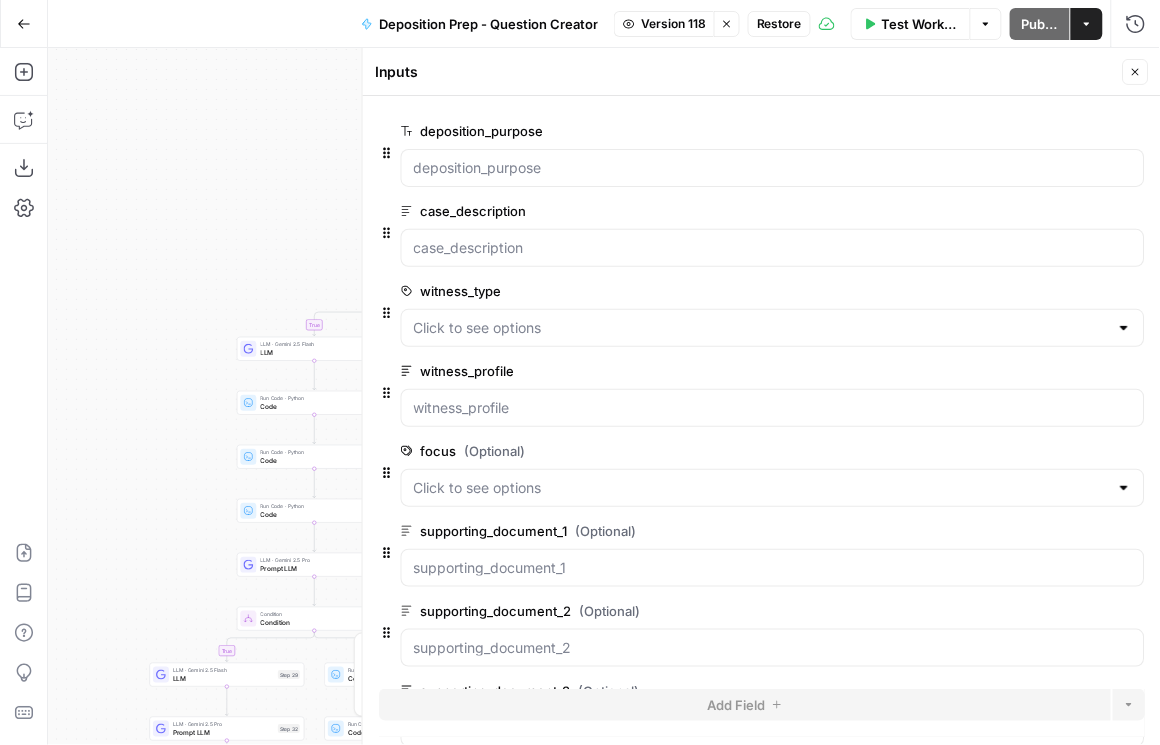 scroll, scrollTop: 0, scrollLeft: 0, axis: both 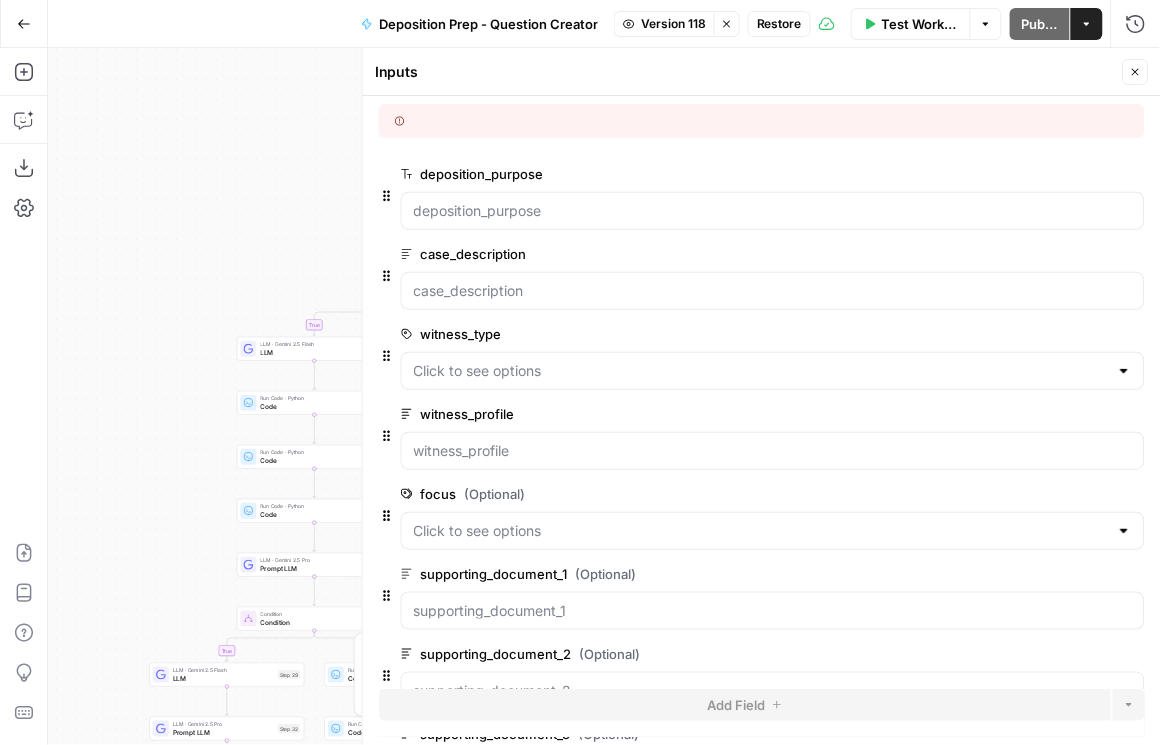 click 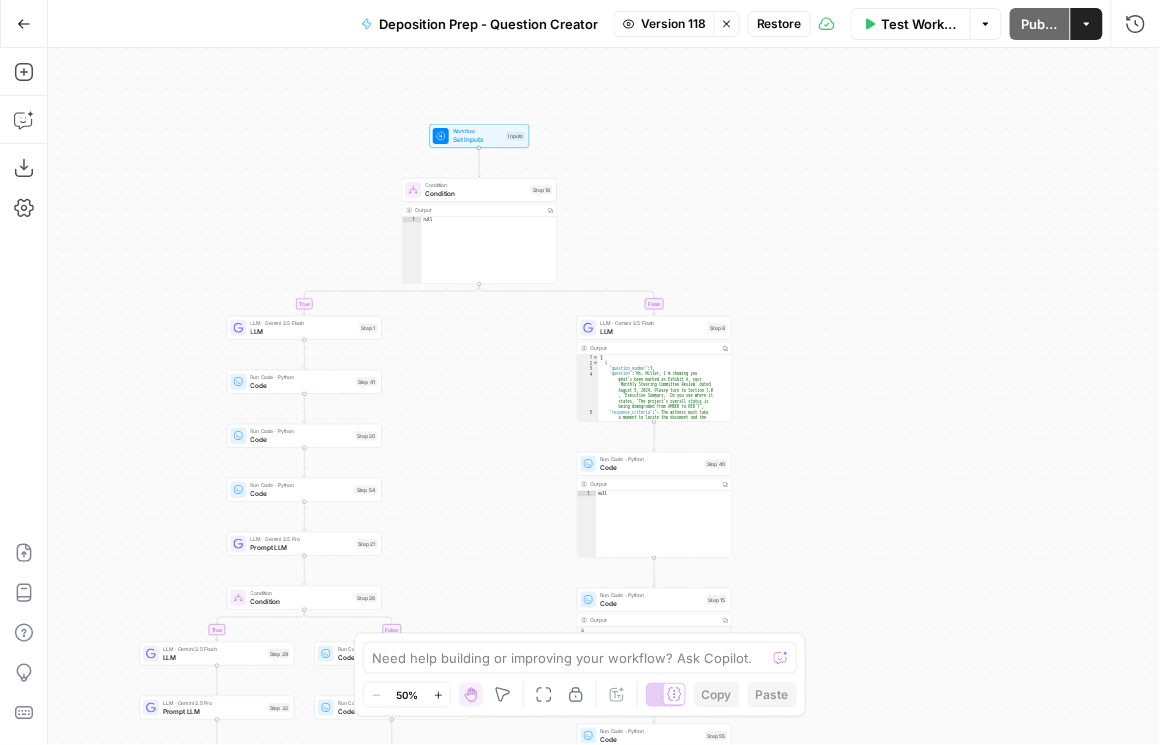 drag, startPoint x: 886, startPoint y: 278, endPoint x: 875, endPoint y: 261, distance: 20.248457 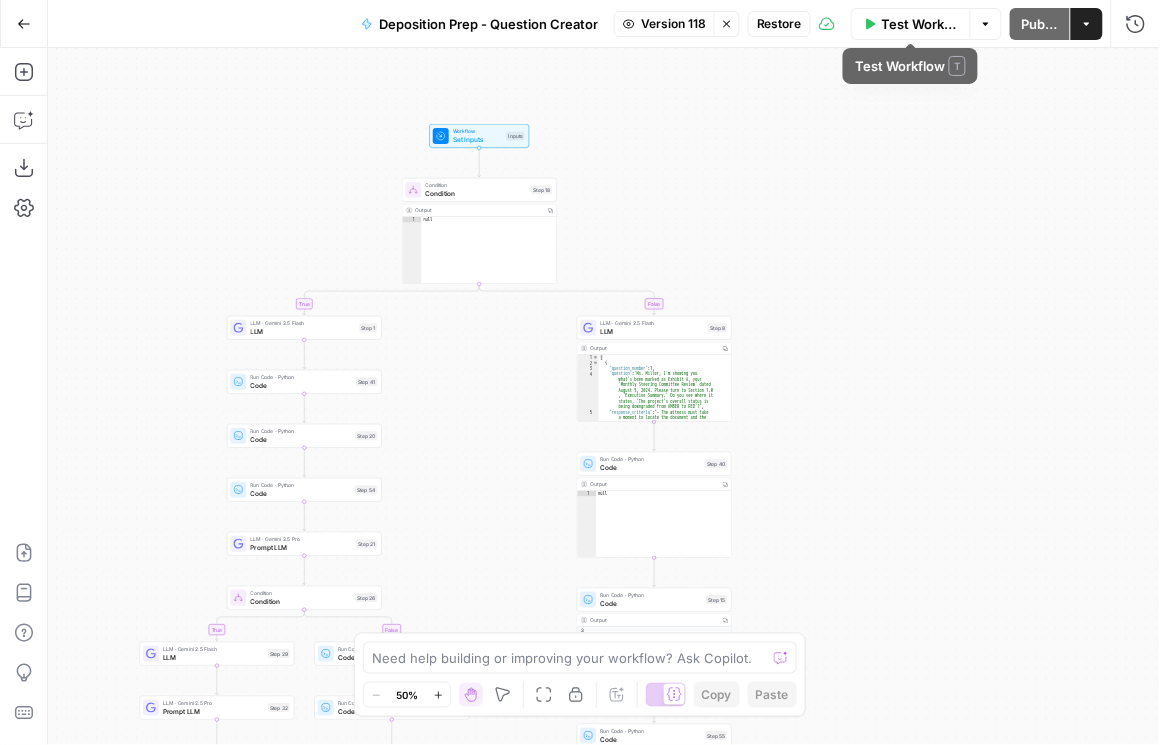 click on "Version 118" at bounding box center [673, 24] 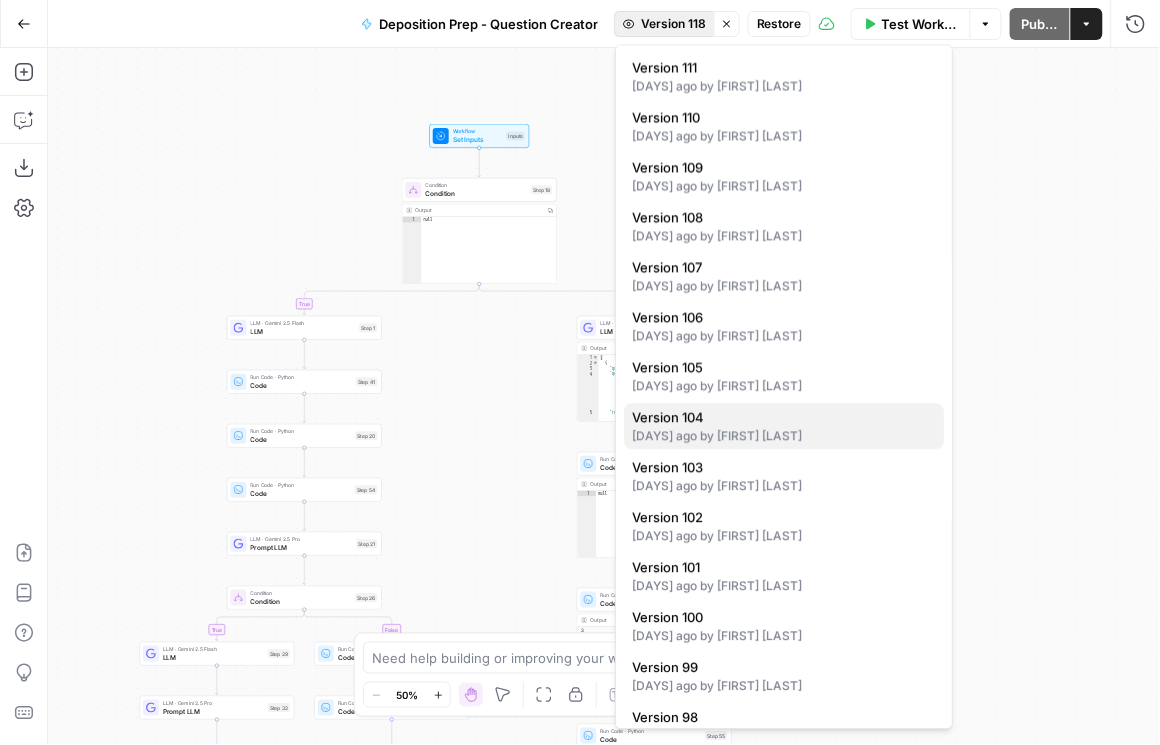 scroll, scrollTop: 1085, scrollLeft: 0, axis: vertical 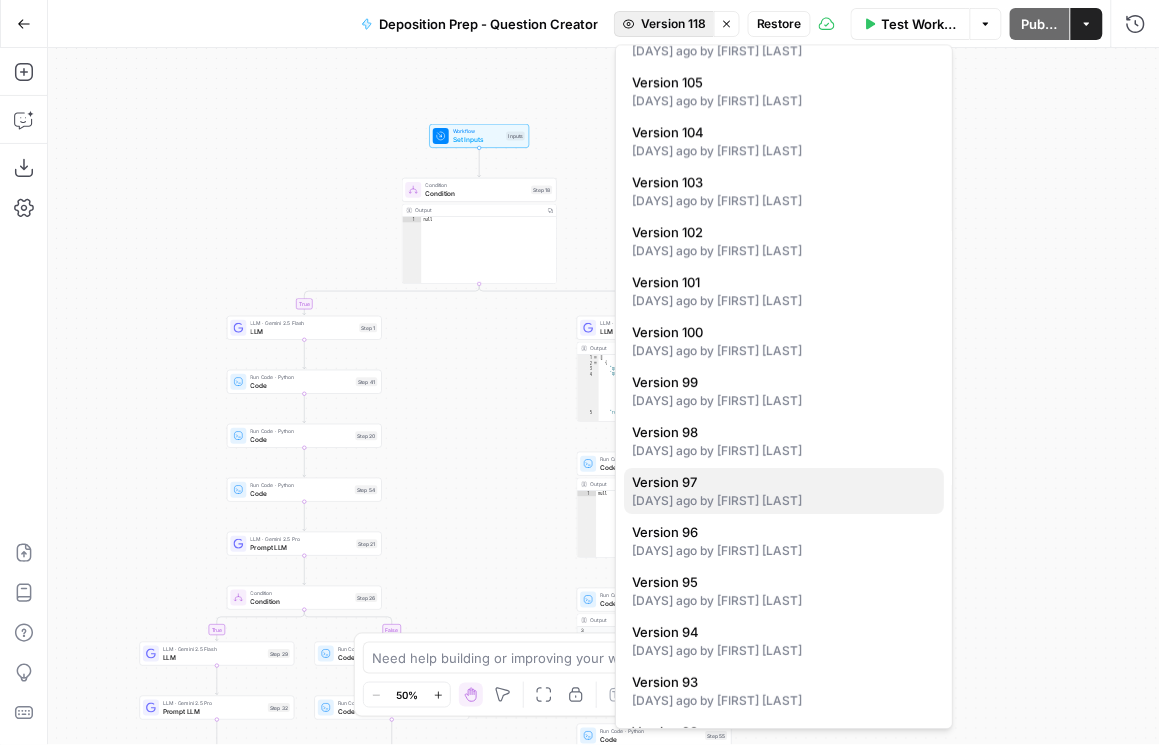 click on "[DAYS_AGO]
by [NAME] [LAST]" at bounding box center (784, 502) 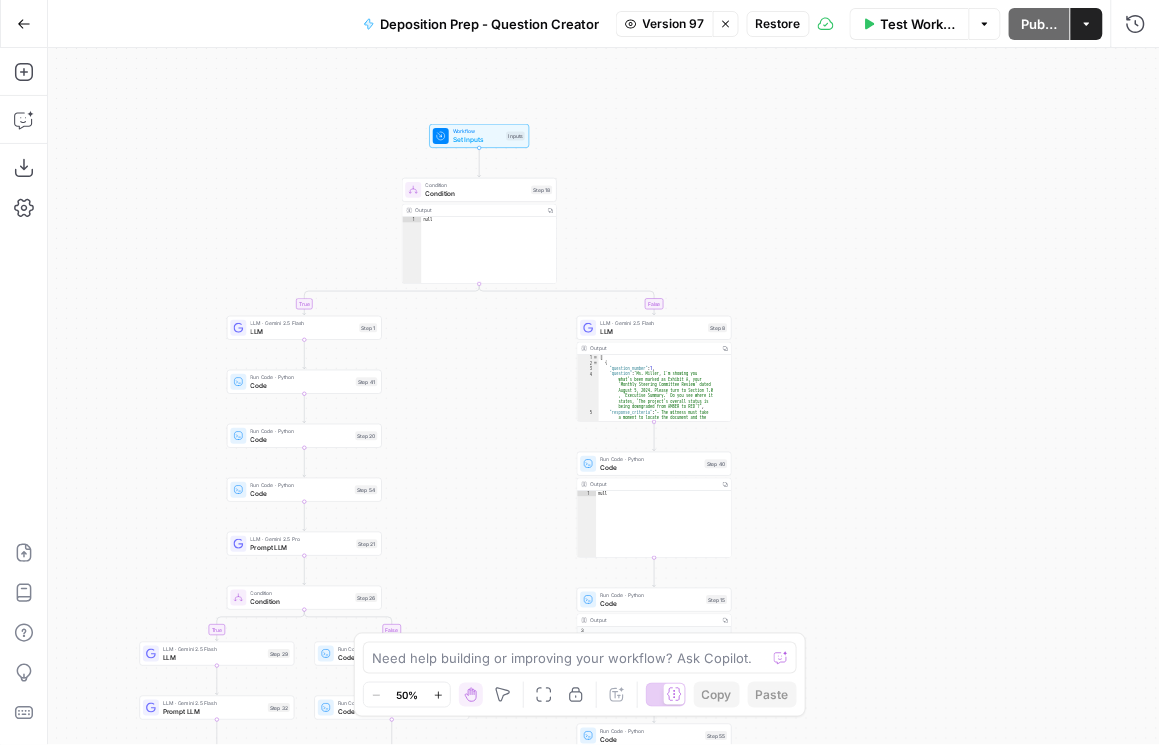 click on "Set Inputs" at bounding box center [478, 140] 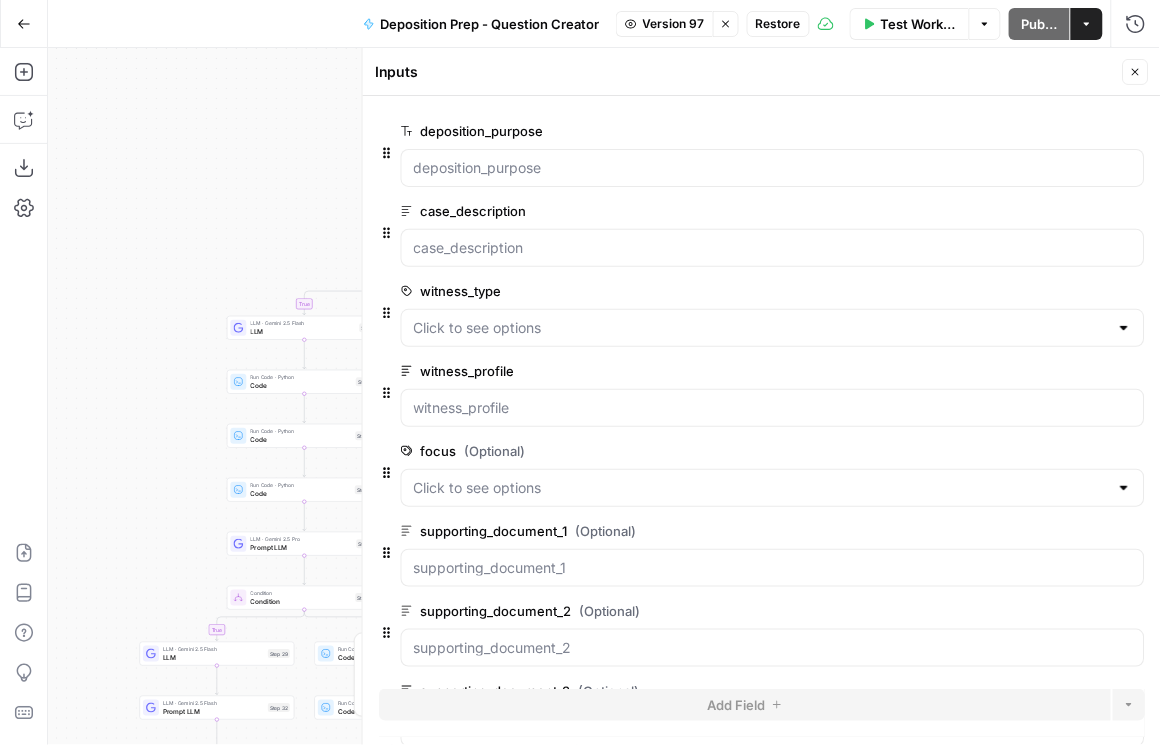 scroll, scrollTop: 0, scrollLeft: 0, axis: both 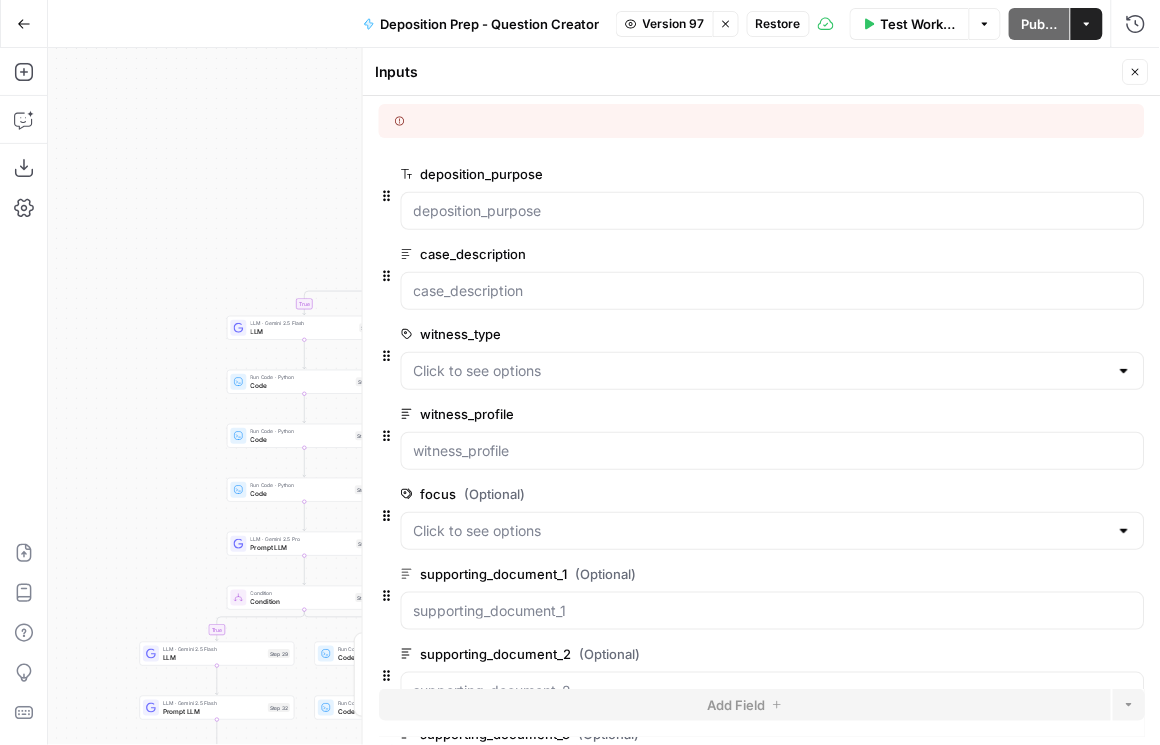 click 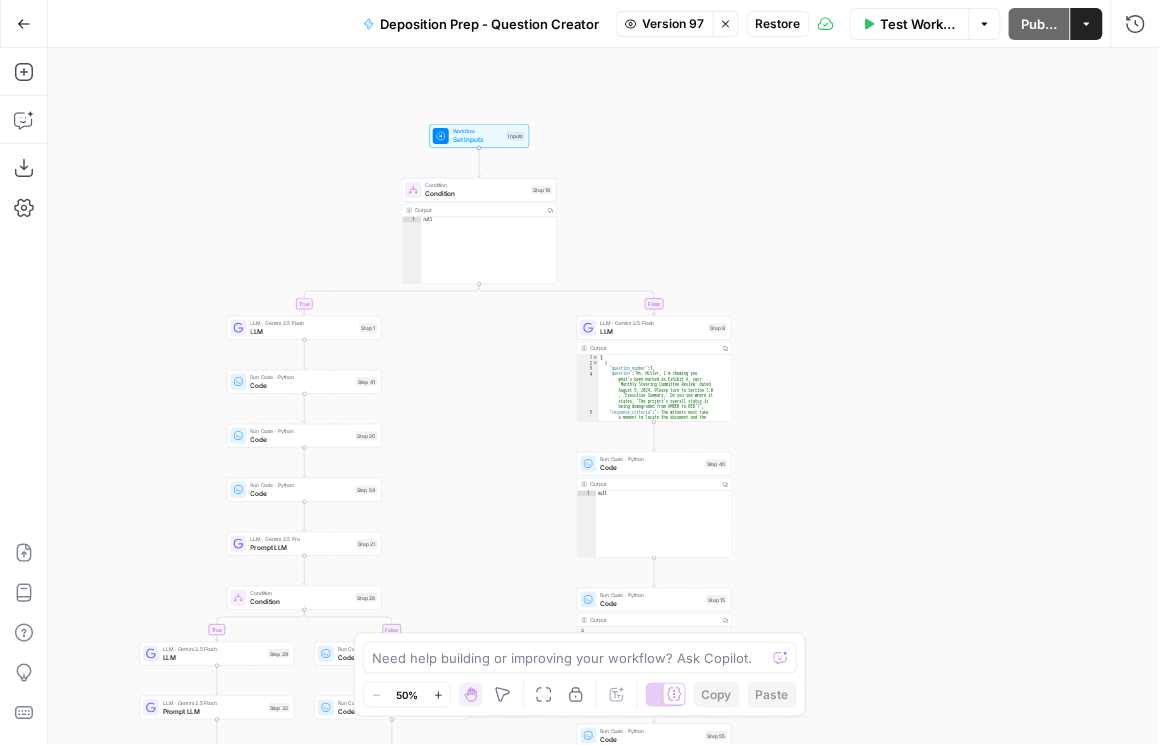 click 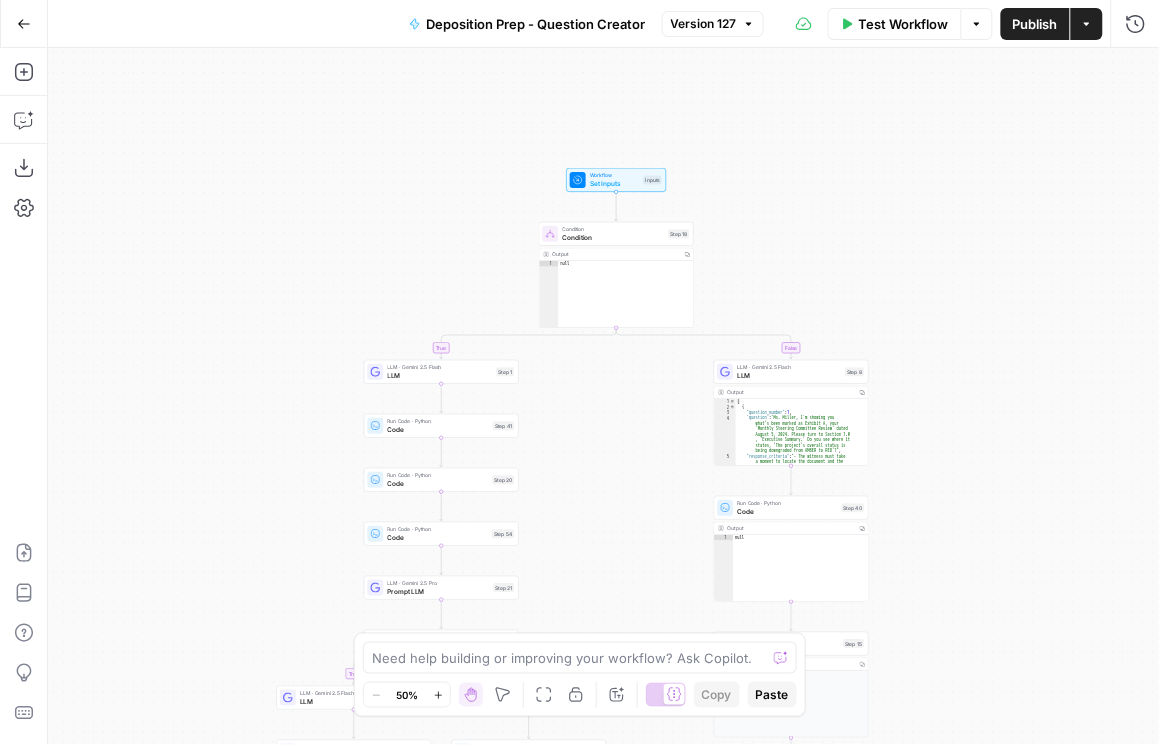 drag, startPoint x: 606, startPoint y: 107, endPoint x: 744, endPoint y: 151, distance: 144.84474 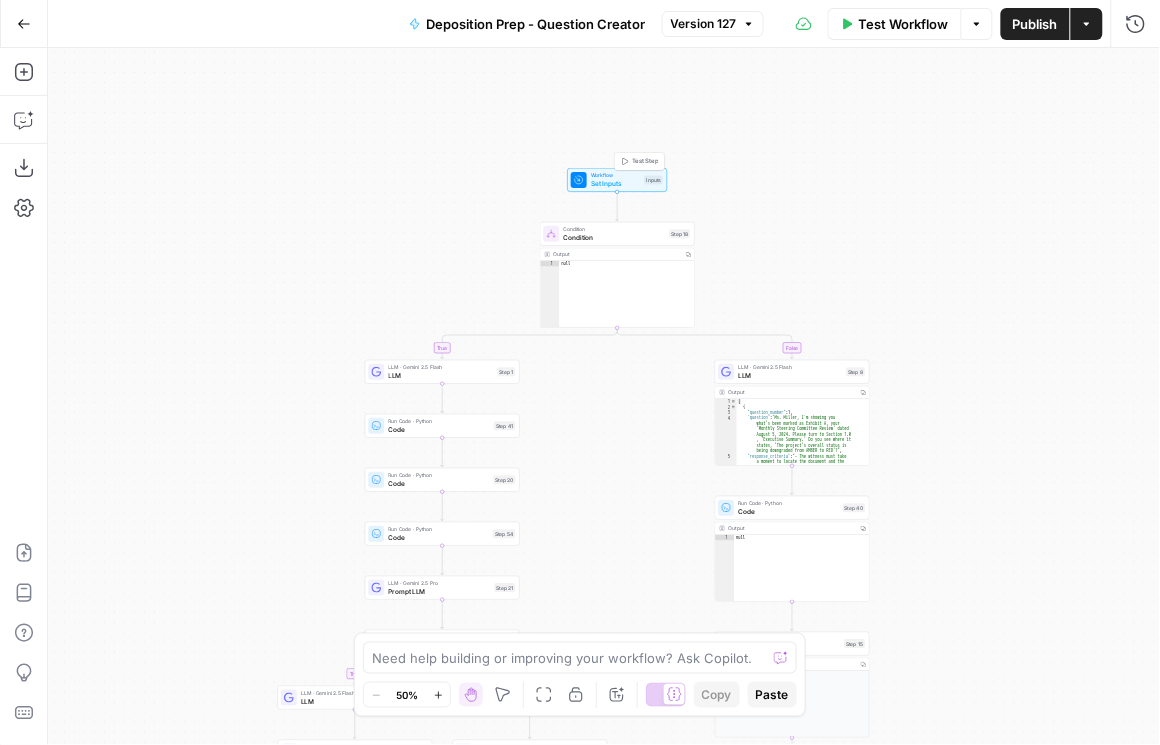 click on "Workflow" at bounding box center [616, 176] 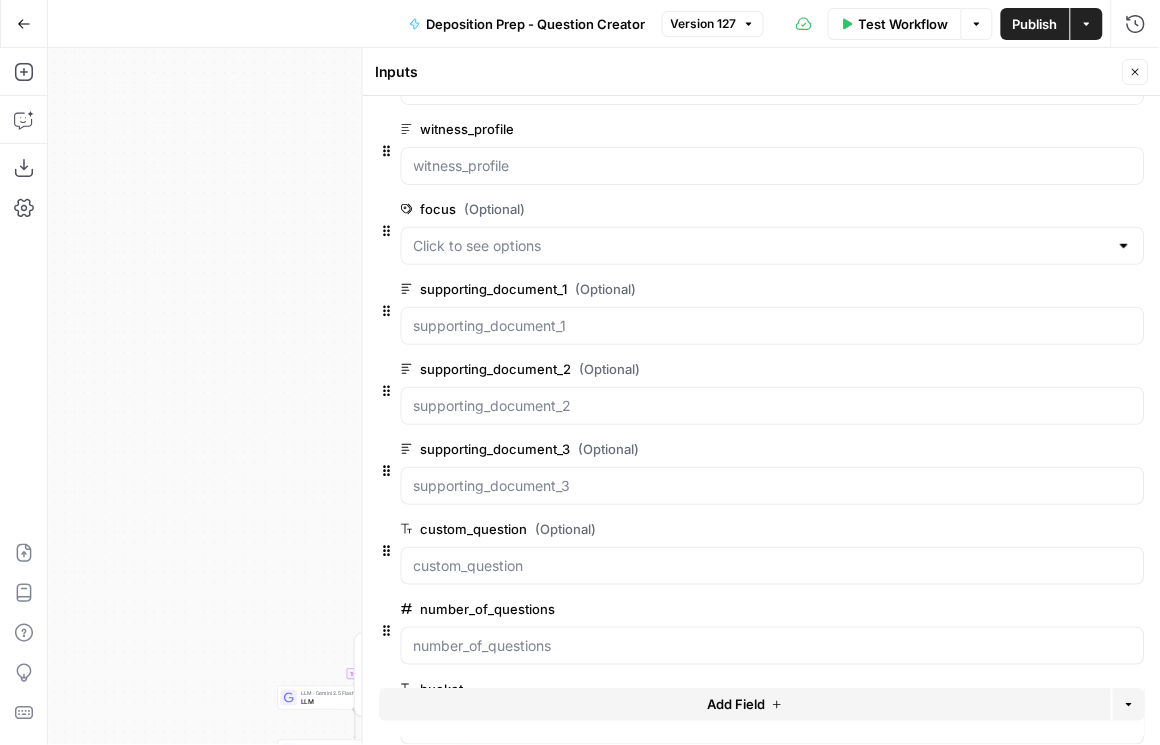 scroll, scrollTop: 443, scrollLeft: 0, axis: vertical 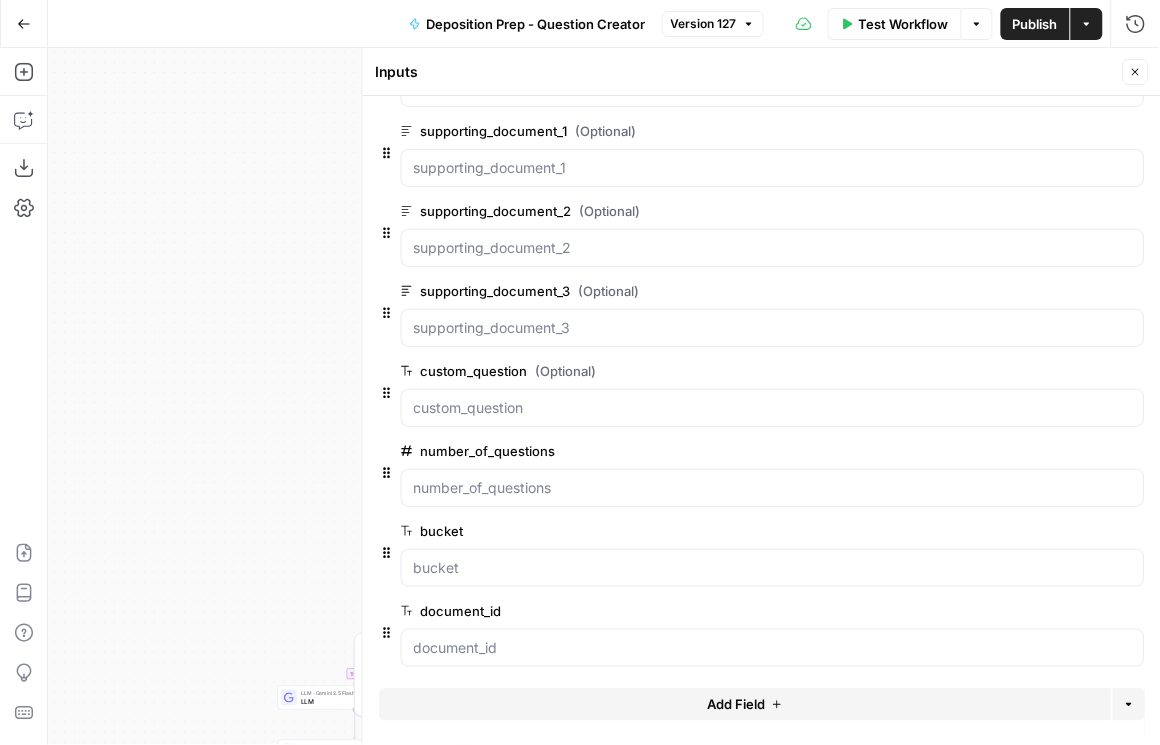 click on "Add Field" at bounding box center (736, 705) 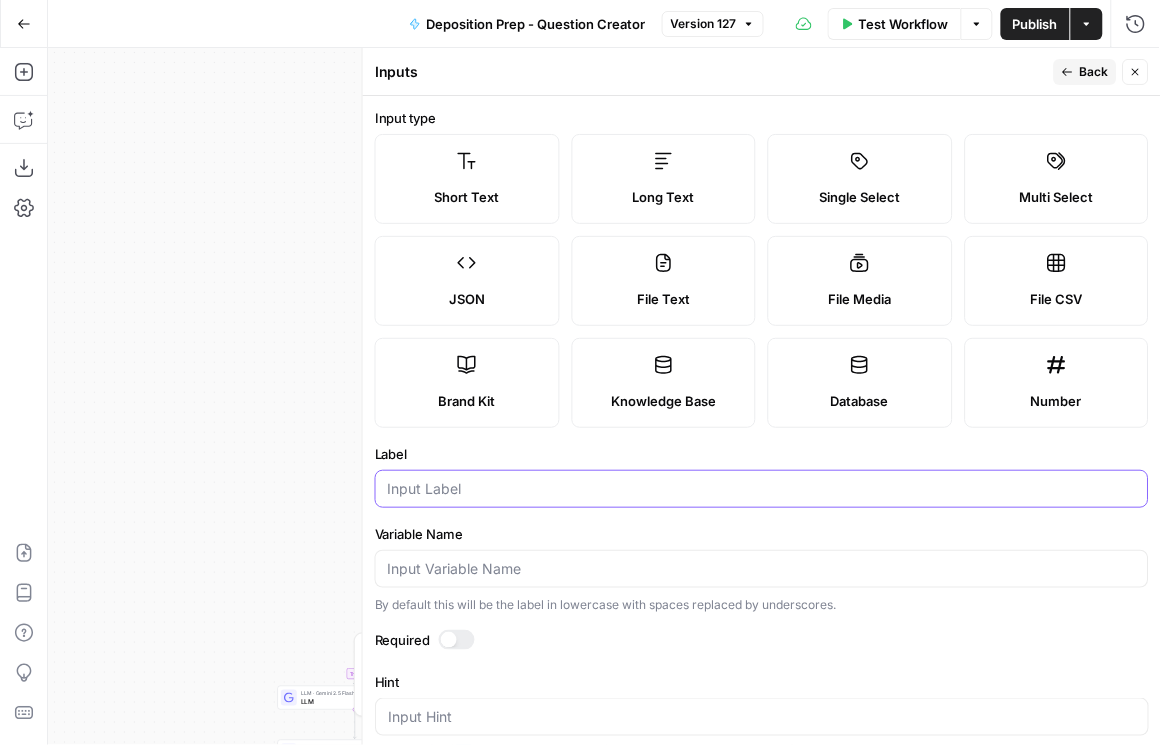 click on "Label" at bounding box center [762, 489] 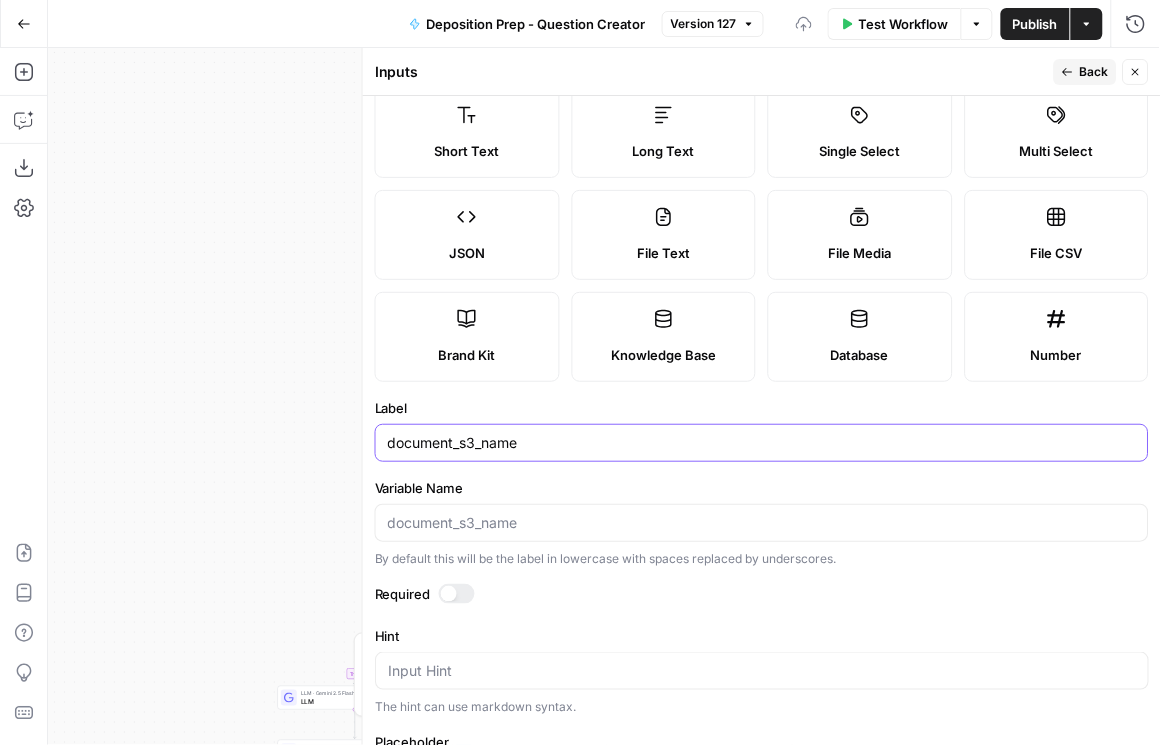scroll, scrollTop: 57, scrollLeft: 0, axis: vertical 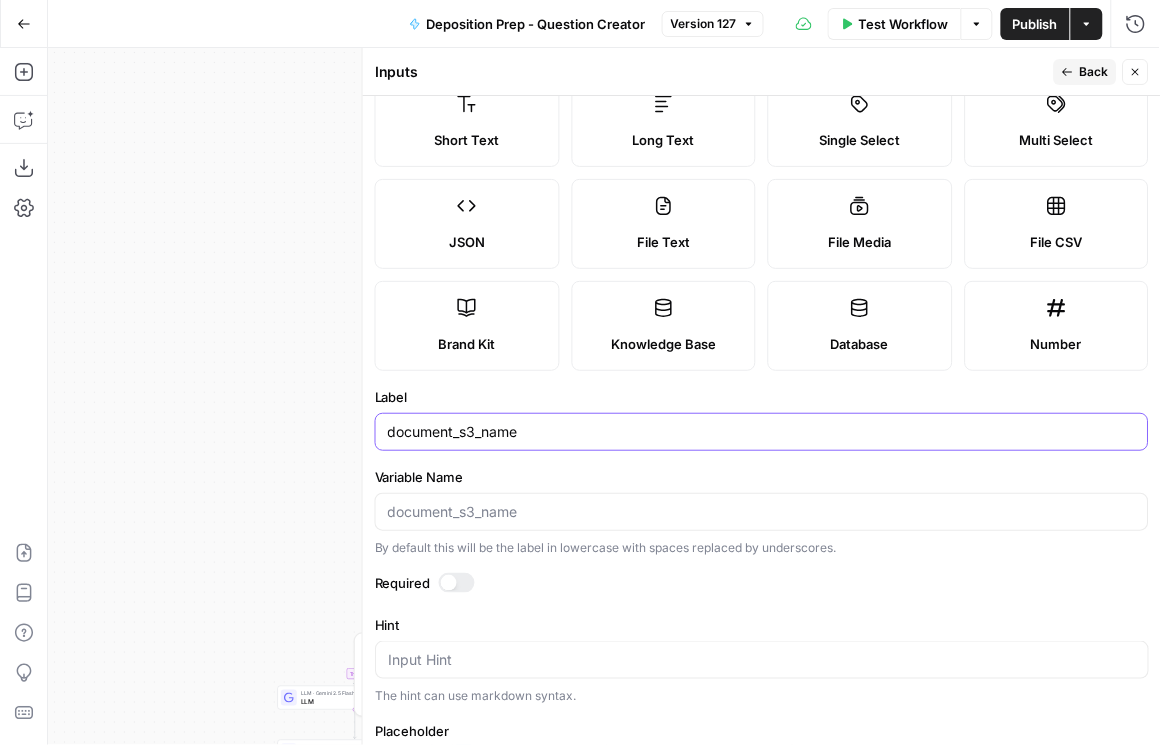 type on "document_s3_name" 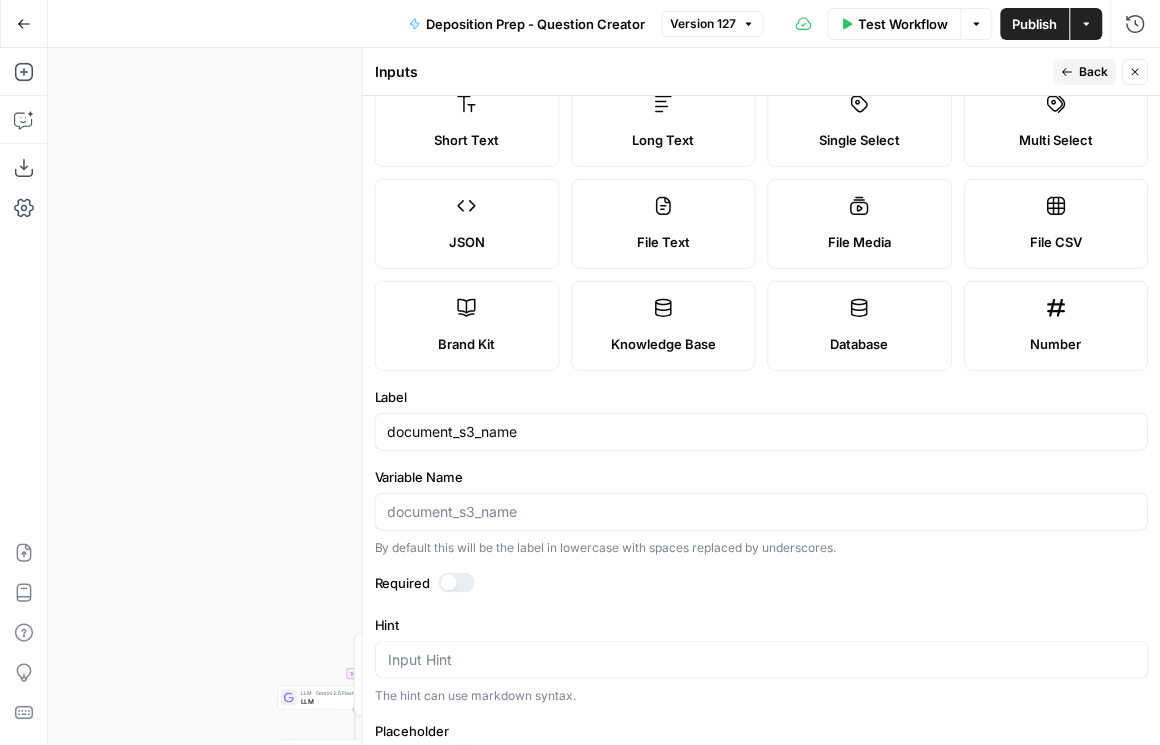 click at bounding box center (449, 583) 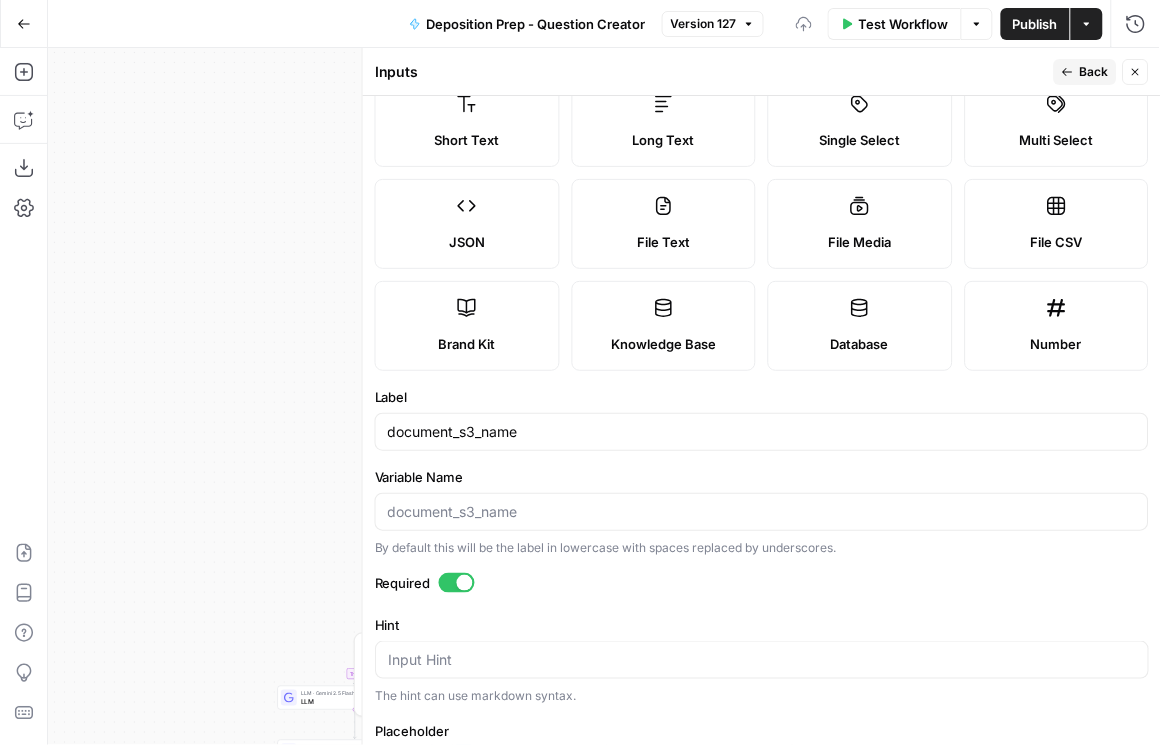 click on "Publish" at bounding box center (1035, 24) 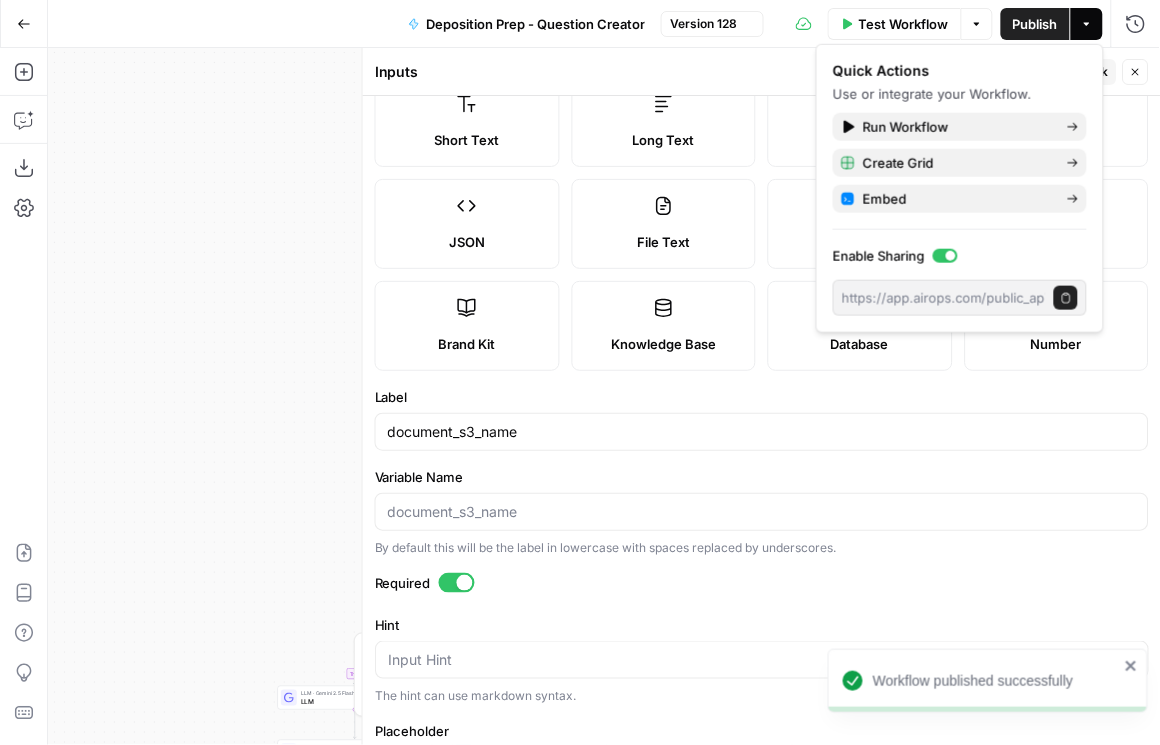 click on "Back" at bounding box center (1085, 72) 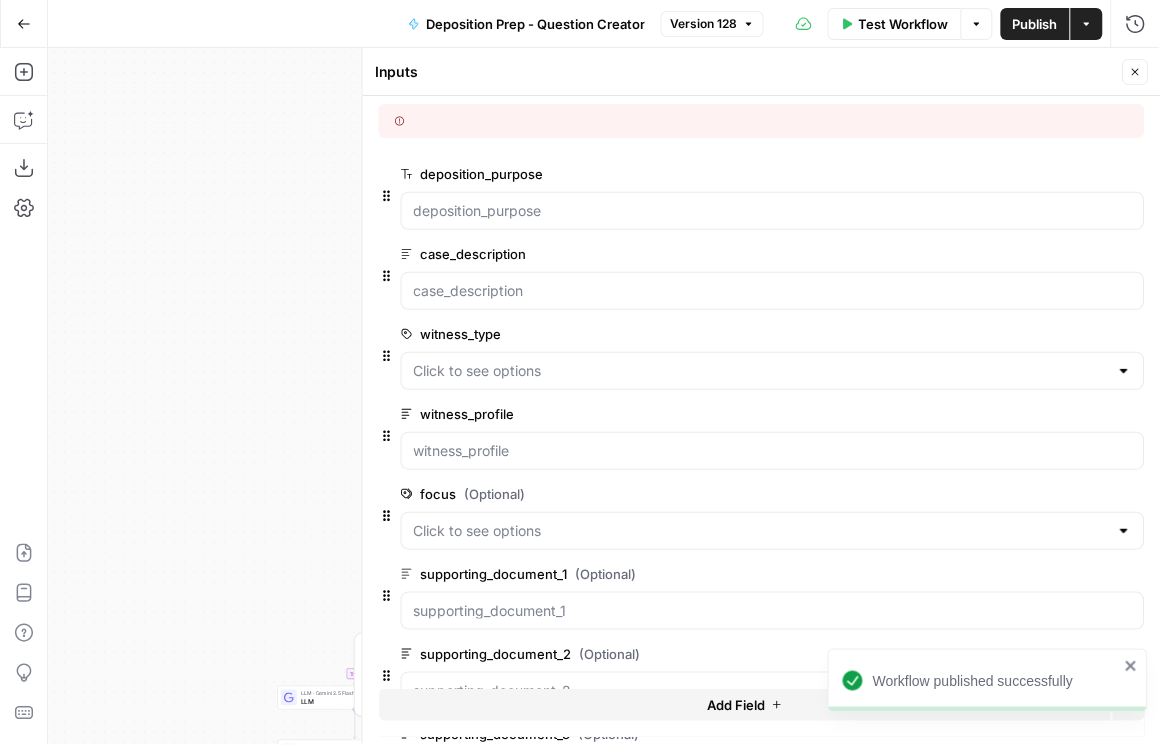 click 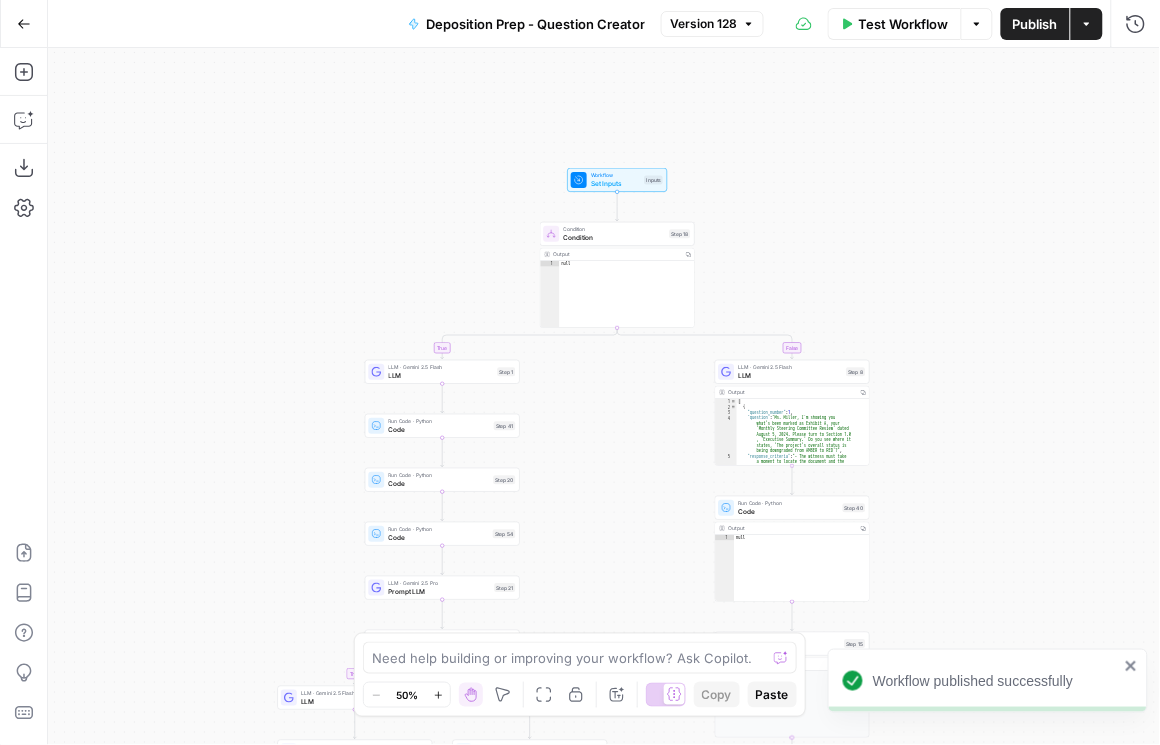 click on "Publish" at bounding box center [1035, 24] 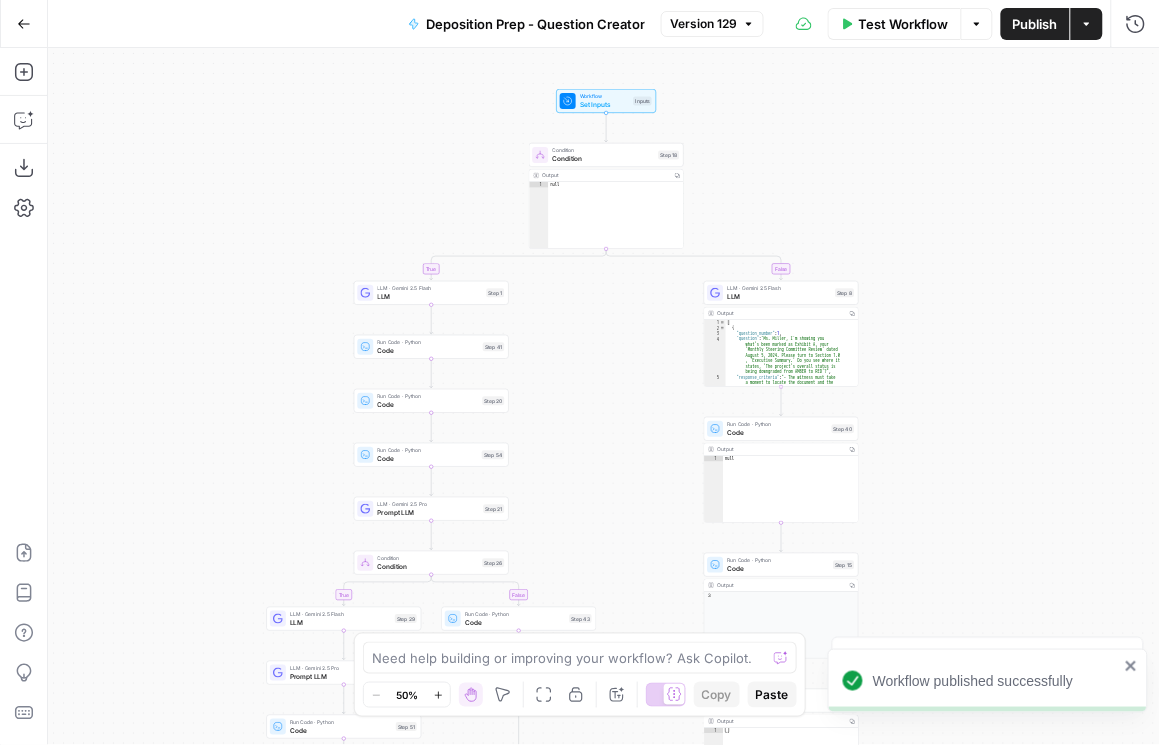drag, startPoint x: 766, startPoint y: 202, endPoint x: 776, endPoint y: 41, distance: 161.31026 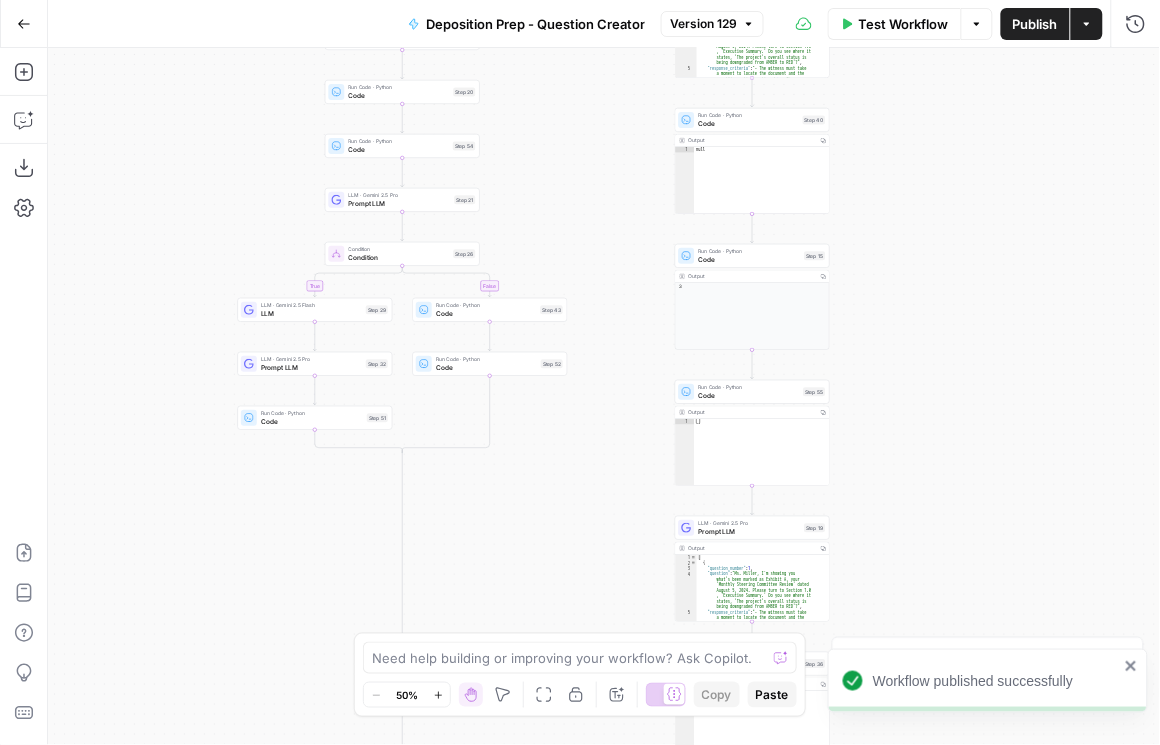 drag, startPoint x: 1004, startPoint y: 342, endPoint x: 946, endPoint y: 185, distance: 167.37085 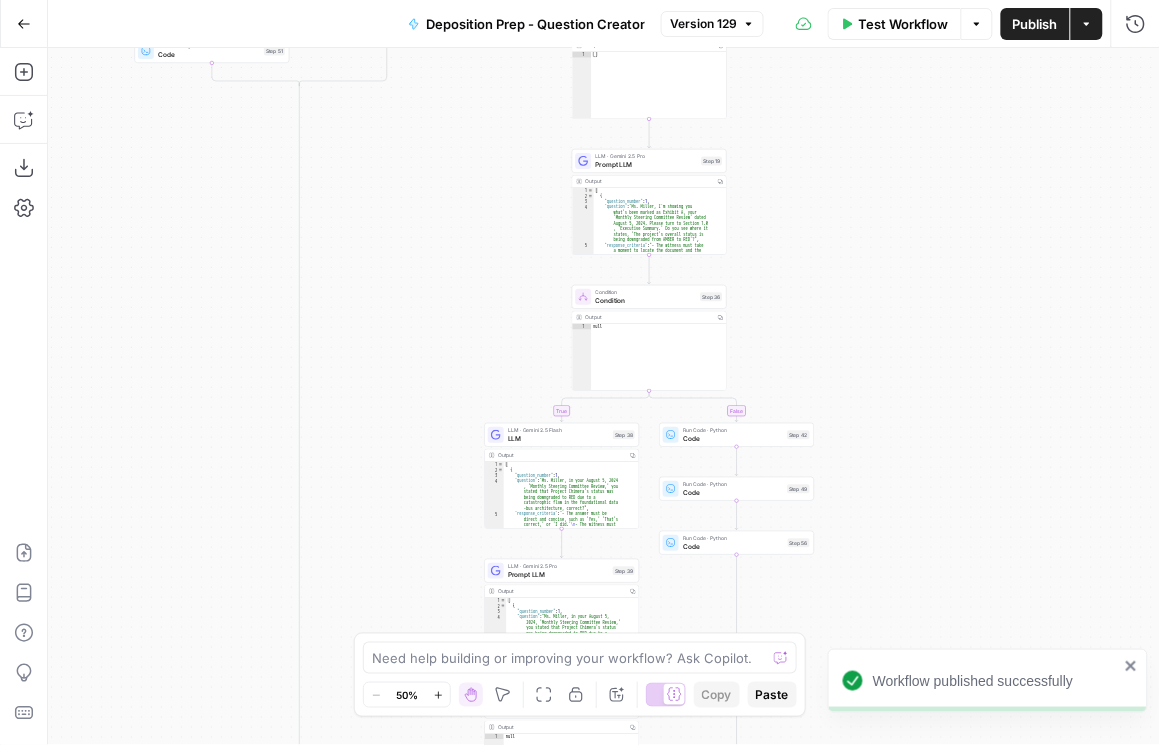 drag, startPoint x: 932, startPoint y: 388, endPoint x: 872, endPoint y: 124, distance: 270.73233 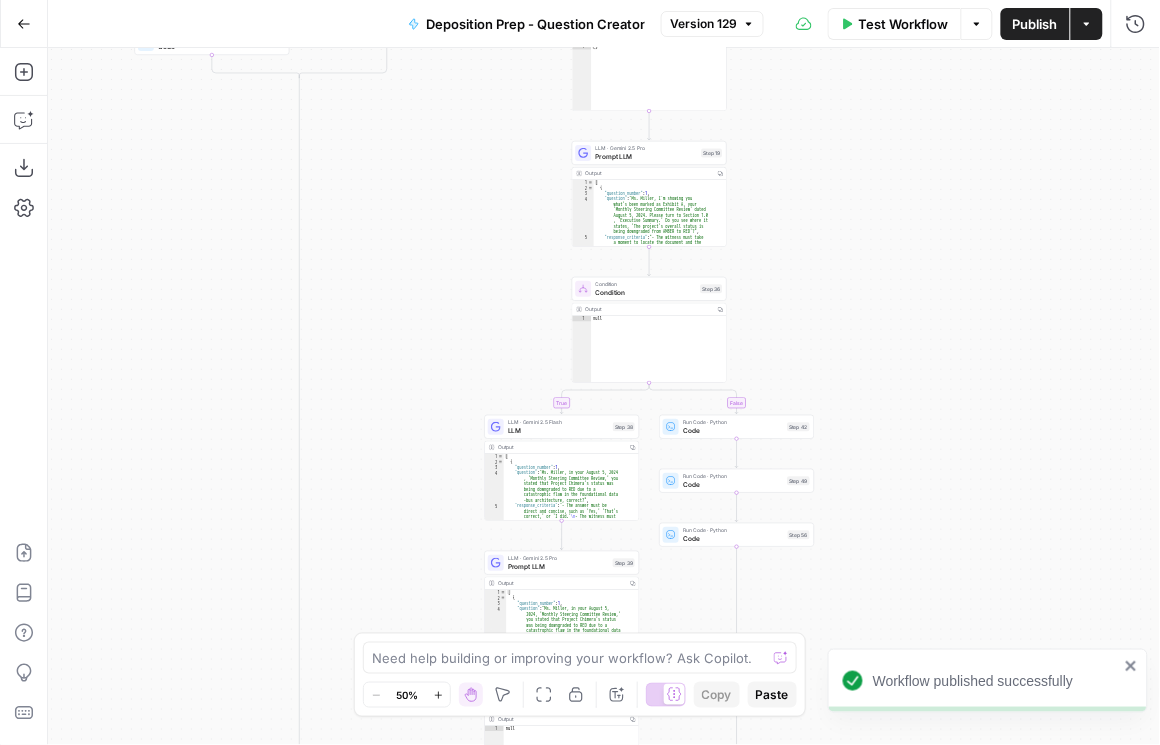 drag, startPoint x: 870, startPoint y: 88, endPoint x: 870, endPoint y: 69, distance: 19 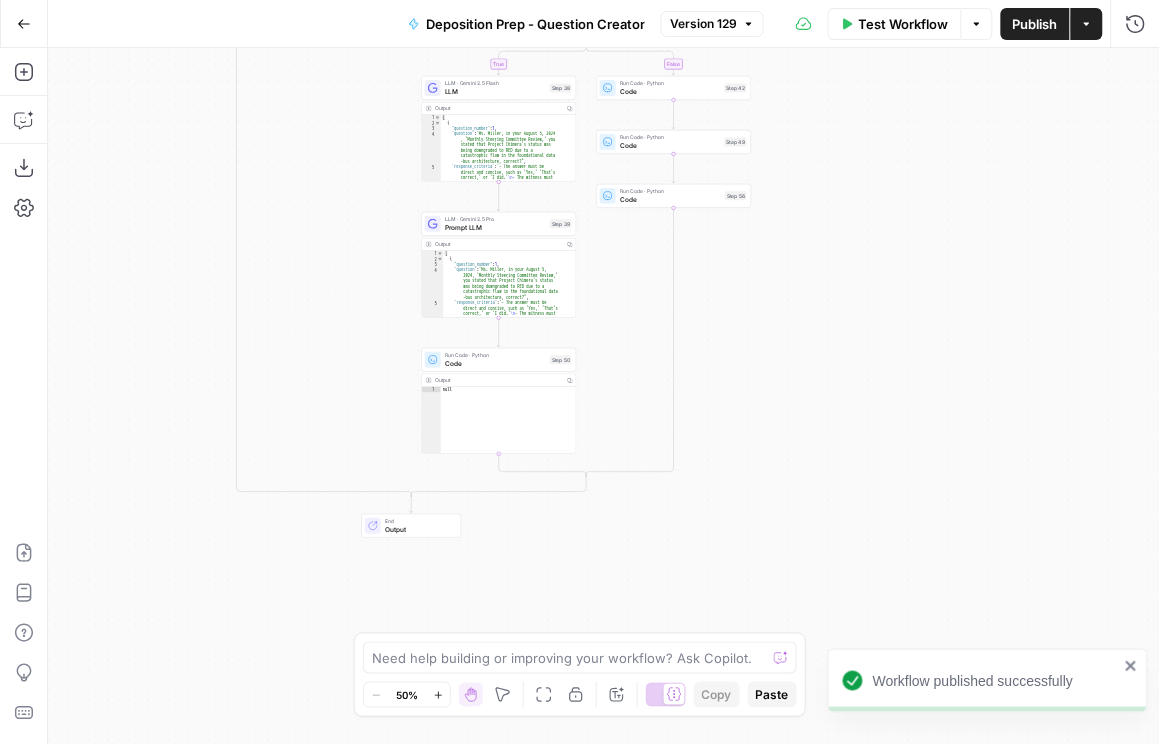 drag, startPoint x: 945, startPoint y: 314, endPoint x: 948, endPoint y: 389, distance: 75.059975 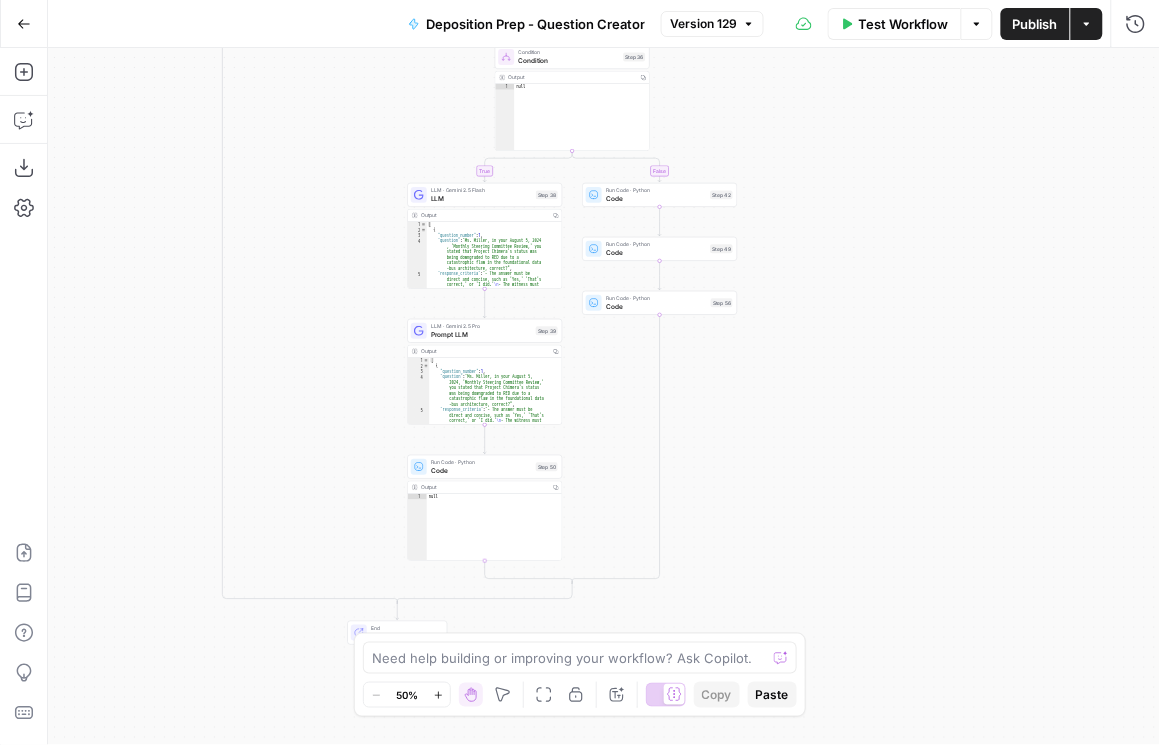 click on "true false true false true false Workflow Set Inputs Inputs Condition Condition Step 18 Output Copy 1 null     XXXXXXXXXXXXXXXXXXXXXXXXXXXXXXXXXXXXXXXXXXXXXXXXXXXXXXXXXXXXXXXXXXXXXXXXXXXXXXXXXXXXXXXXXXXXXXXXXXXXXXXXXXXXXXXXXXXXXXXXXXXXXXXXXXXXXXXXXXXXXXXXXXXXXXXXXXXXXXXXXXXXXXXXXXXXXXXXXXXXXXXXXXXXXXXXXXXXXXXXXXXXXXXXXXXXXXXXXXXXXXXXXXXXXXXXXXXXXXXXXXXXXXXXXXXXXXXXXXXXXXXXXXXXXXXXXXXXXXXXXXXXXXXXXXXXXXXXXXXXXXXXXXXXXXXXXXXXXXXXXXXXXXXXXXXXXXXXXXXXXXXXXXXXXXXXXXXXXXXXXXXXXXXXXXXXXXXXXXXXXXXXXXXXXXXXXXXXXXXXXXXXXXXXXXXXXXXXXXXXXXXXXXXXXXXXXXXXXXXXXXXXXXXXXXXXXXXXXXXXXXXXXXXXXXXXXXXXXXXXXXXXXXXXXXXXXXXXXXXXXXXXXXXXXXXX LLM · Gemini 2.5 Flash LLM Step 1 Run Code · Python Code Step 41 Run Code · Python Code Step 20 Run Code · Python Code Step 54 LLM · Gemini 2.5 Pro Prompt LLM Step 21 Condition Condition Step 26 LLM · Gemini 2.5 Flash LLM Step 29 LLM · Gemini 2.5 Pro Prompt LLM Step 32 Run Code · Python Code Step 51 Run Code · Python Code Step 43 Run Code · Python Code Step 52 LLM · Gemini 2.5 Flash 1" at bounding box center [604, 396] 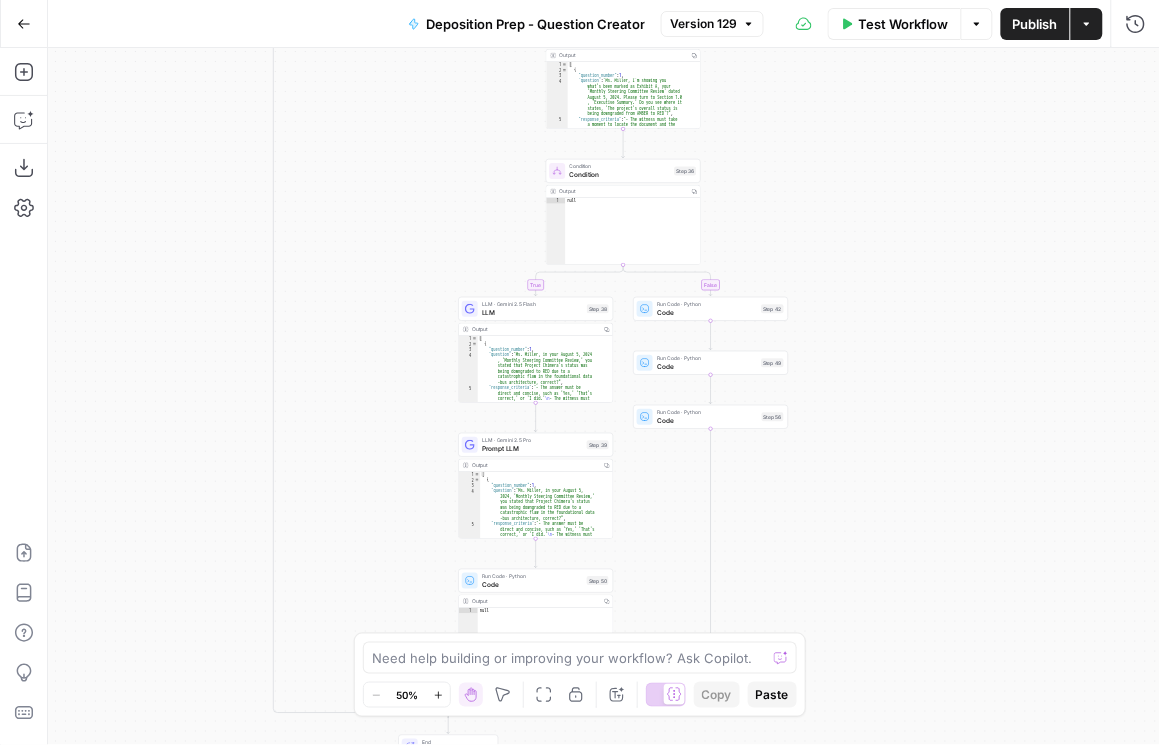 drag, startPoint x: 851, startPoint y: 87, endPoint x: 905, endPoint y: 227, distance: 150.05333 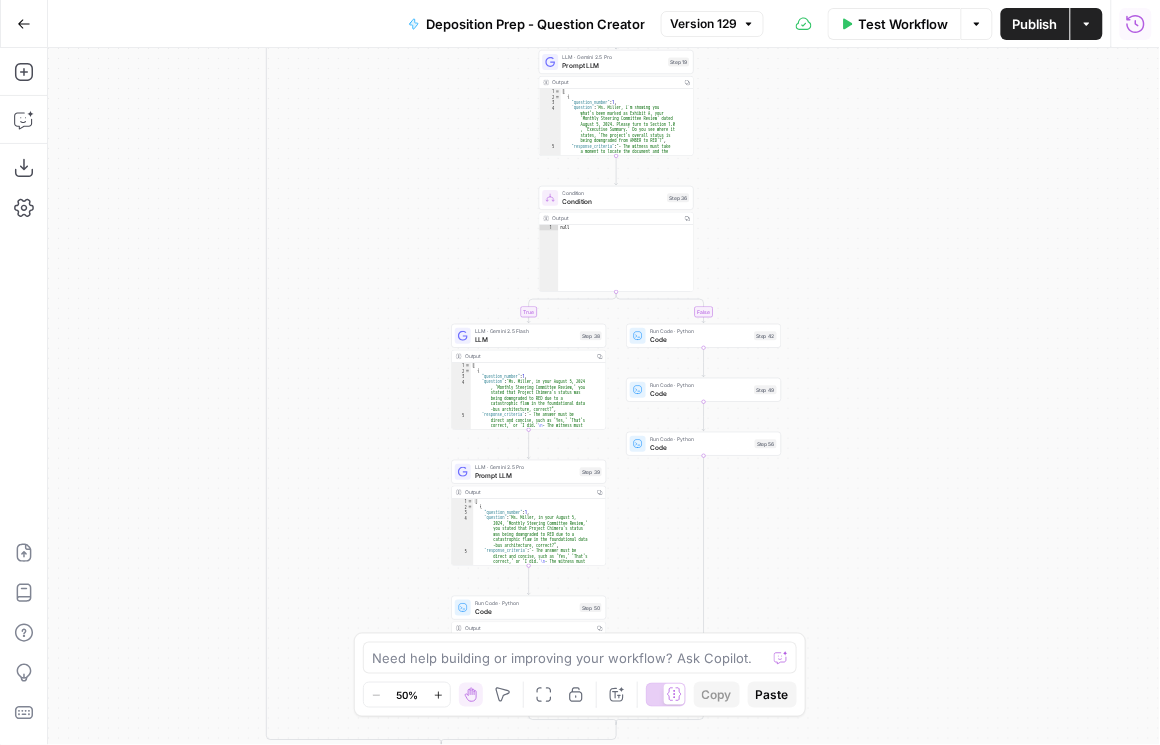 click 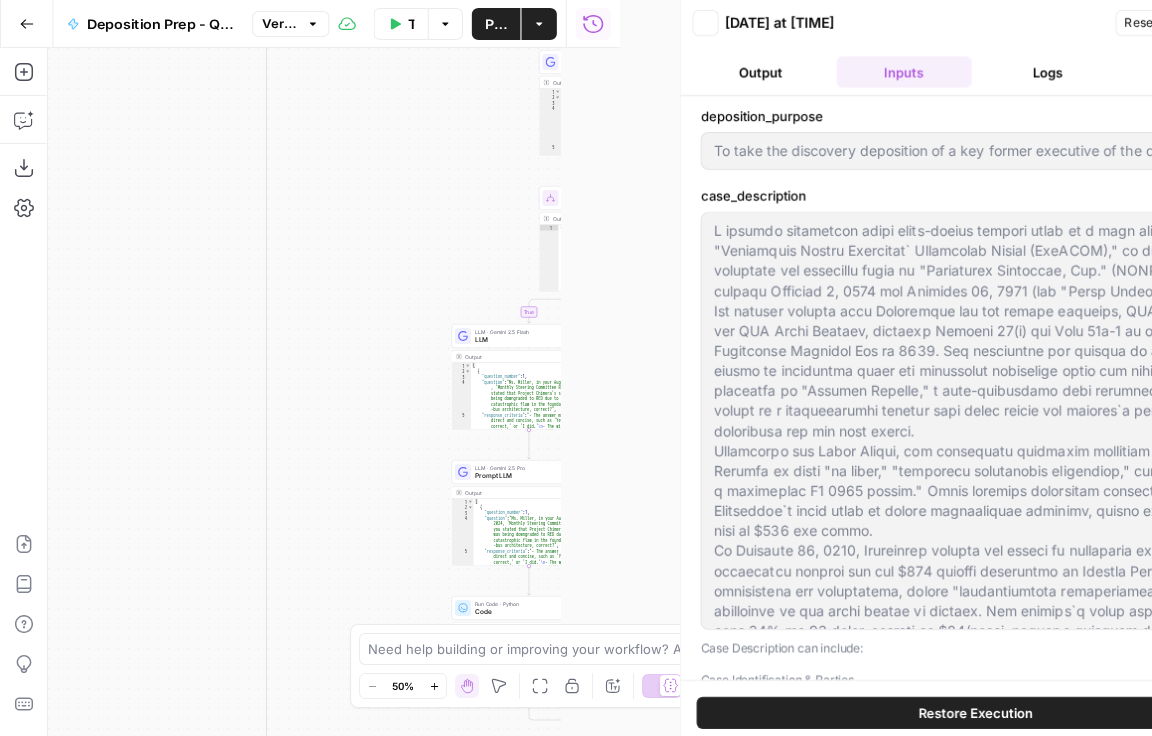 type on "To take the discovery deposition of a key former executive of the defendant corporation. The primary goals are:To gather factual evidence regarding the internal state of a critical project ("Project Chimera") that is central to the lawsuit.To establish what senior management, including the CEO and CFO, knew about the project`s significant problems and when they knew it.To uncover internal communications (emails, memos, reports) that contradict the company`s public statements.To understand the timeline of key decisions, the individuals involved, and the specific warnings that were given and allegedly ignored.To assess the witness`s credibility, personal knowledge, and her version of events leading up to the stock price collapse." 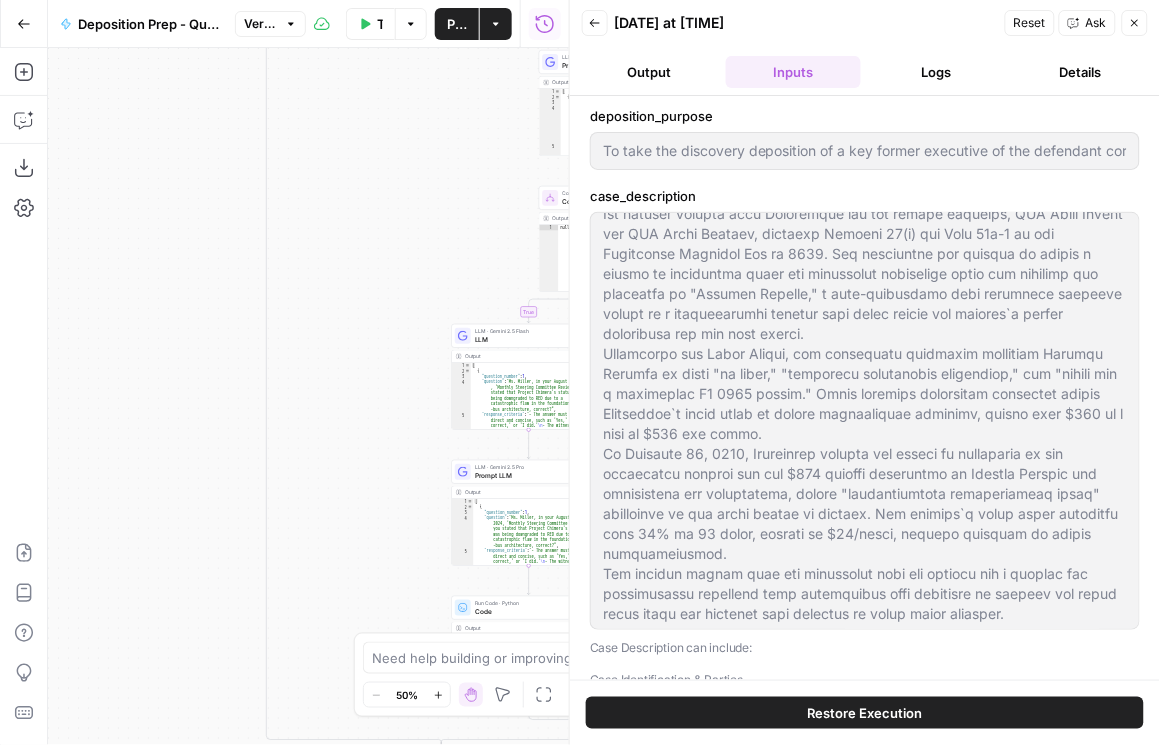 scroll, scrollTop: 119, scrollLeft: 0, axis: vertical 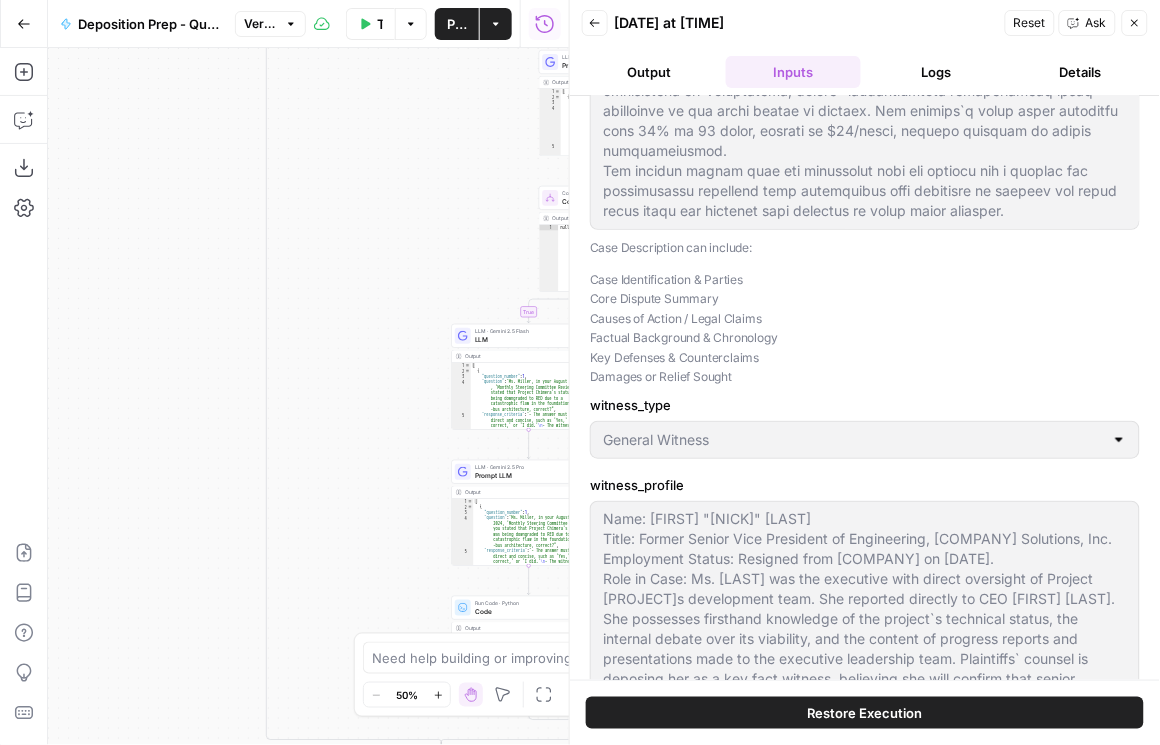 click on "Back" at bounding box center [595, 23] 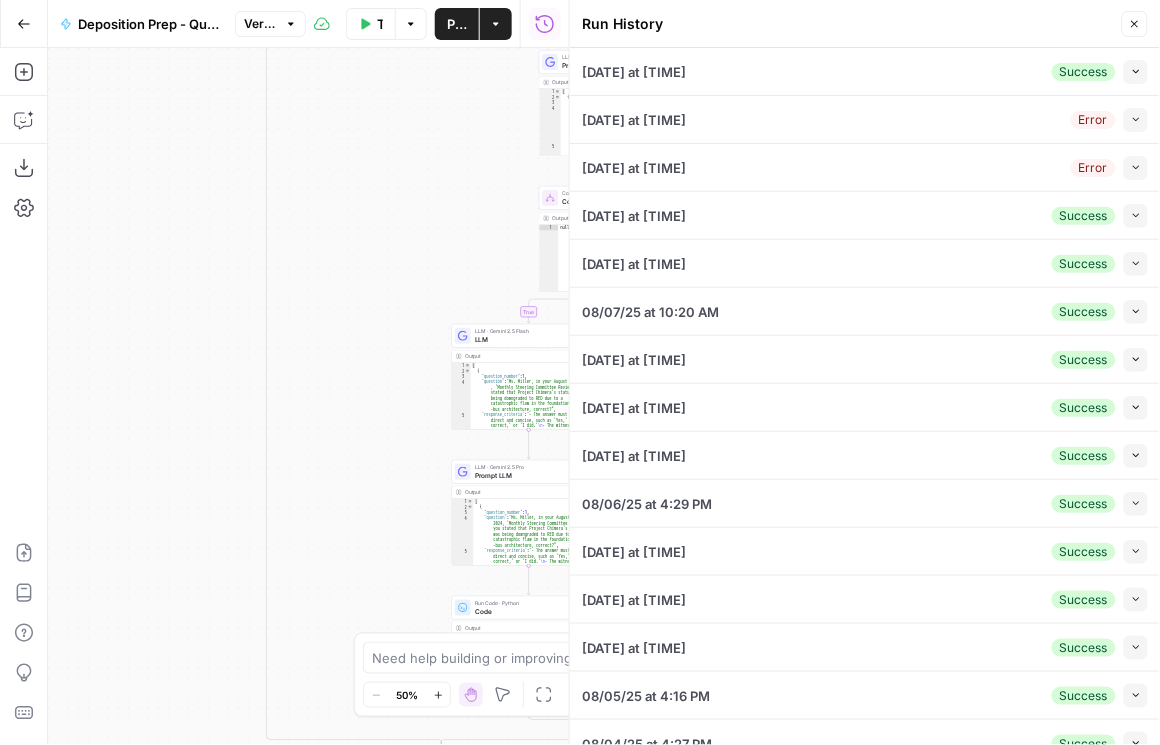 click 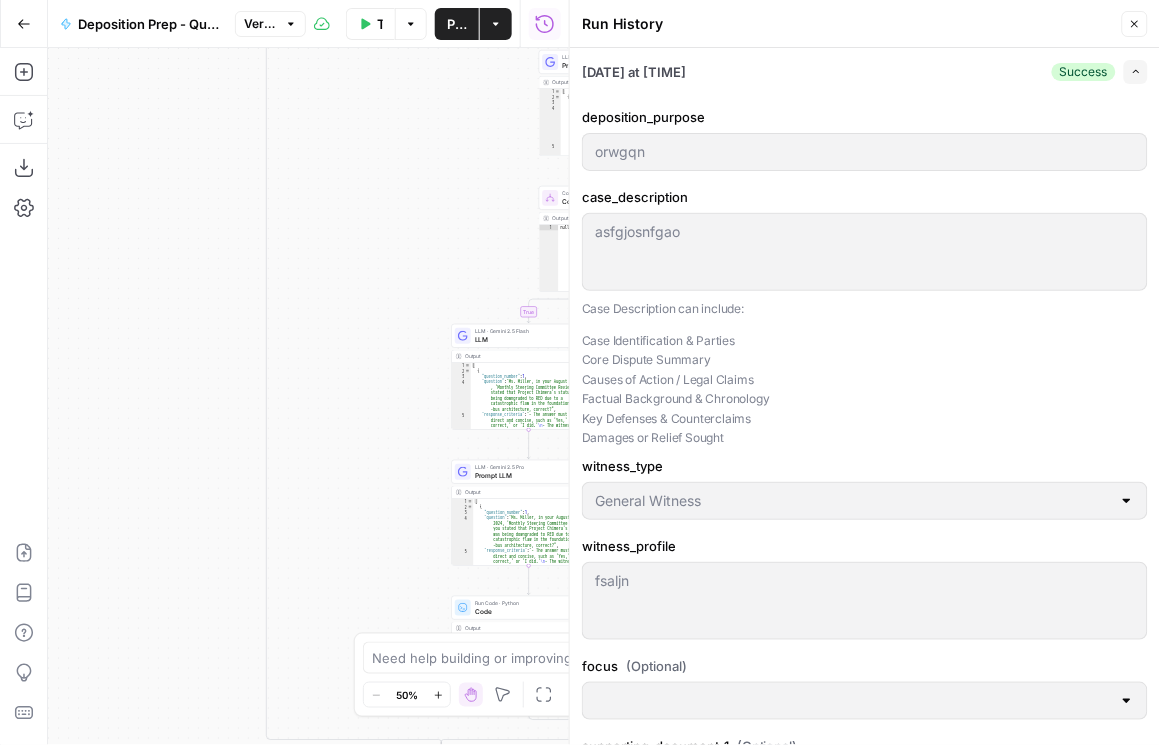 click 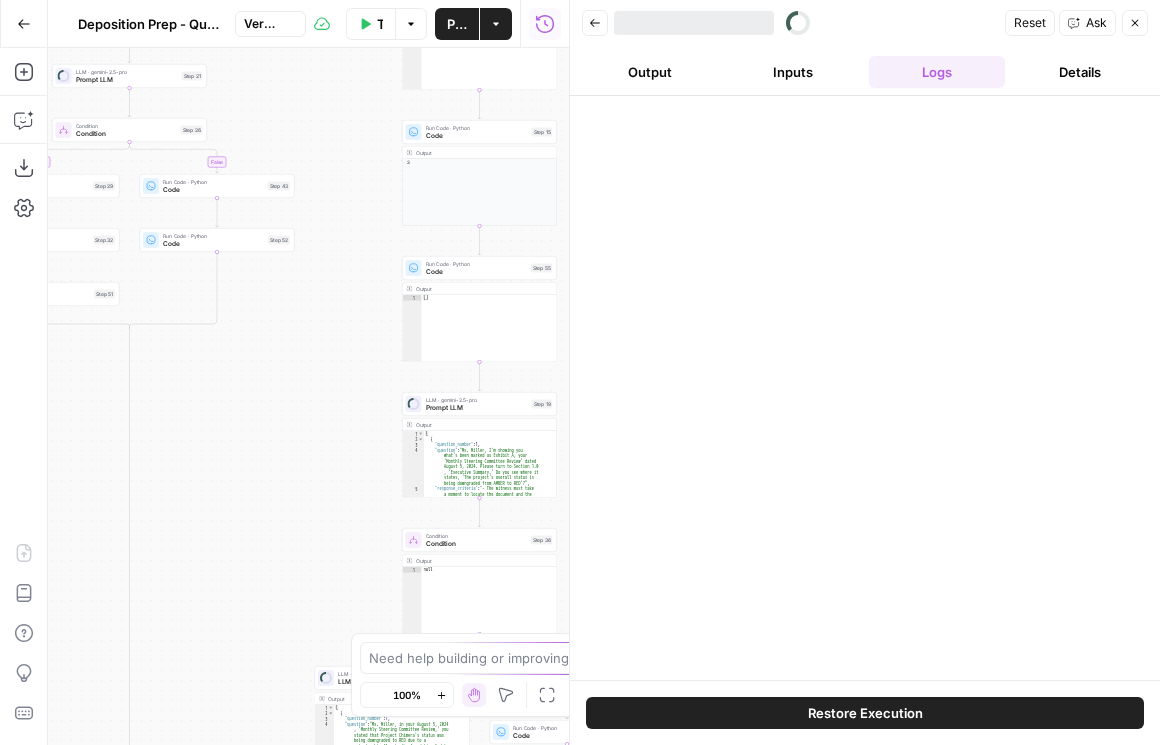 scroll, scrollTop: 0, scrollLeft: 0, axis: both 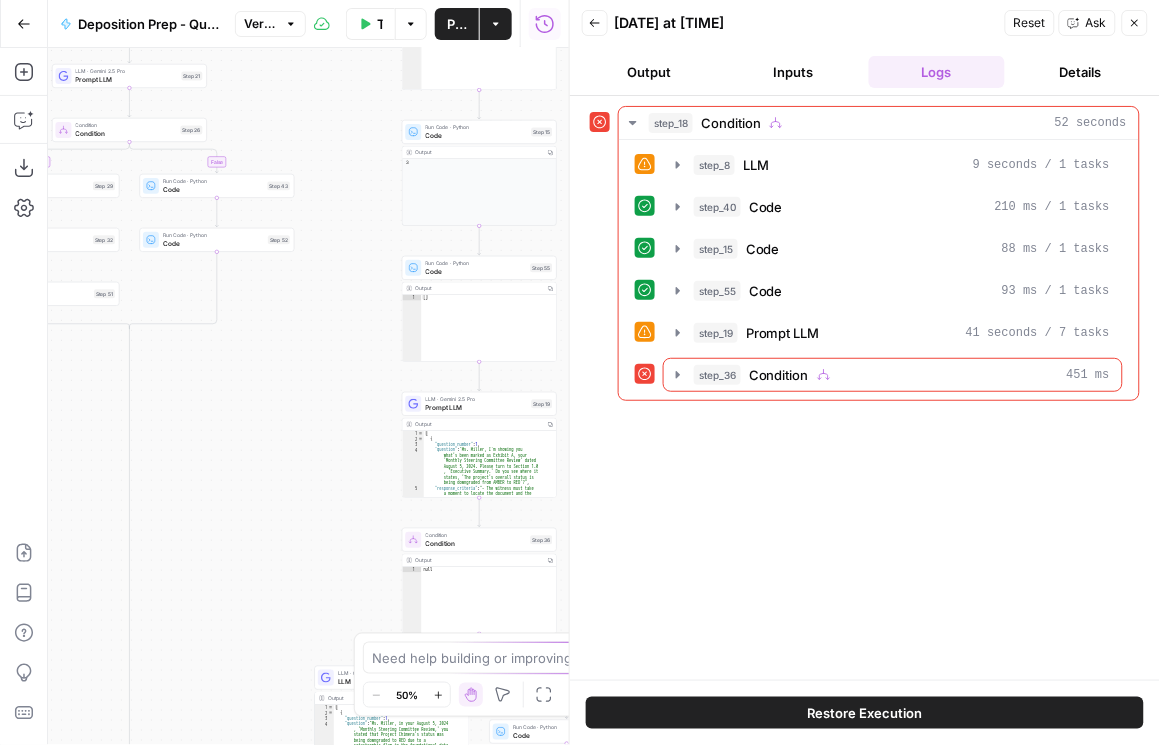 click on "Back" at bounding box center (595, 23) 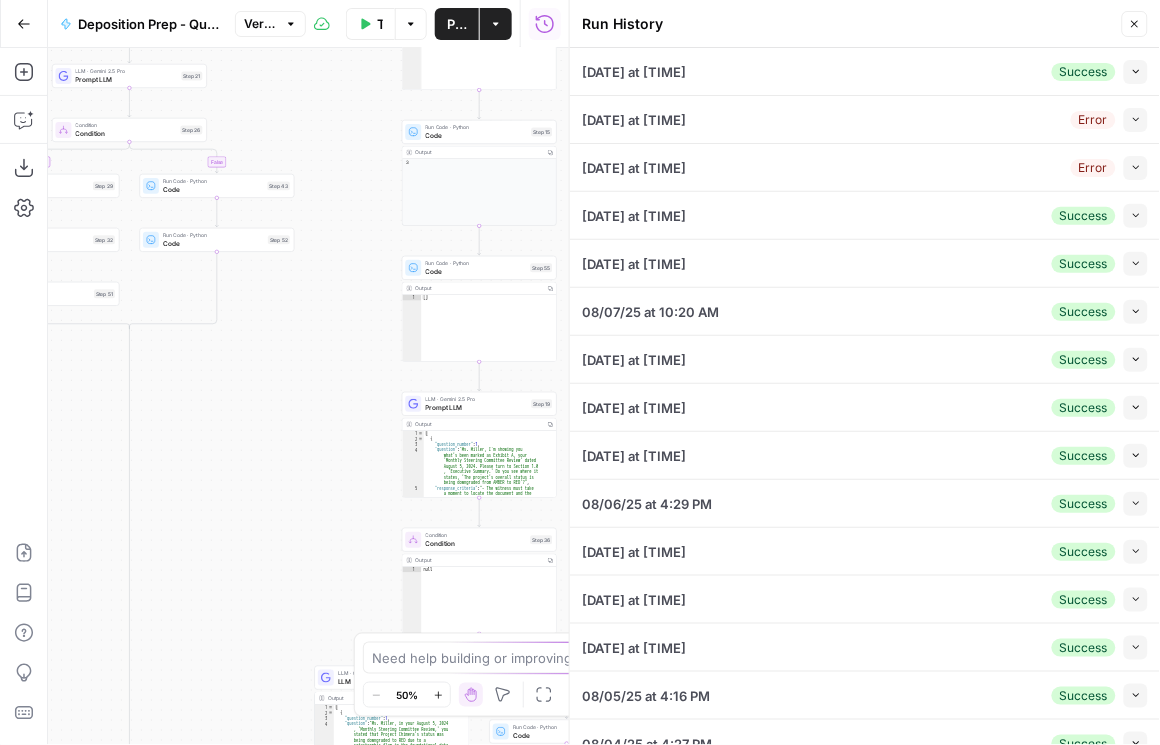 click on "Collapse" at bounding box center [1136, 72] 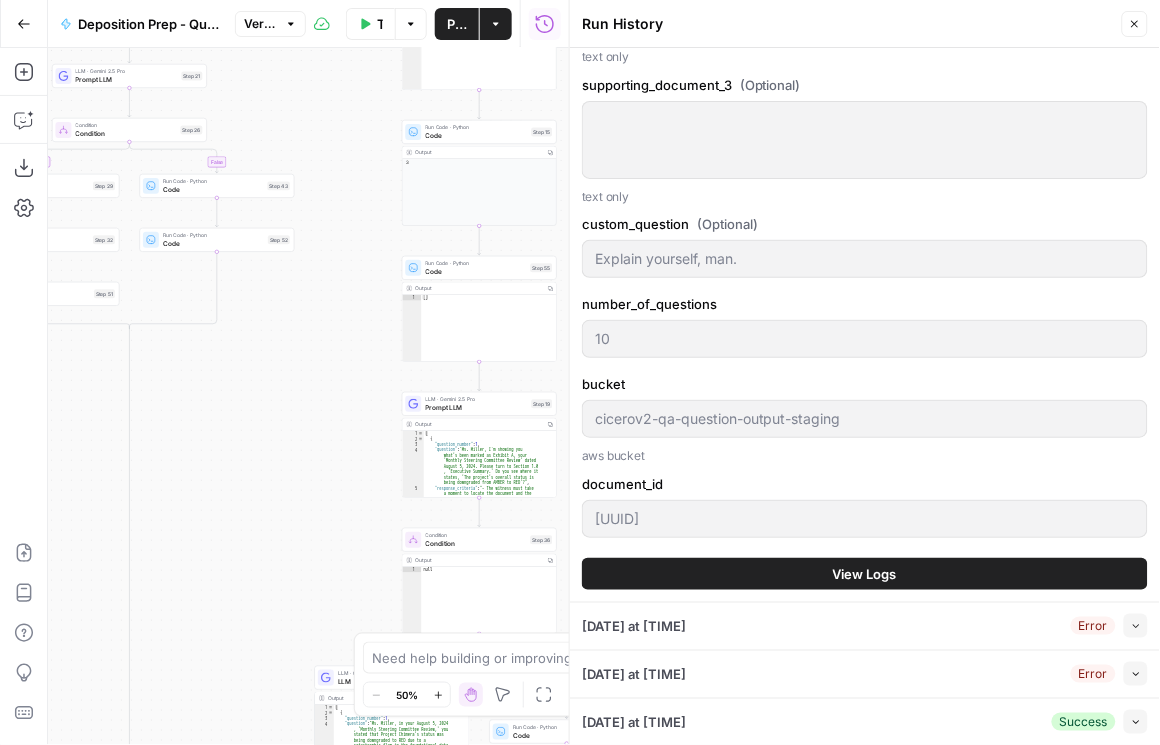 scroll, scrollTop: 1085, scrollLeft: 0, axis: vertical 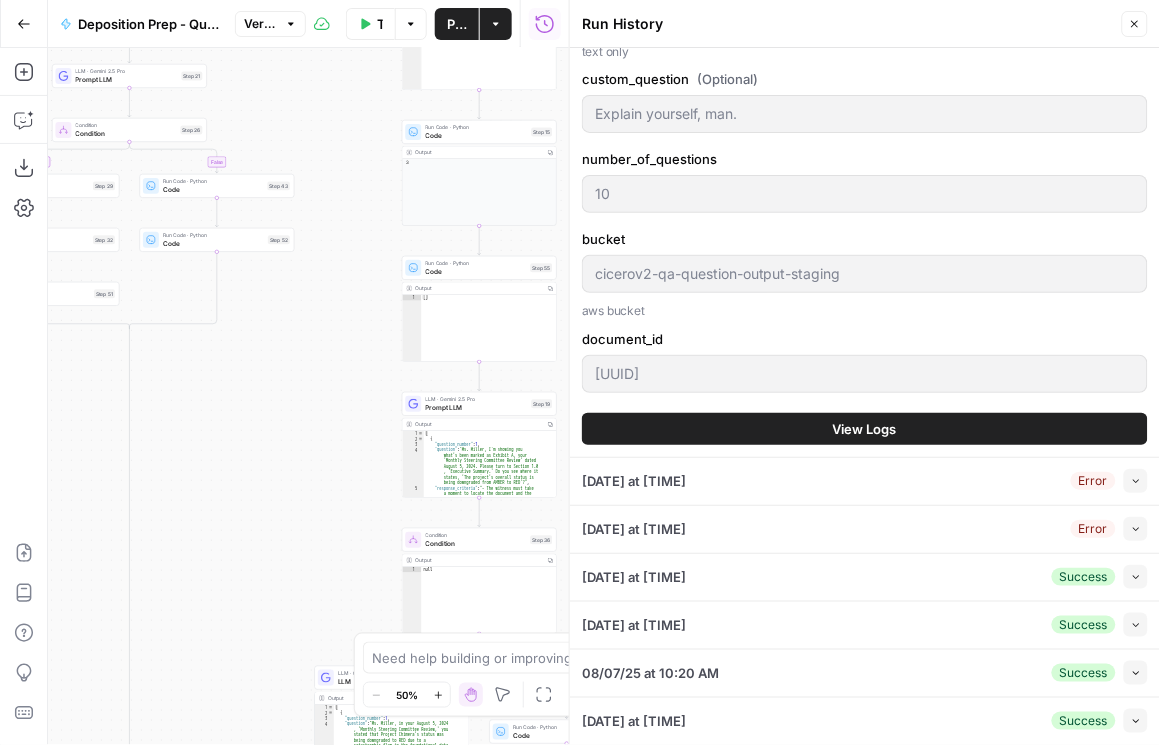 click on "View Logs" at bounding box center [865, 429] 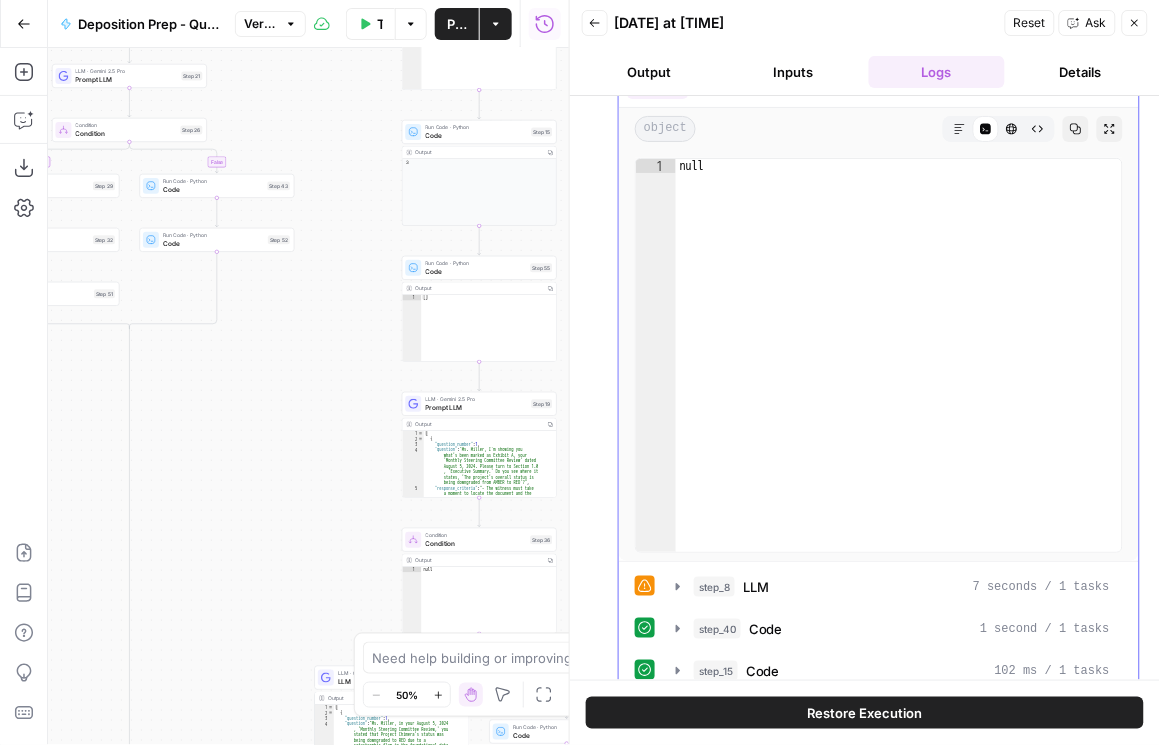 scroll, scrollTop: 227, scrollLeft: 0, axis: vertical 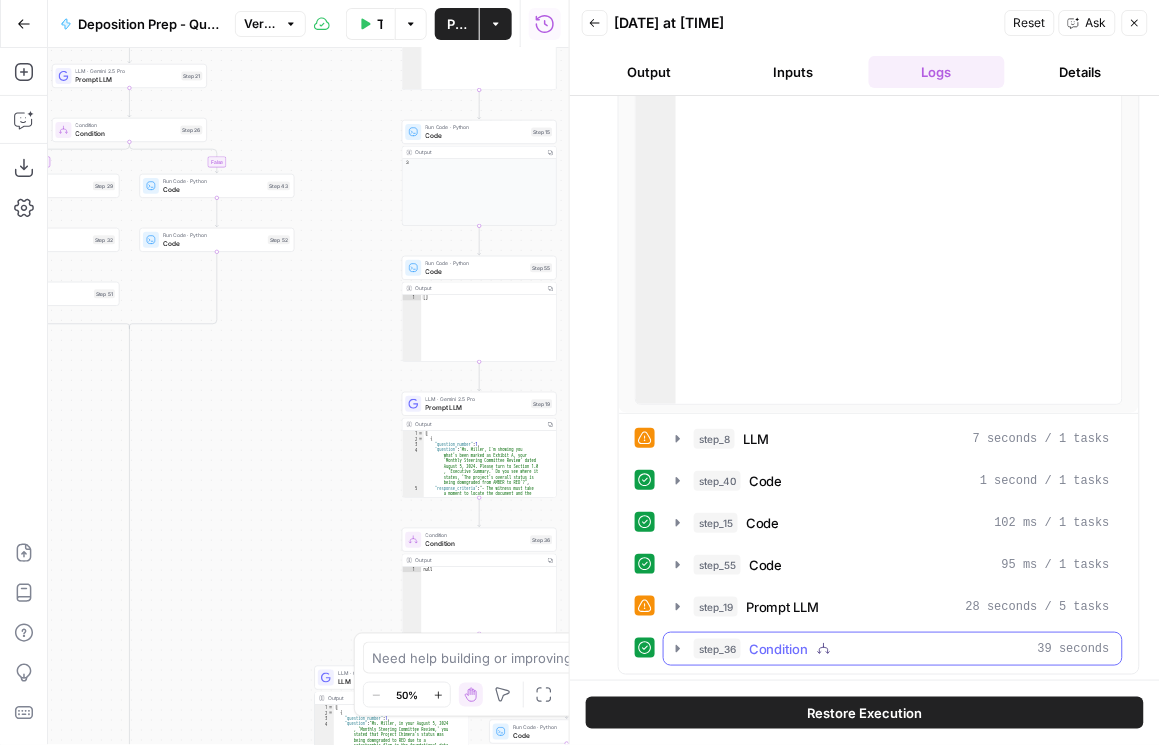 click on "step_36 Condition 39 seconds" at bounding box center [893, 649] 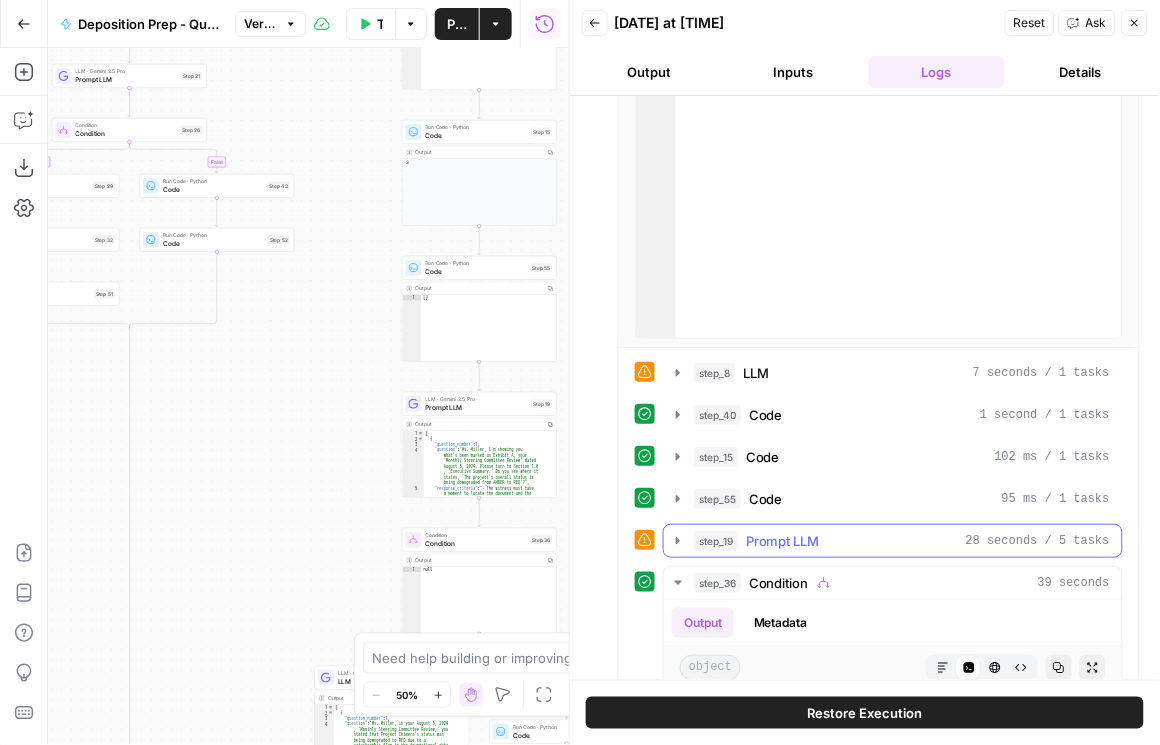 scroll, scrollTop: 684, scrollLeft: 0, axis: vertical 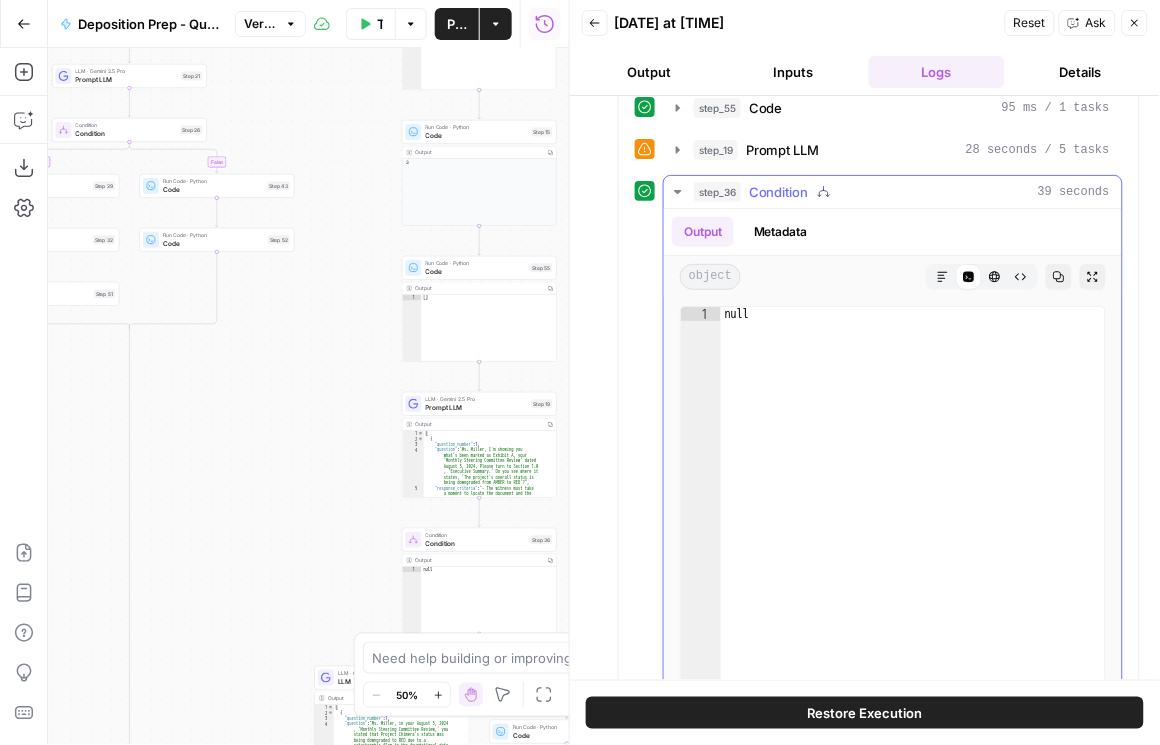 click on "Metadata" at bounding box center [781, 232] 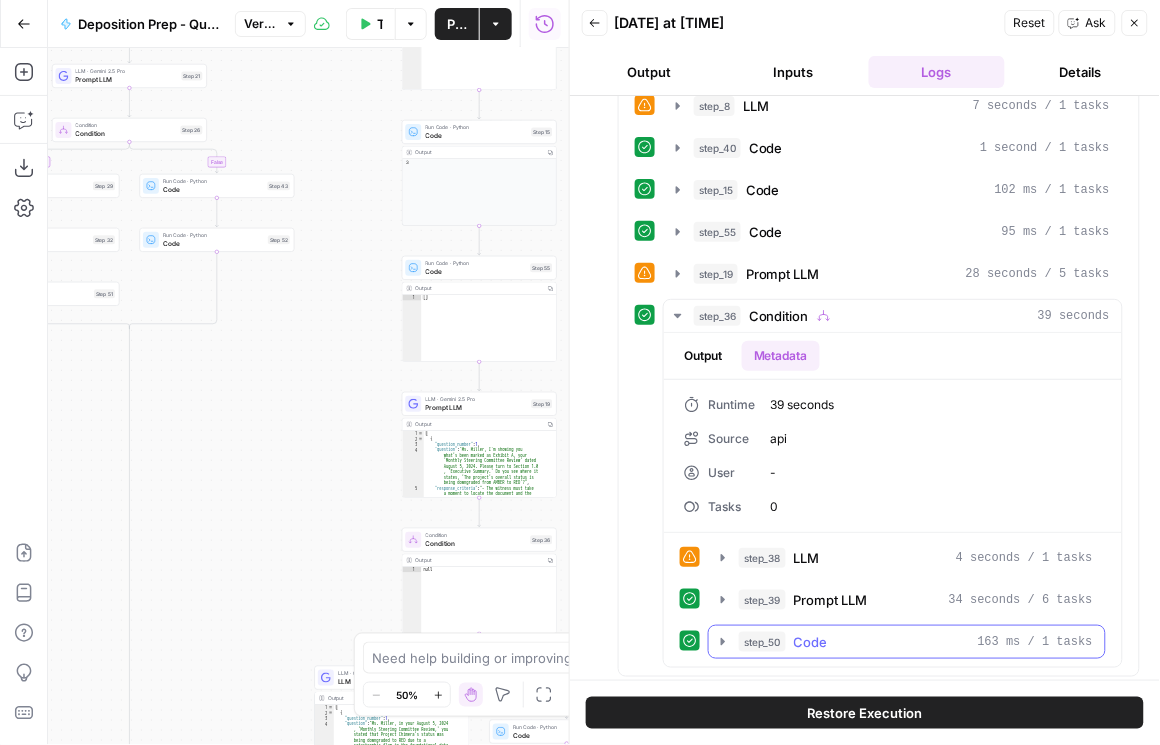 click 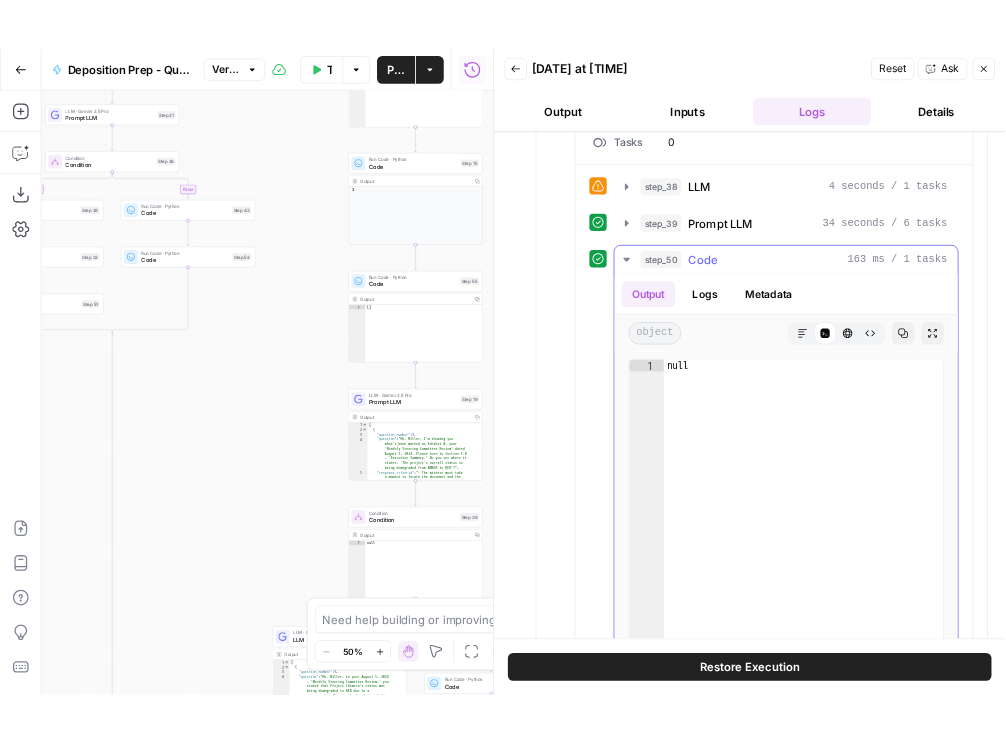 scroll, scrollTop: 960, scrollLeft: 0, axis: vertical 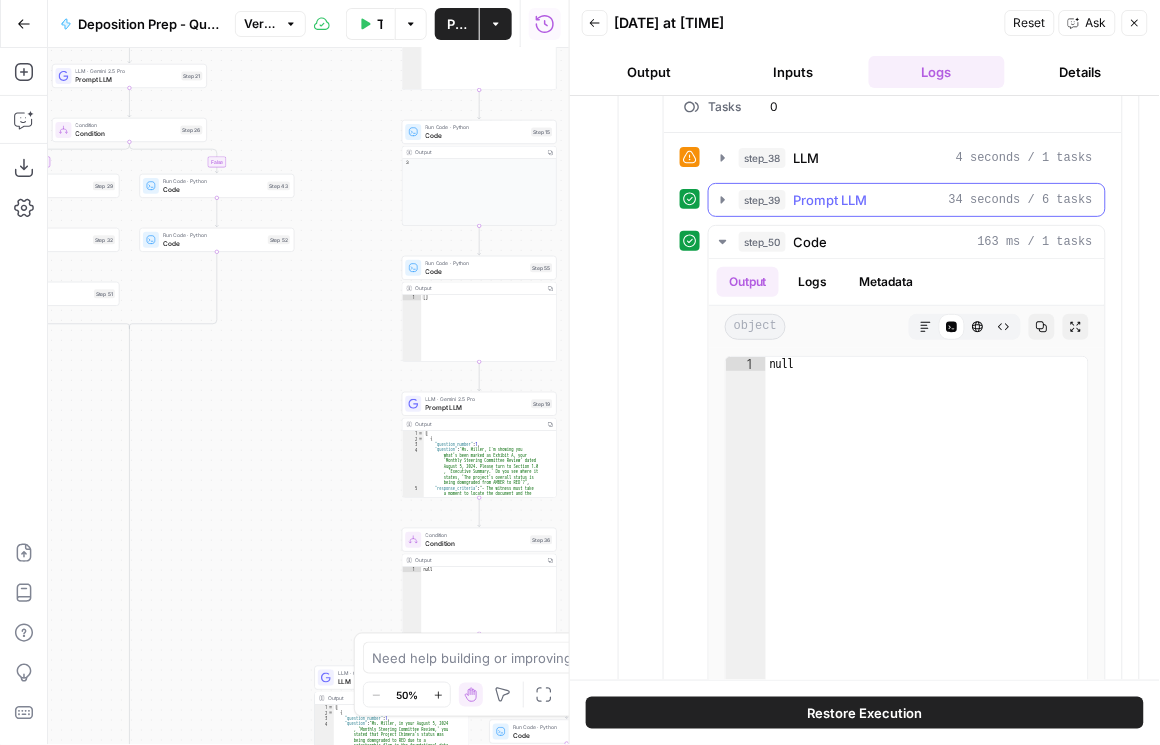 click 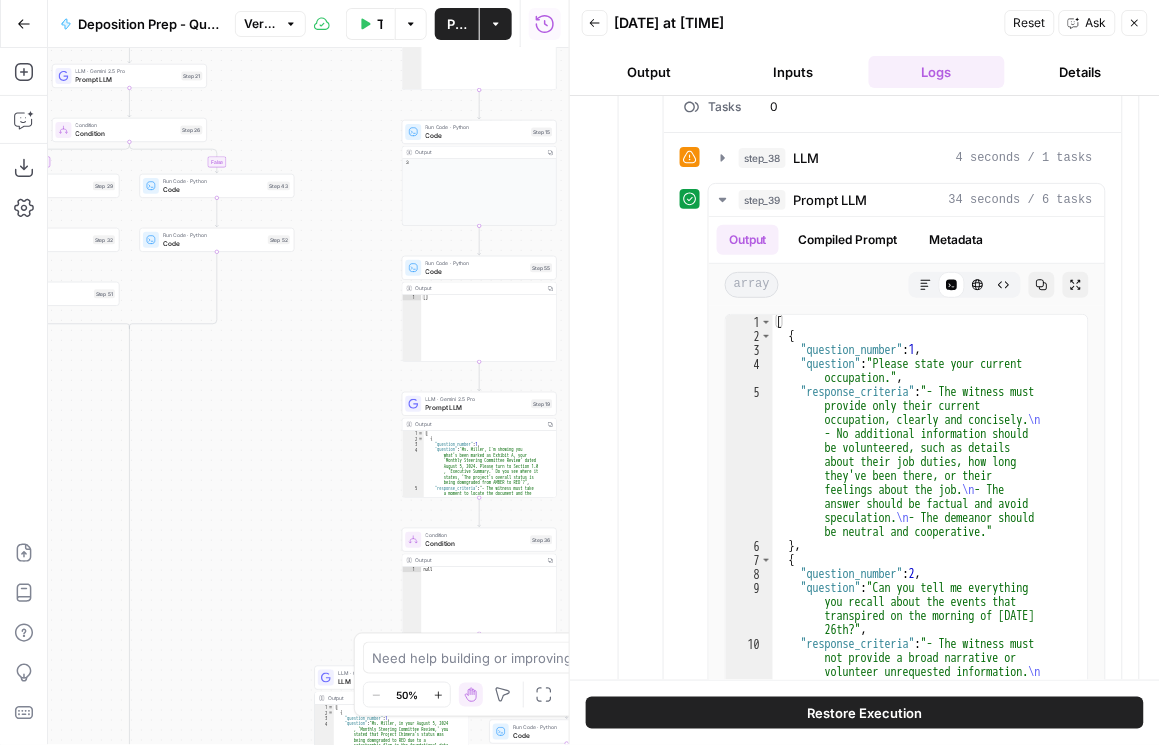 click on "Close" at bounding box center [1135, 23] 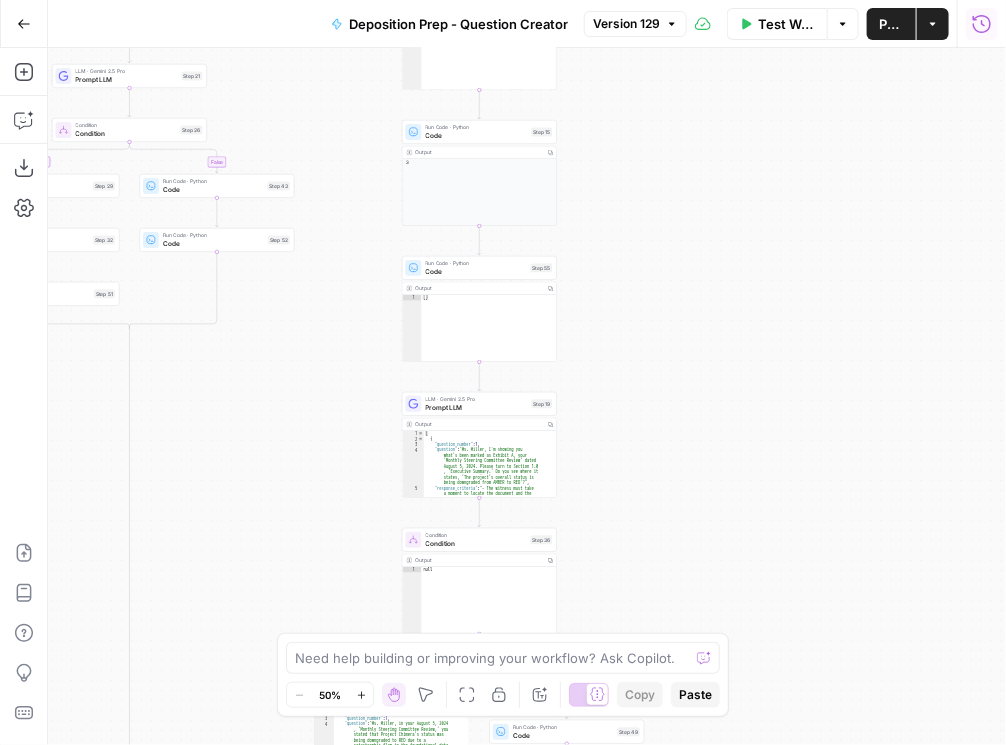 click 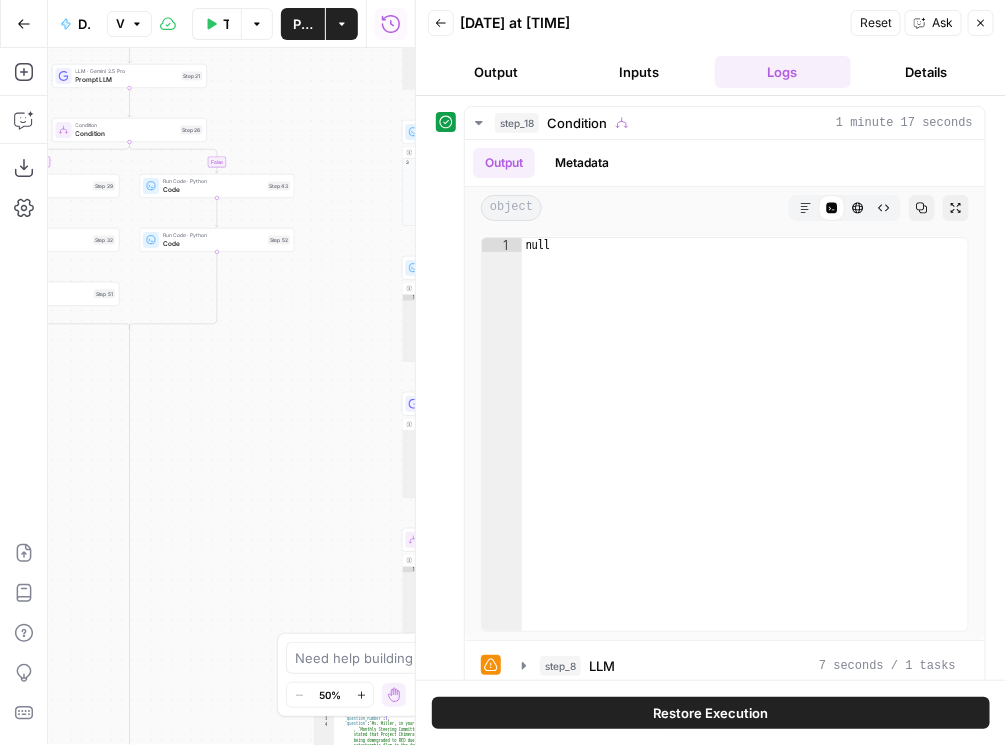 click on "Back" at bounding box center (441, 23) 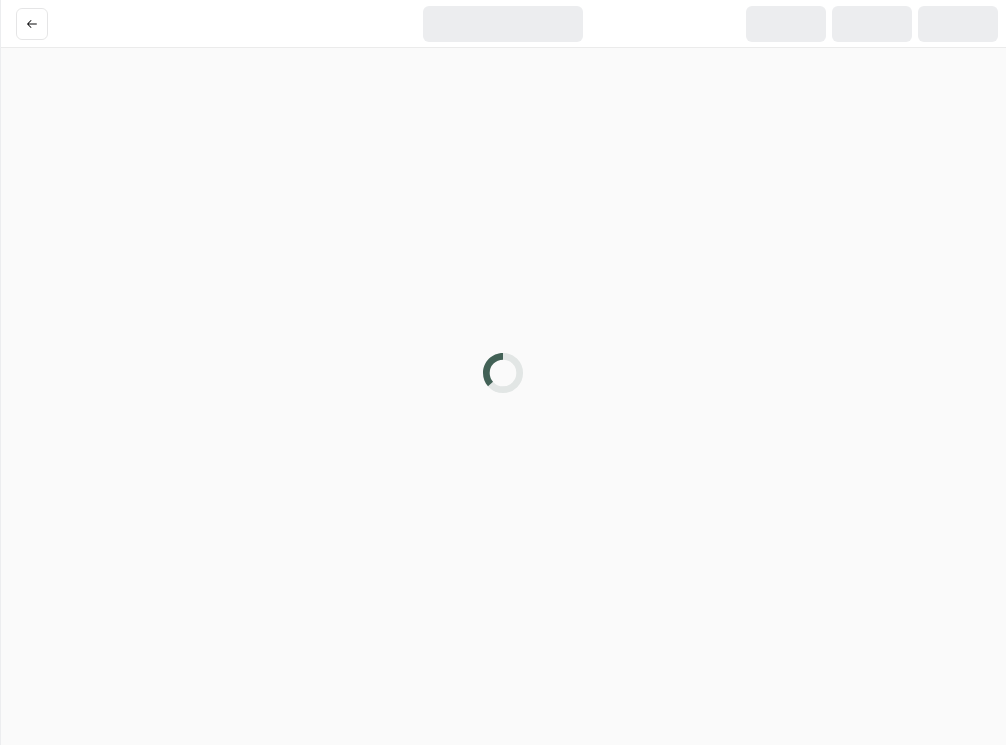 scroll, scrollTop: 0, scrollLeft: 0, axis: both 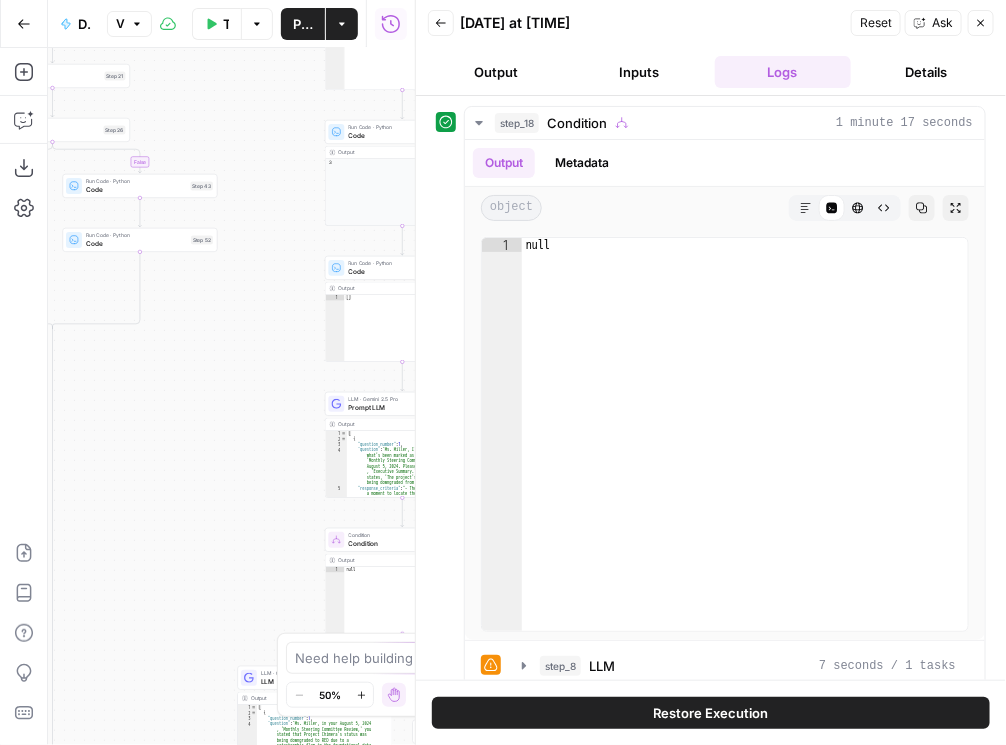 click on "Back" at bounding box center [446, 23] 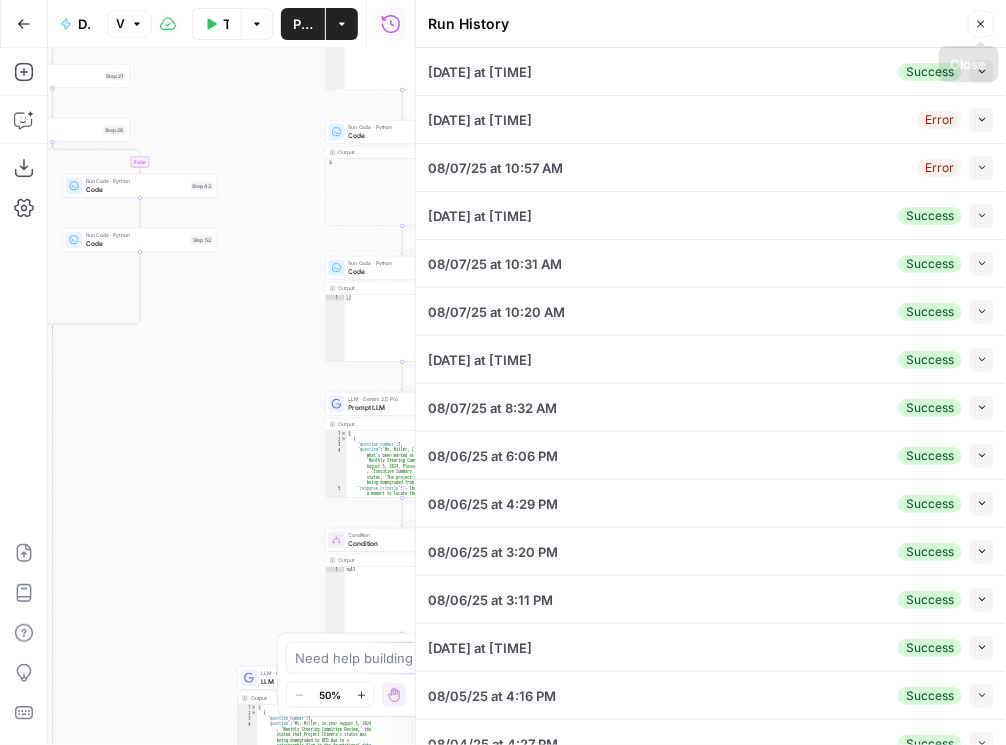 click on "Collapse" at bounding box center (982, 72) 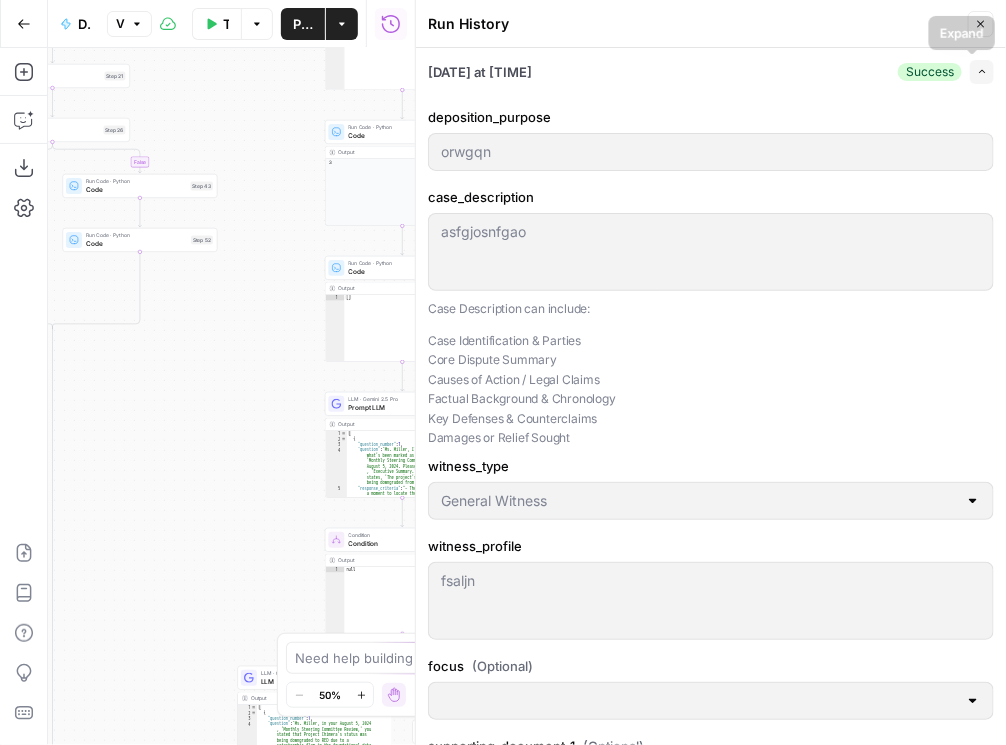 click 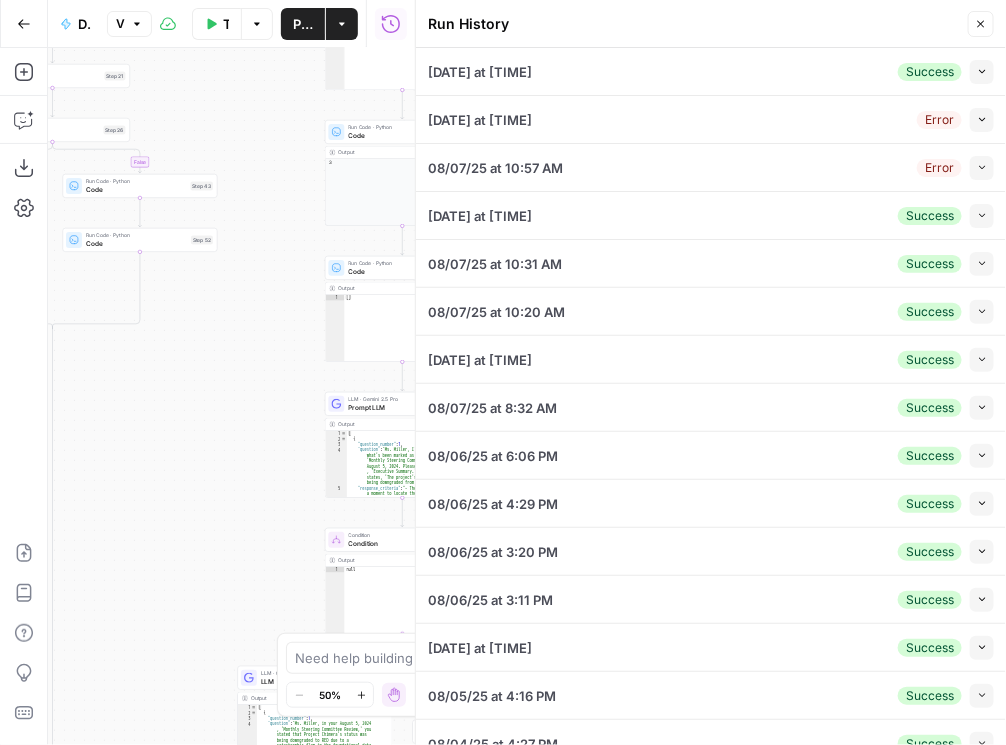 drag, startPoint x: 799, startPoint y: 18, endPoint x: 742, endPoint y: 17, distance: 57.00877 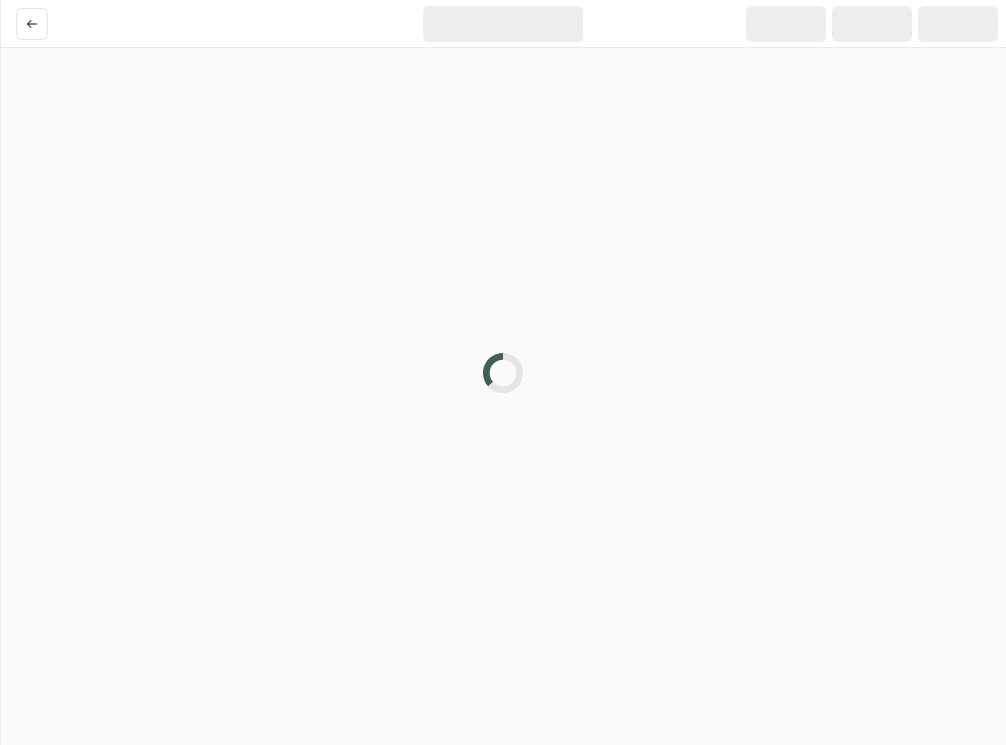 scroll, scrollTop: 0, scrollLeft: 0, axis: both 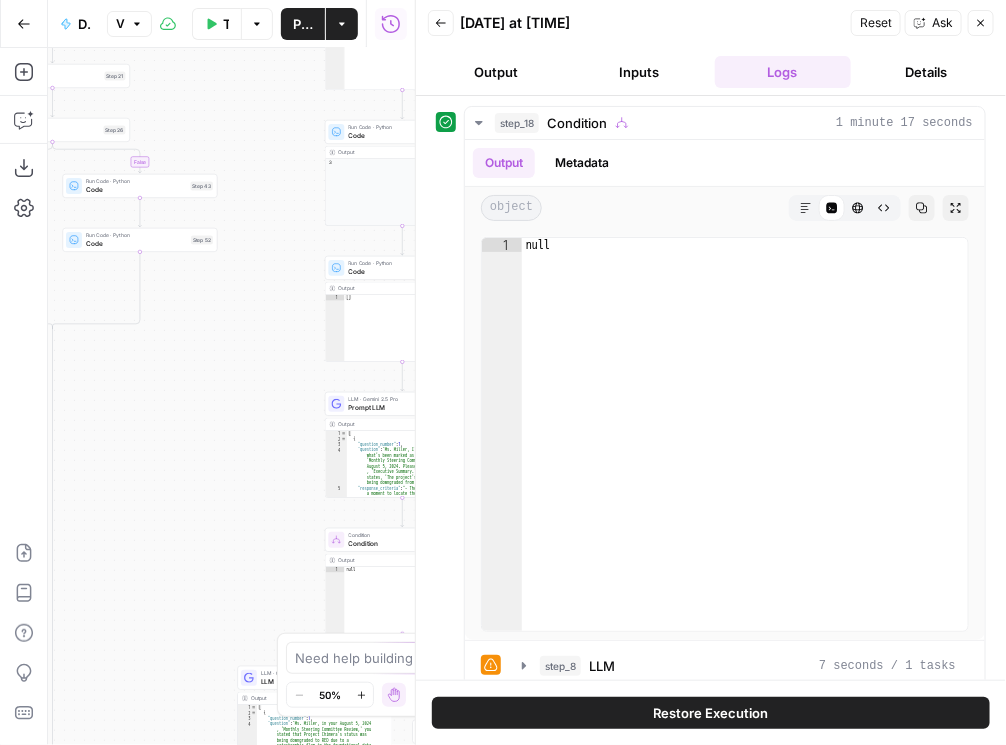 click on "Back" at bounding box center [441, 23] 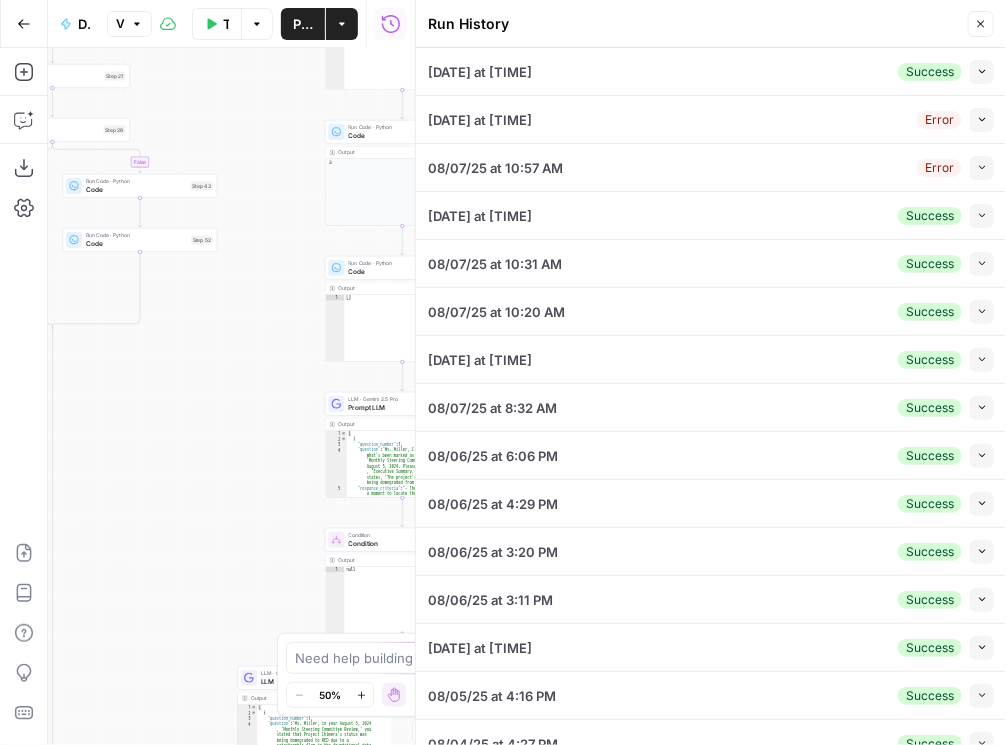 click 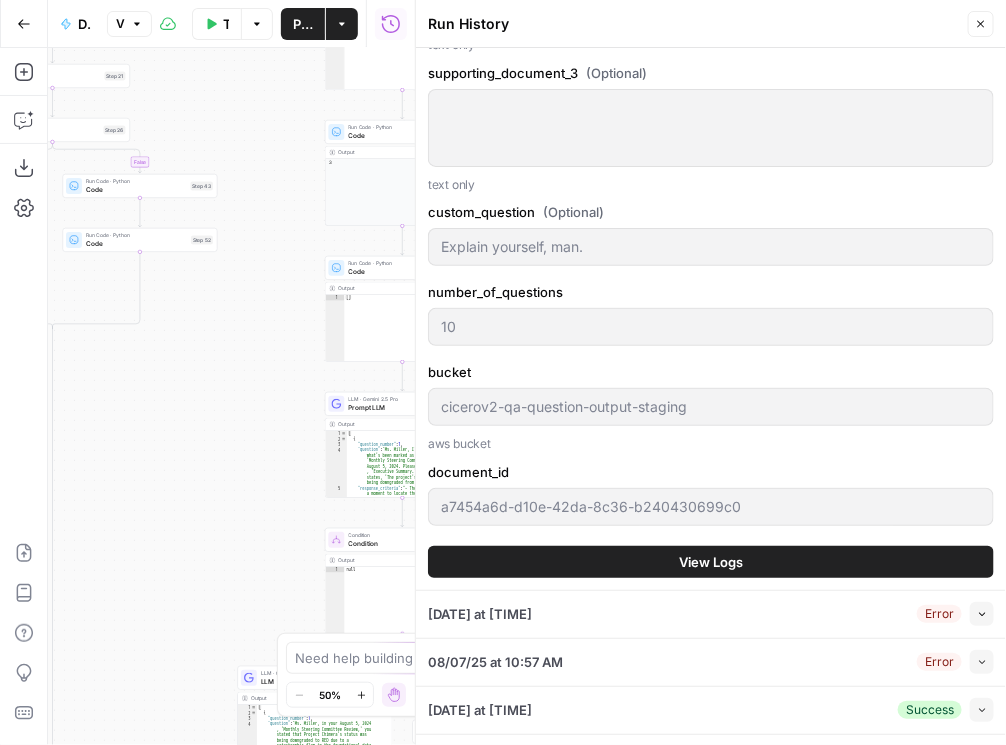 scroll, scrollTop: 1371, scrollLeft: 0, axis: vertical 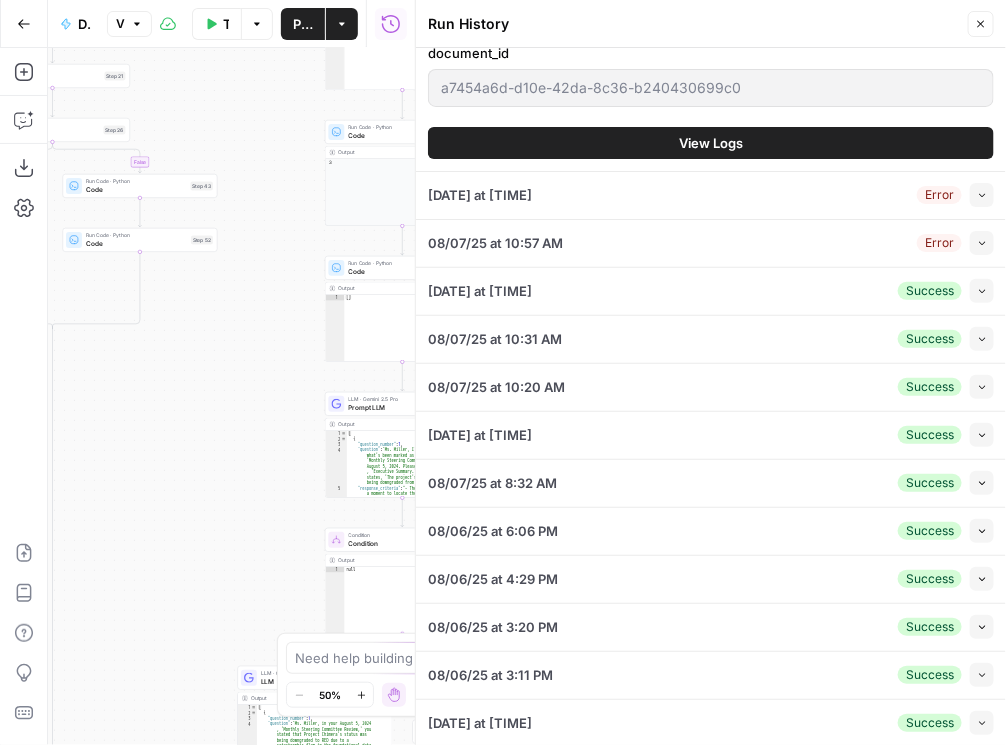 click on "Close" at bounding box center (981, 24) 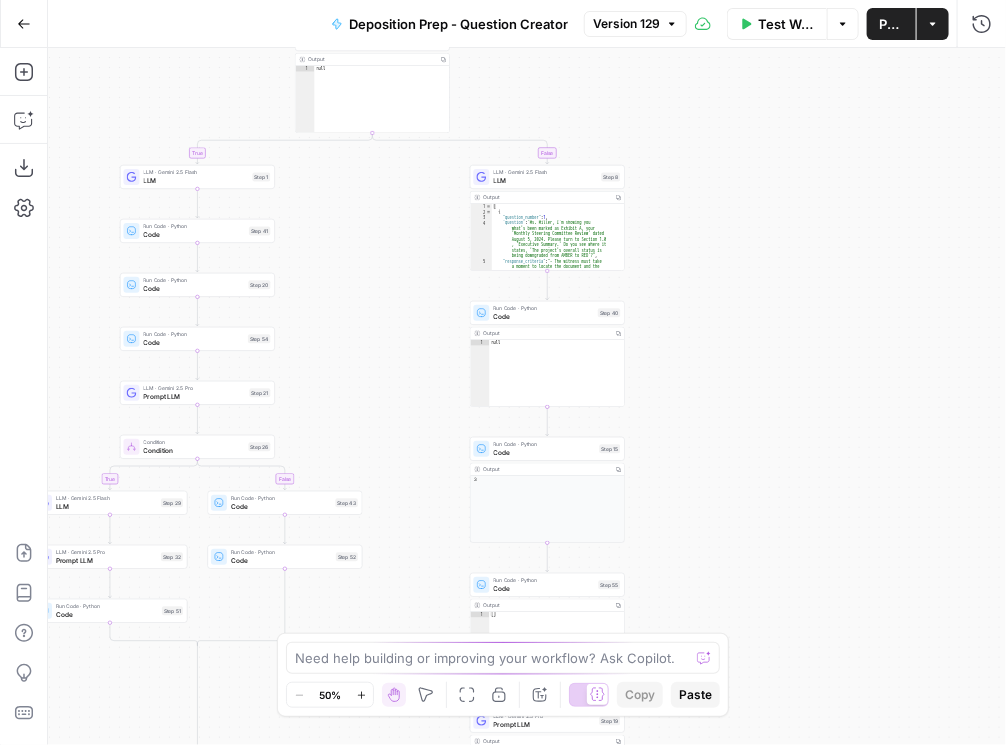 drag, startPoint x: 666, startPoint y: 374, endPoint x: 700, endPoint y: 431, distance: 66.37017 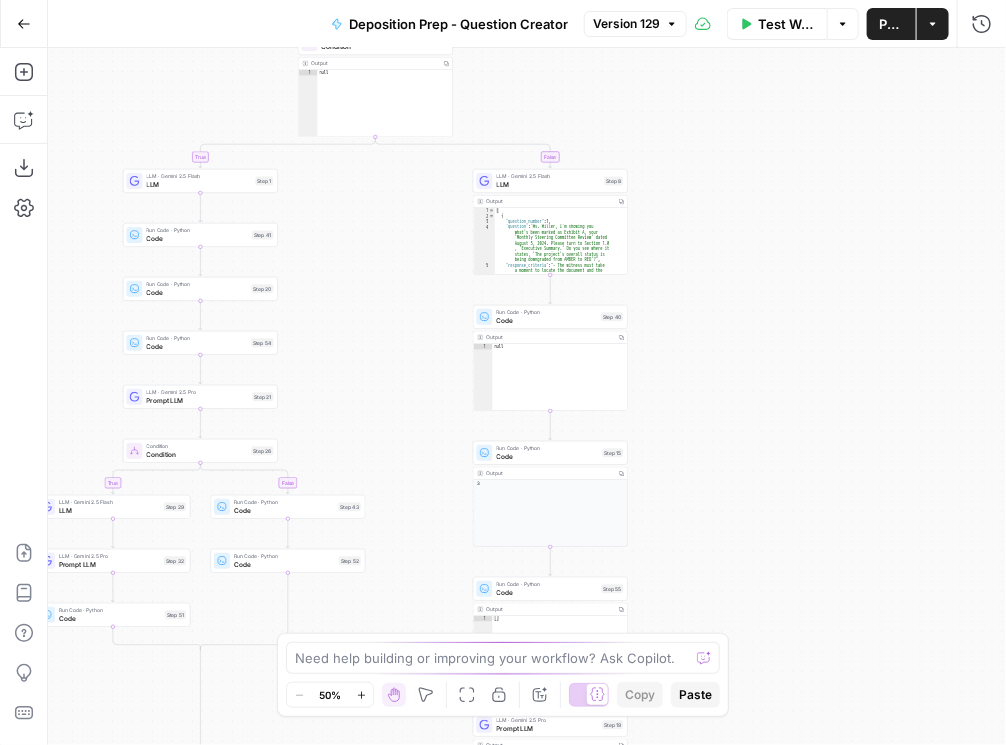 drag, startPoint x: 725, startPoint y: 434, endPoint x: 709, endPoint y: 411, distance: 28.01785 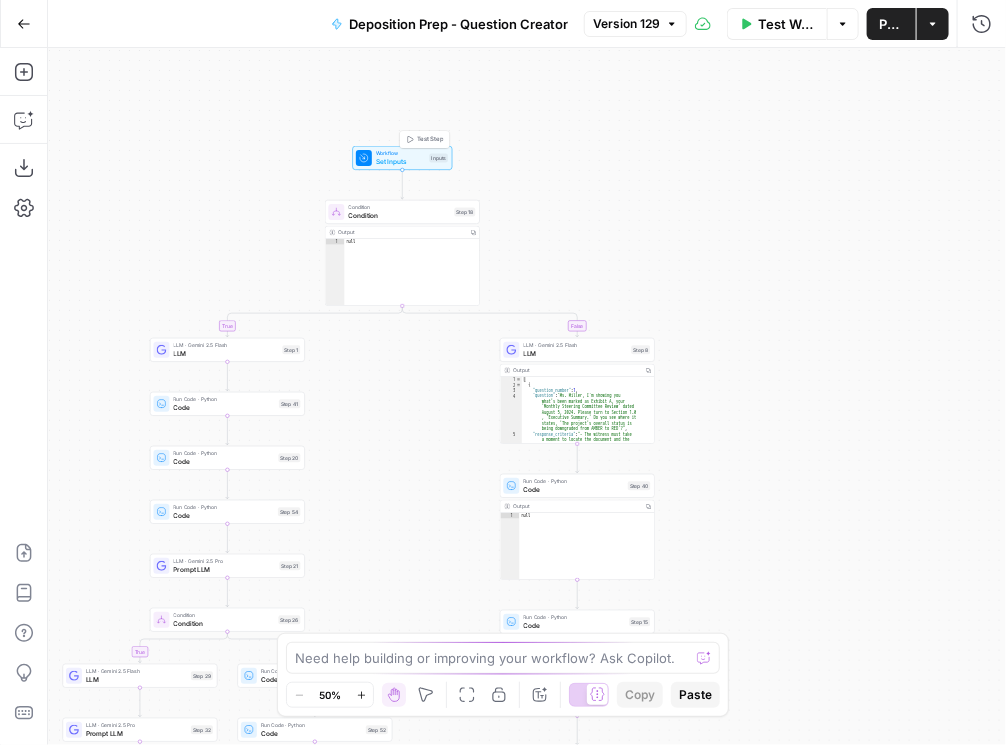 click on "Set Inputs" at bounding box center (401, 162) 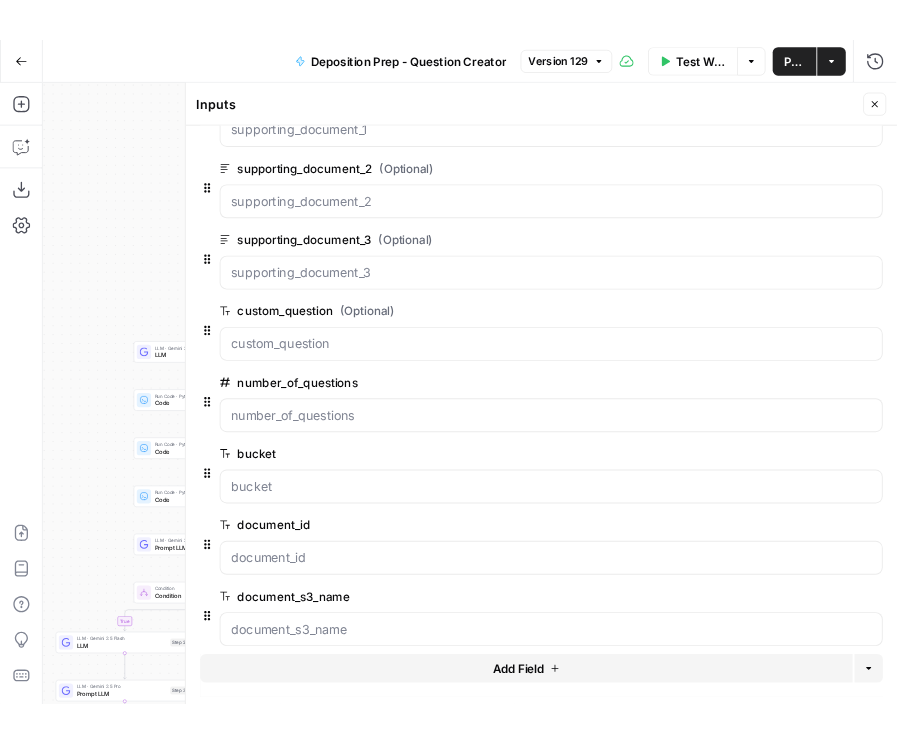 scroll, scrollTop: 522, scrollLeft: 0, axis: vertical 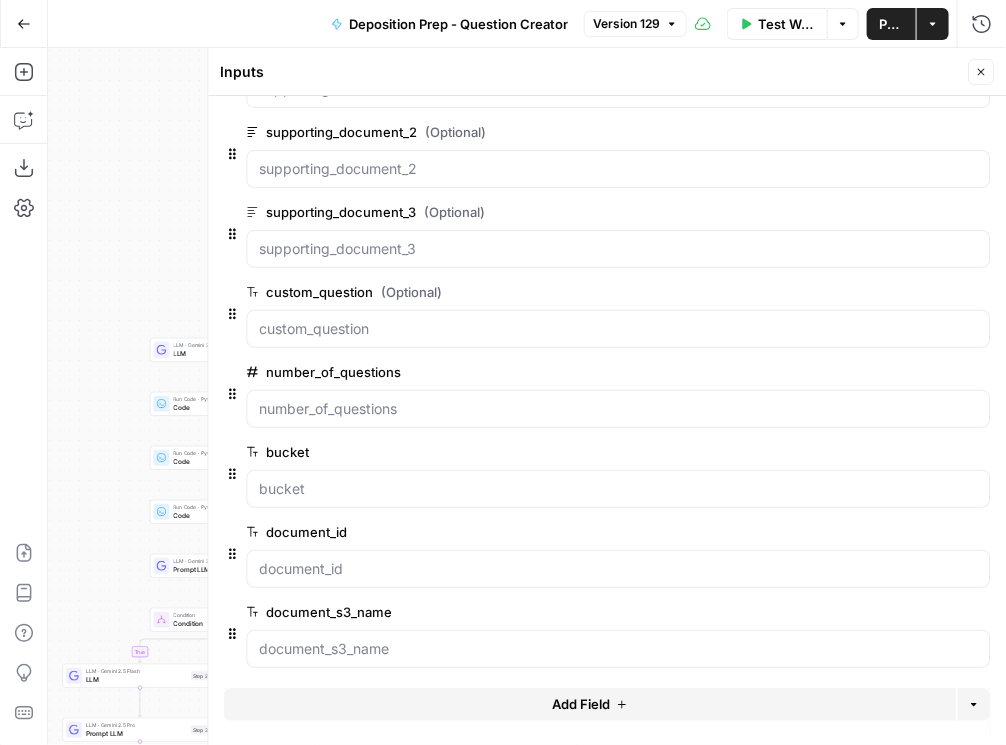 click on "edit field" at bounding box center [915, 612] 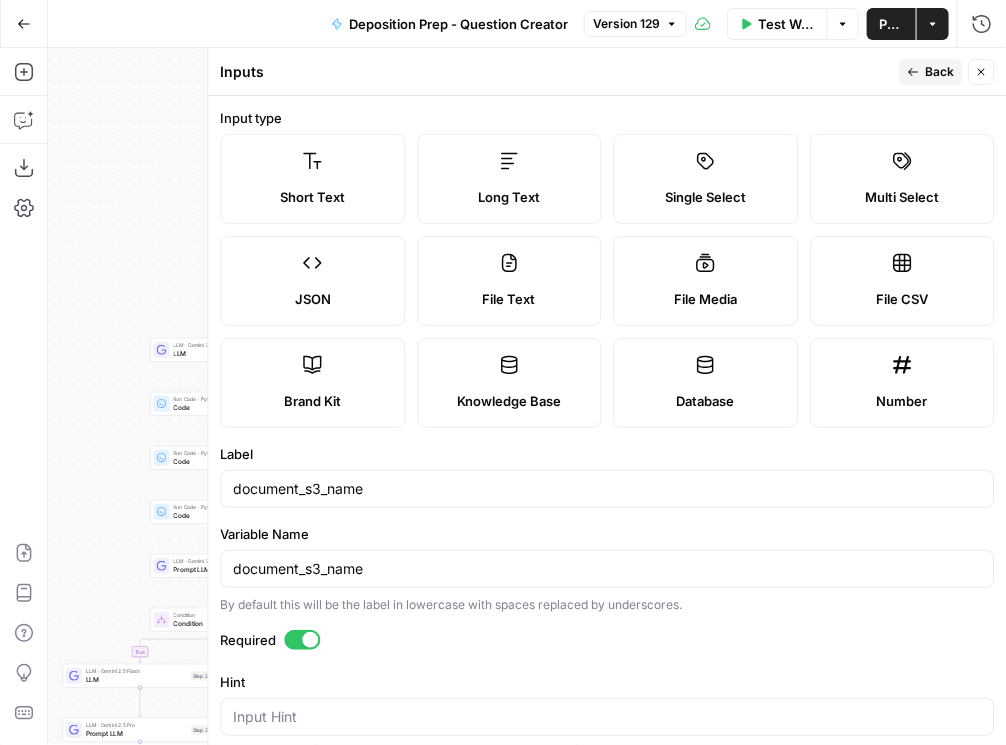 drag, startPoint x: 311, startPoint y: 639, endPoint x: 323, endPoint y: 630, distance: 15 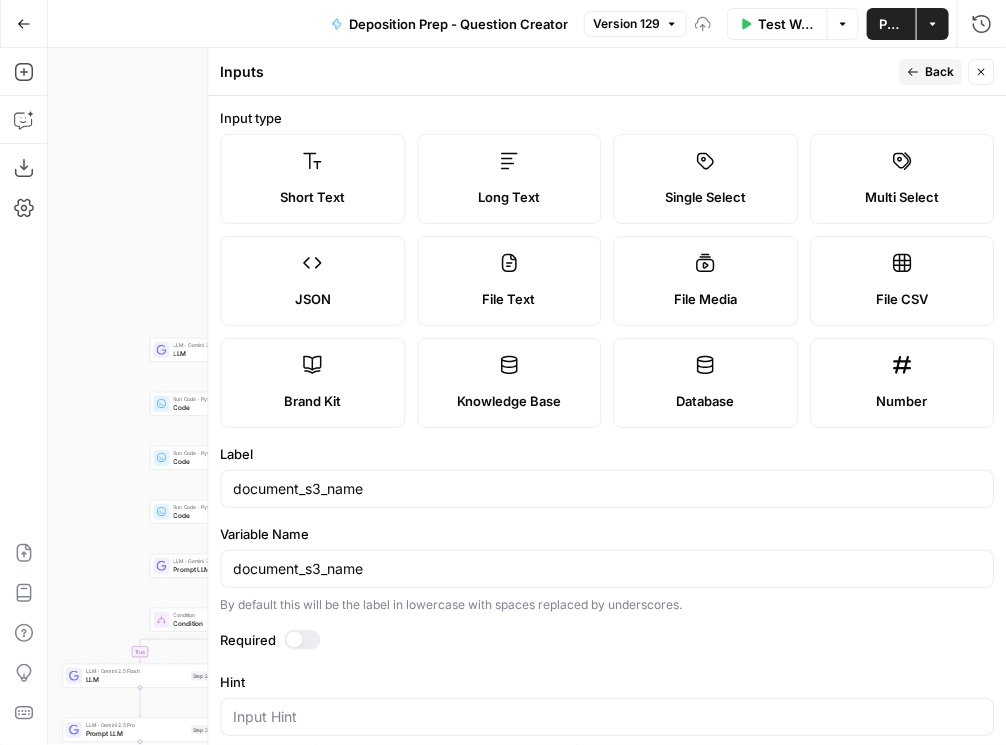 click on "Publish" at bounding box center [891, 24] 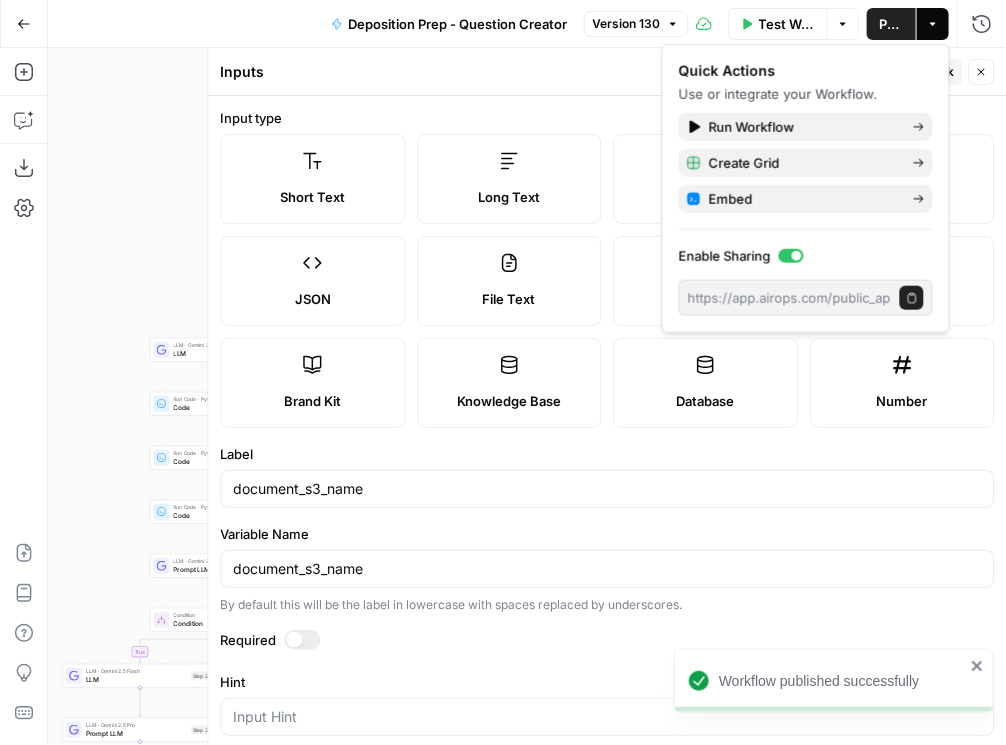 click 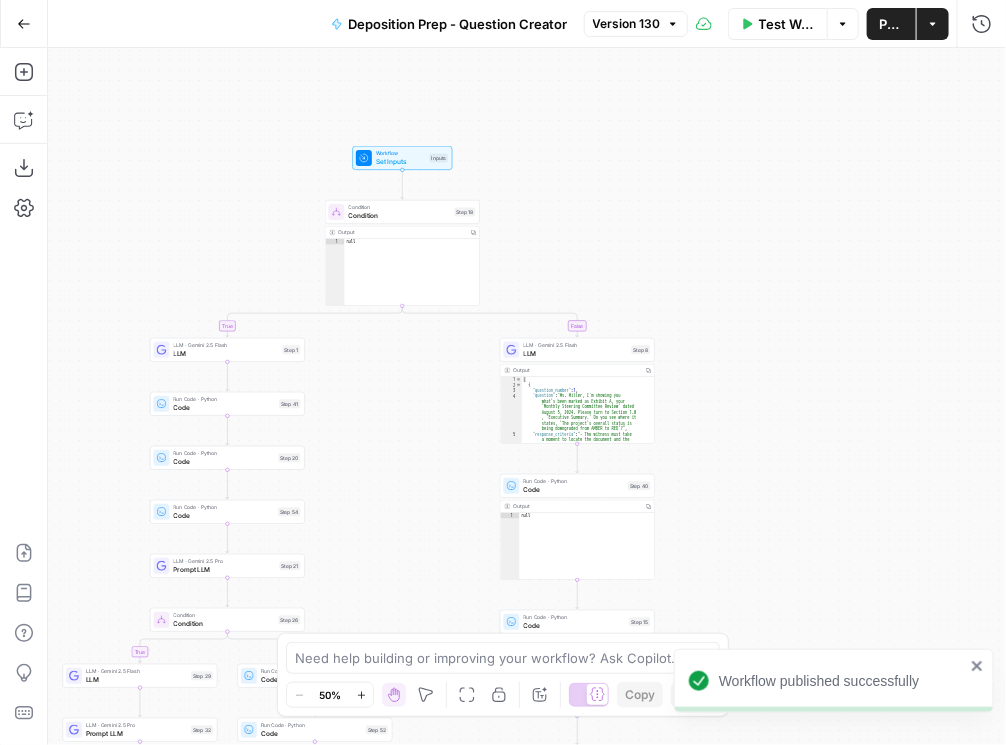 drag, startPoint x: 837, startPoint y: 503, endPoint x: 849, endPoint y: 226, distance: 277.2598 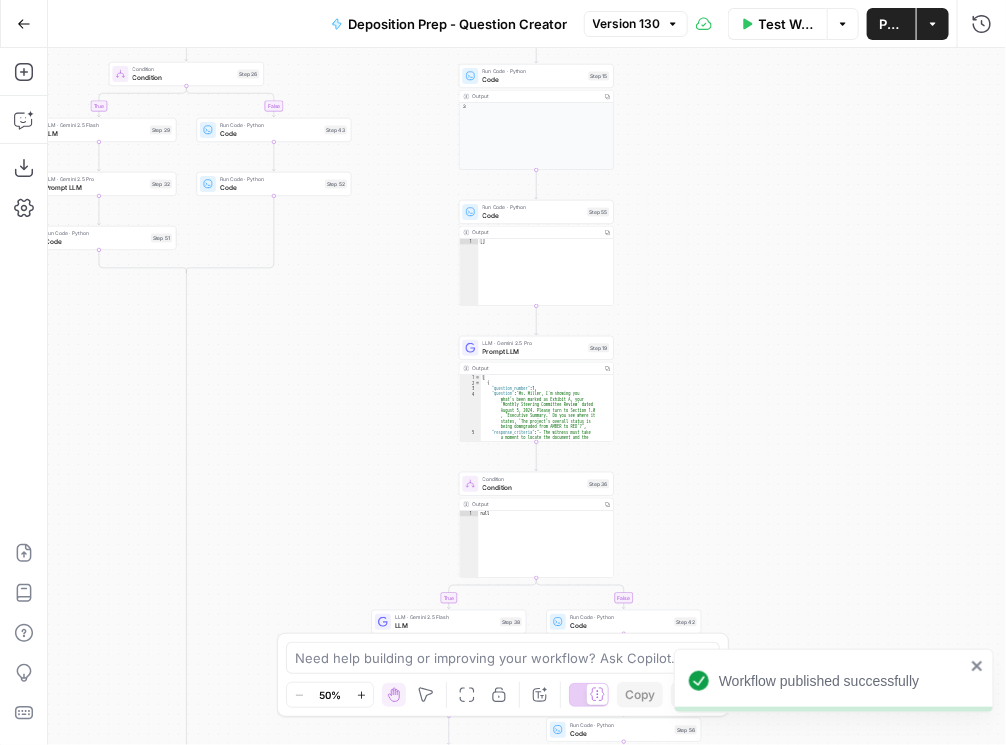 drag, startPoint x: 838, startPoint y: 413, endPoint x: 773, endPoint y: 177, distance: 244.78766 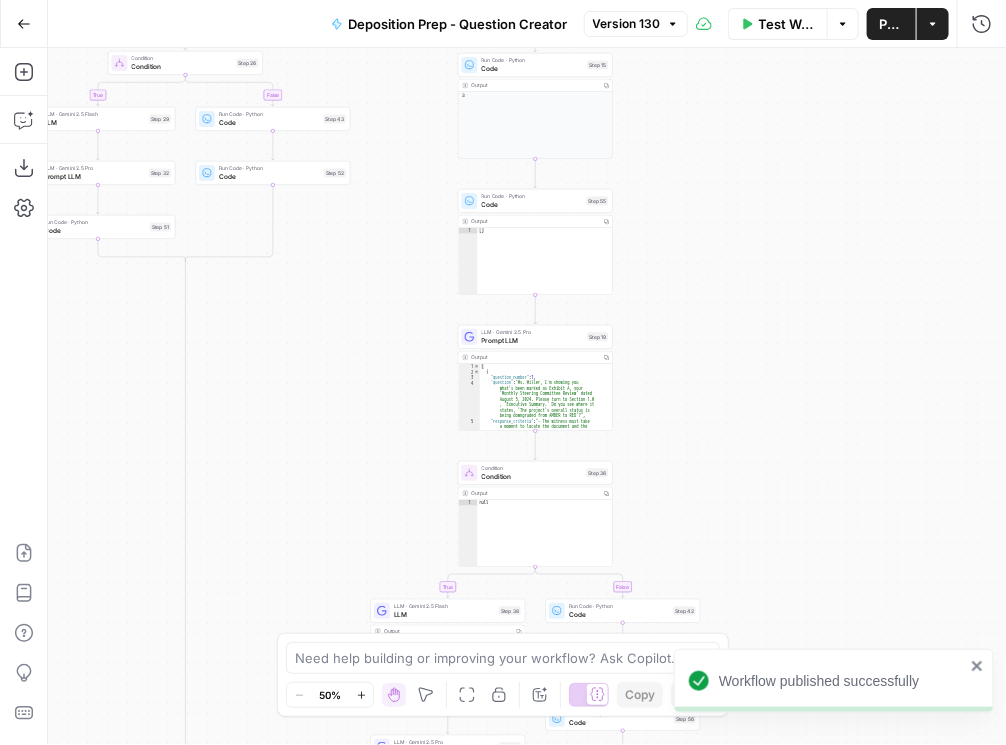 drag, startPoint x: 825, startPoint y: 367, endPoint x: 758, endPoint y: 178, distance: 200.5243 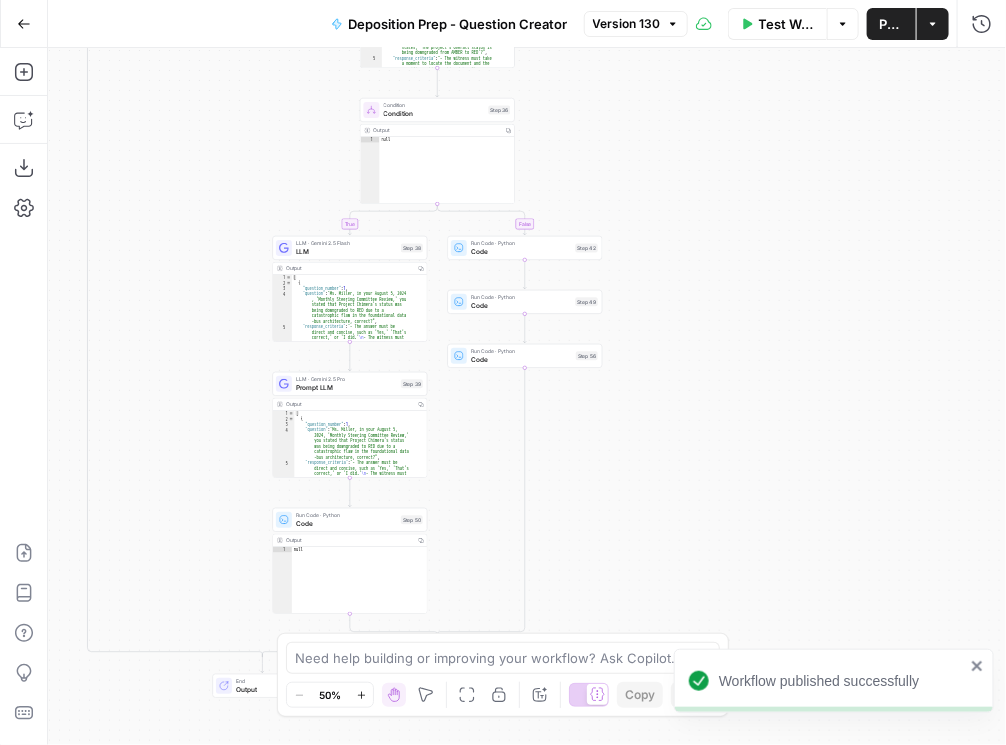 drag, startPoint x: 795, startPoint y: 270, endPoint x: 774, endPoint y: 141, distance: 130.69812 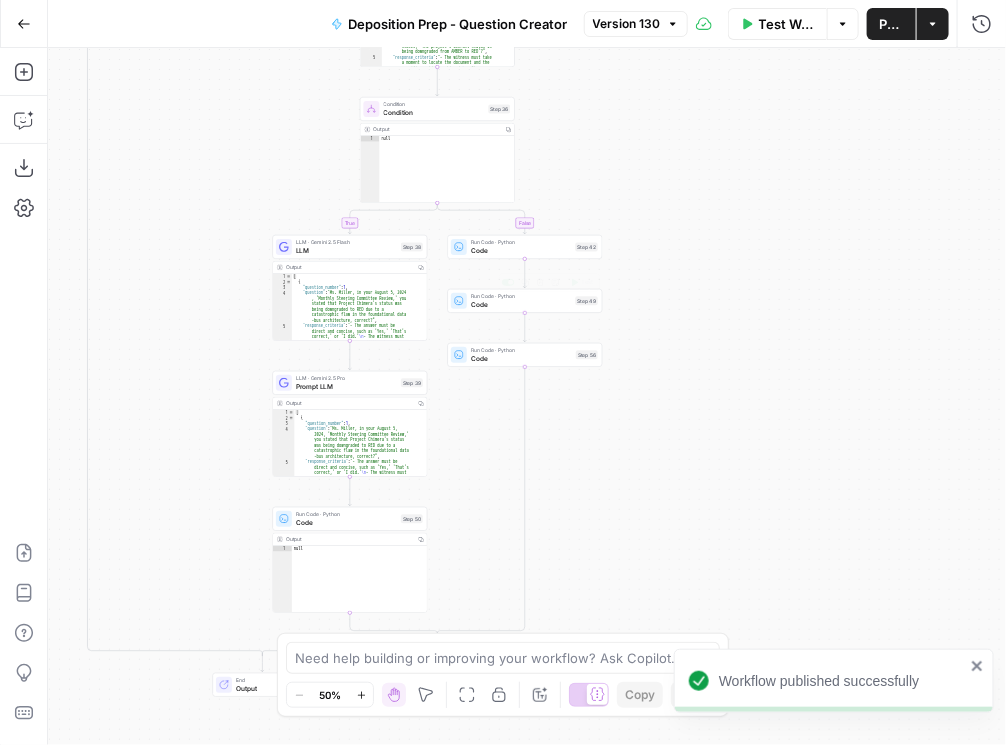 click on "Code" at bounding box center (521, 359) 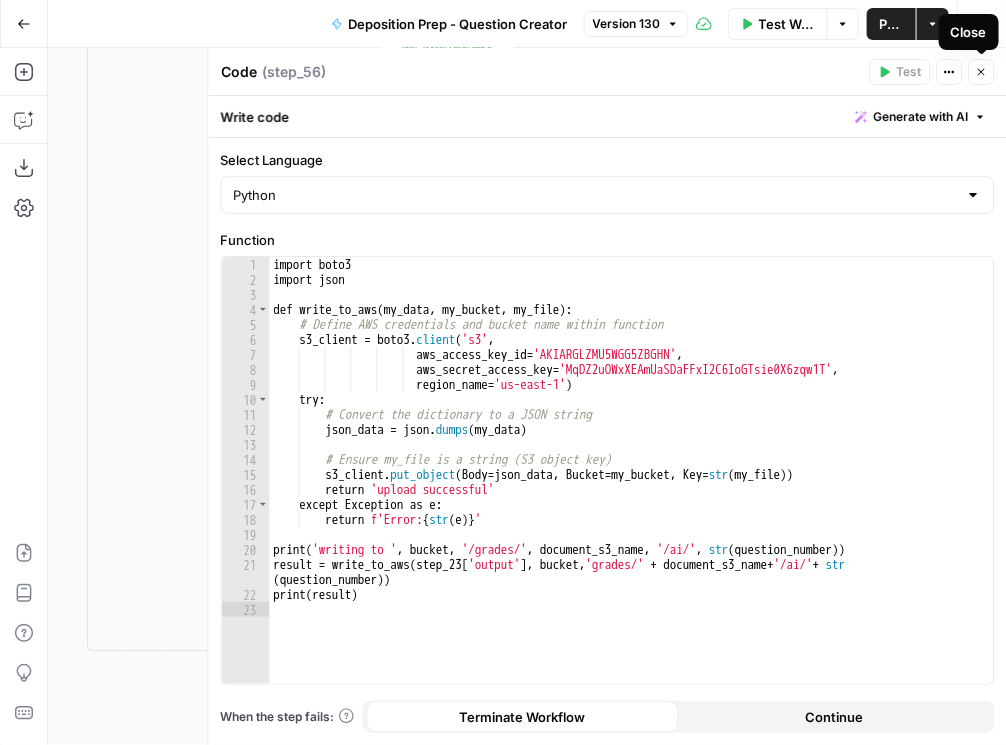 click 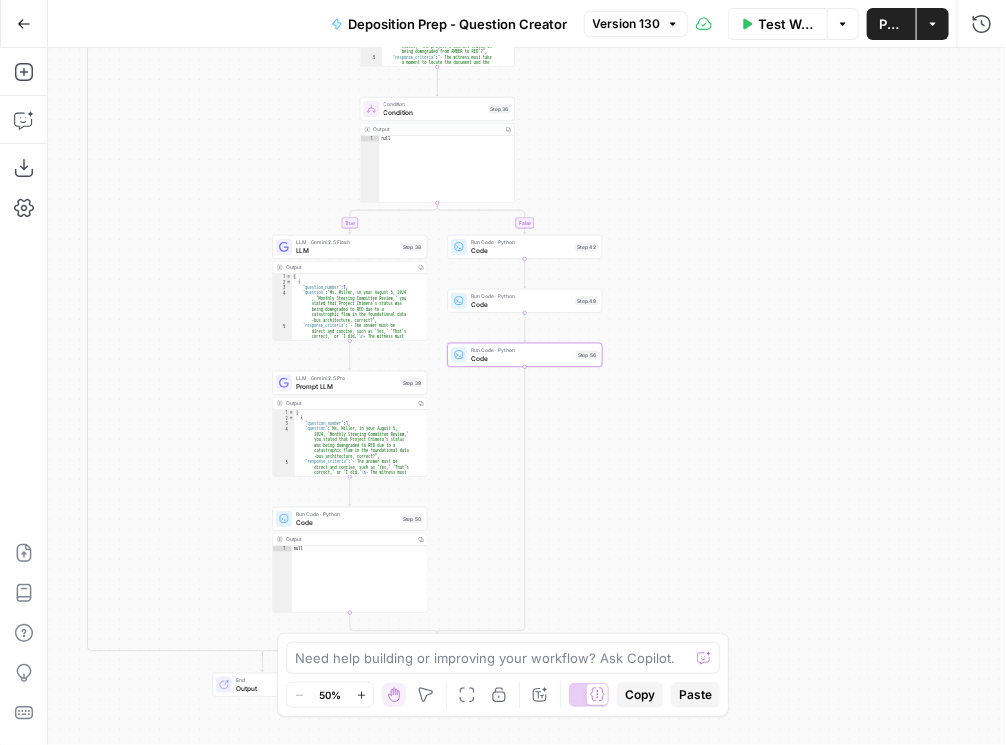 click on "Code" at bounding box center [346, 523] 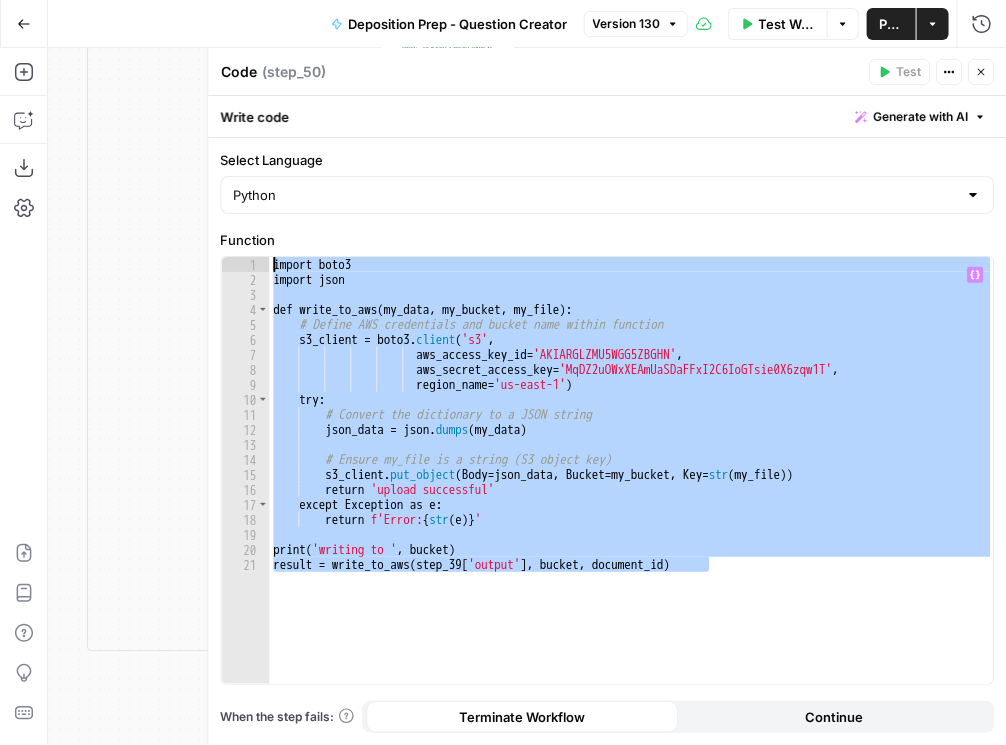 drag, startPoint x: 761, startPoint y: 571, endPoint x: 193, endPoint y: 269, distance: 643.2946 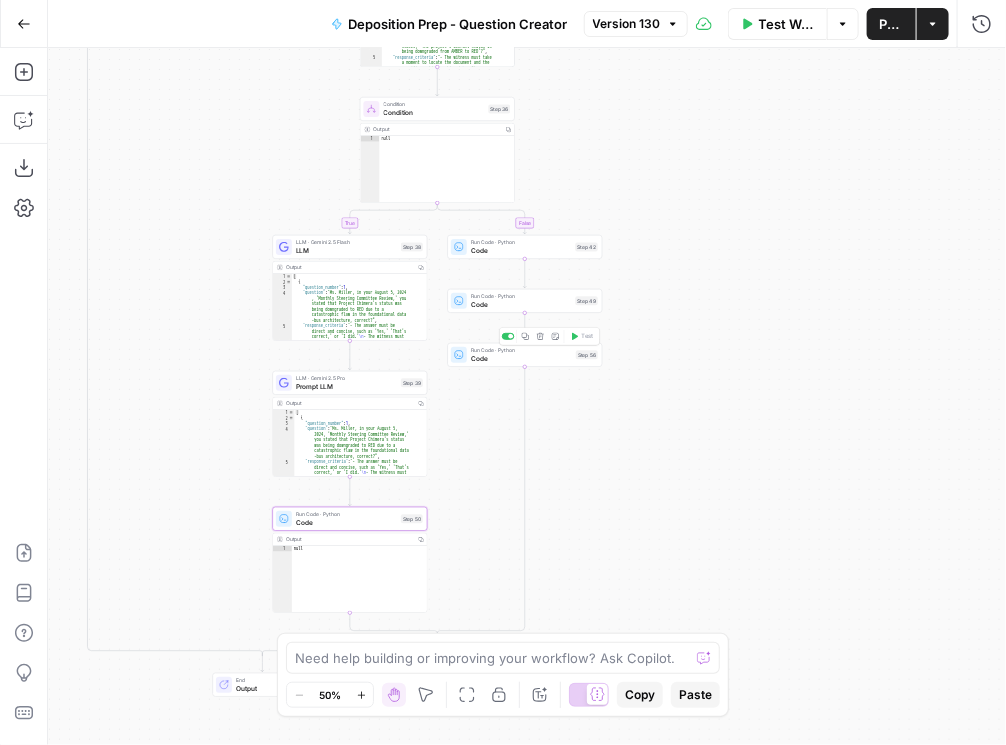 click on "Code" at bounding box center (521, 359) 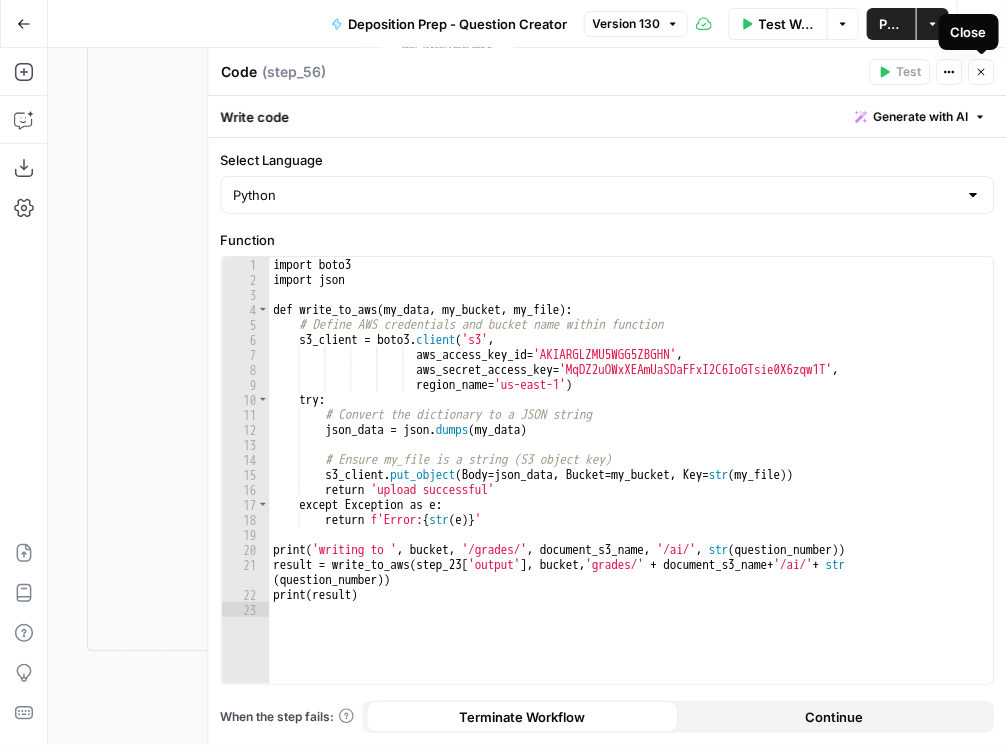 click on "Close" at bounding box center [981, 72] 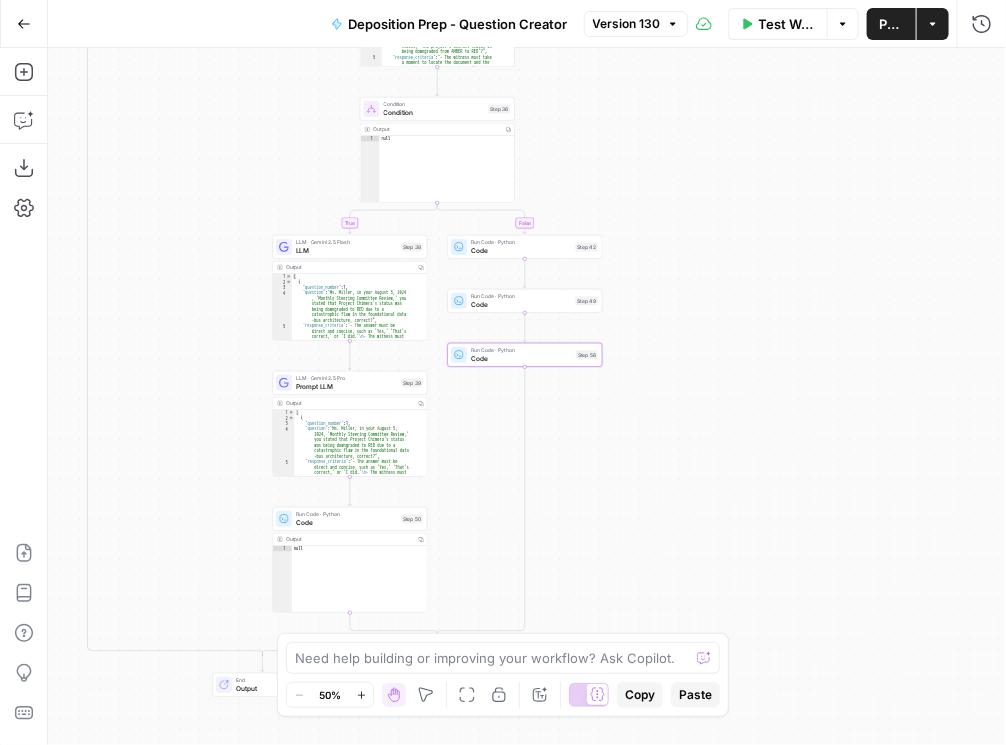 click on "Code" at bounding box center [346, 523] 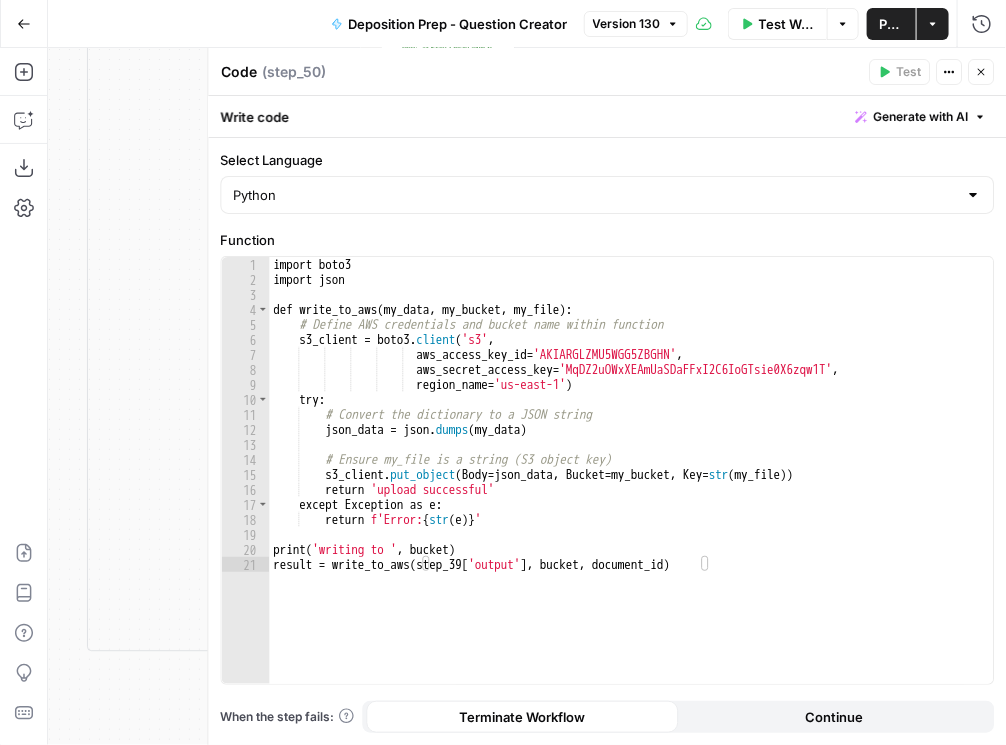 click 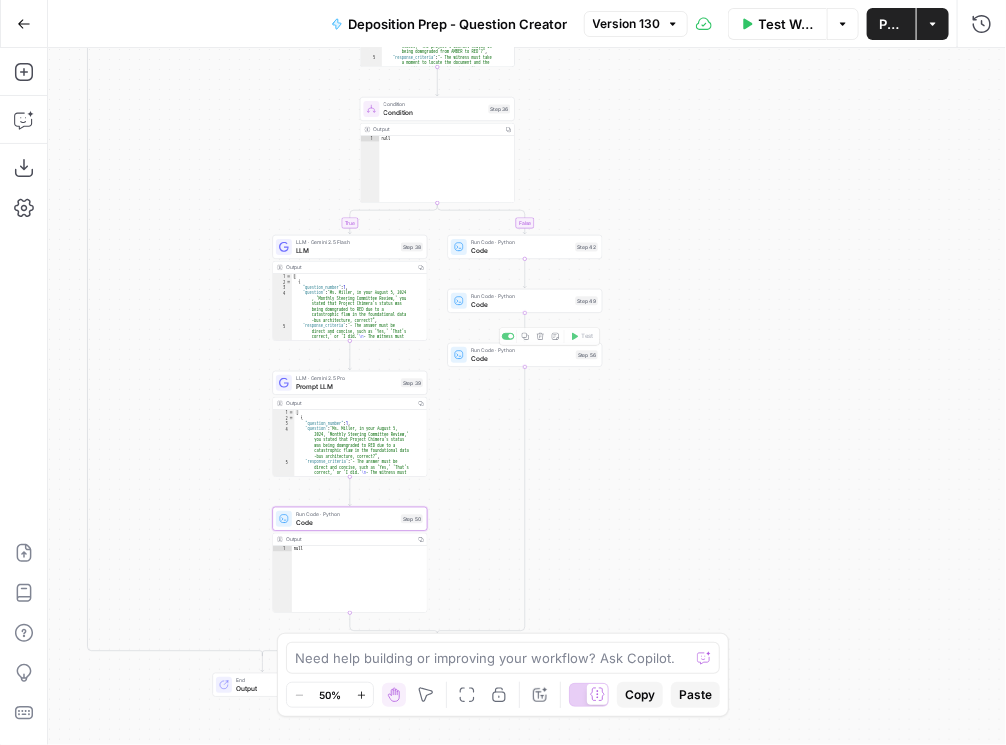 click on "Code" at bounding box center [521, 305] 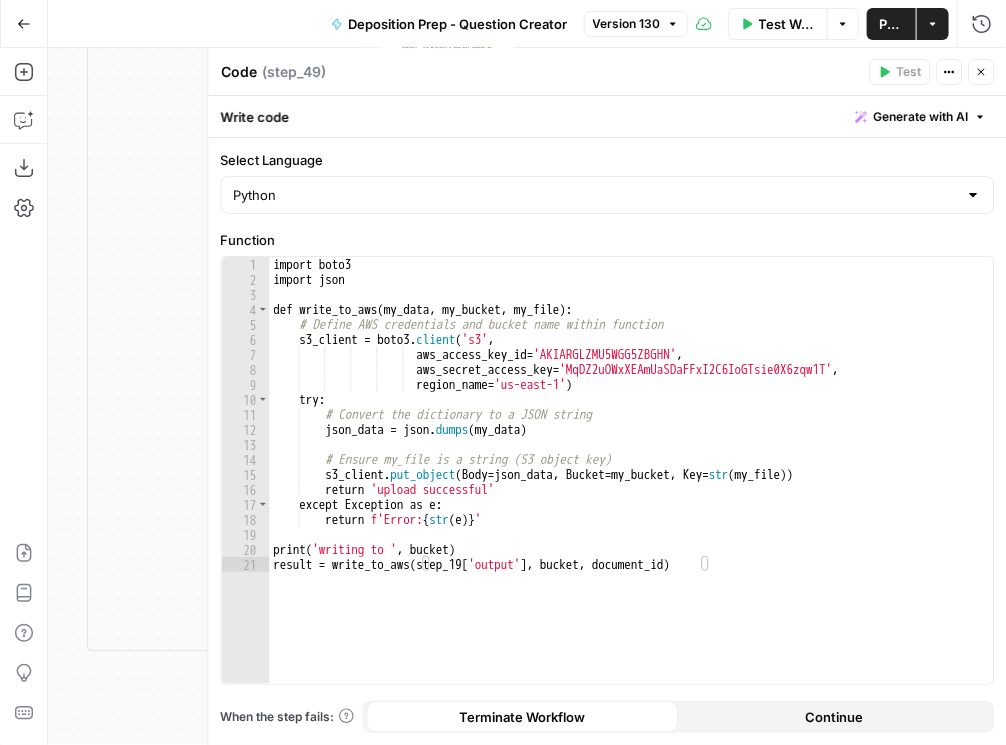 click on "Close" at bounding box center (981, 72) 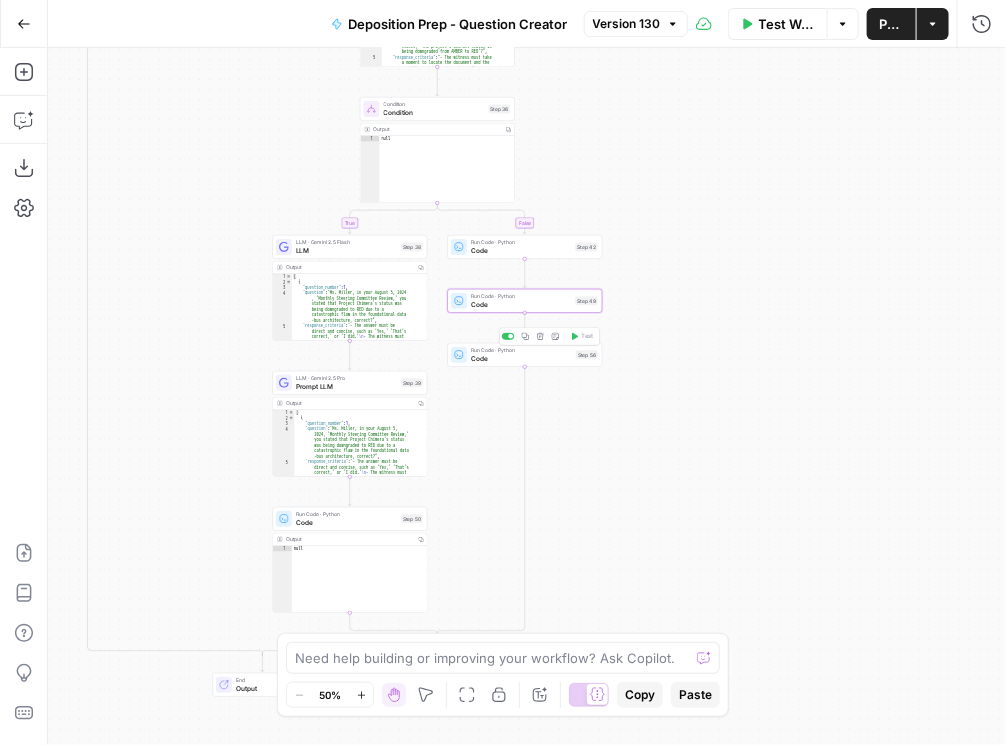 click on "Code" at bounding box center [521, 359] 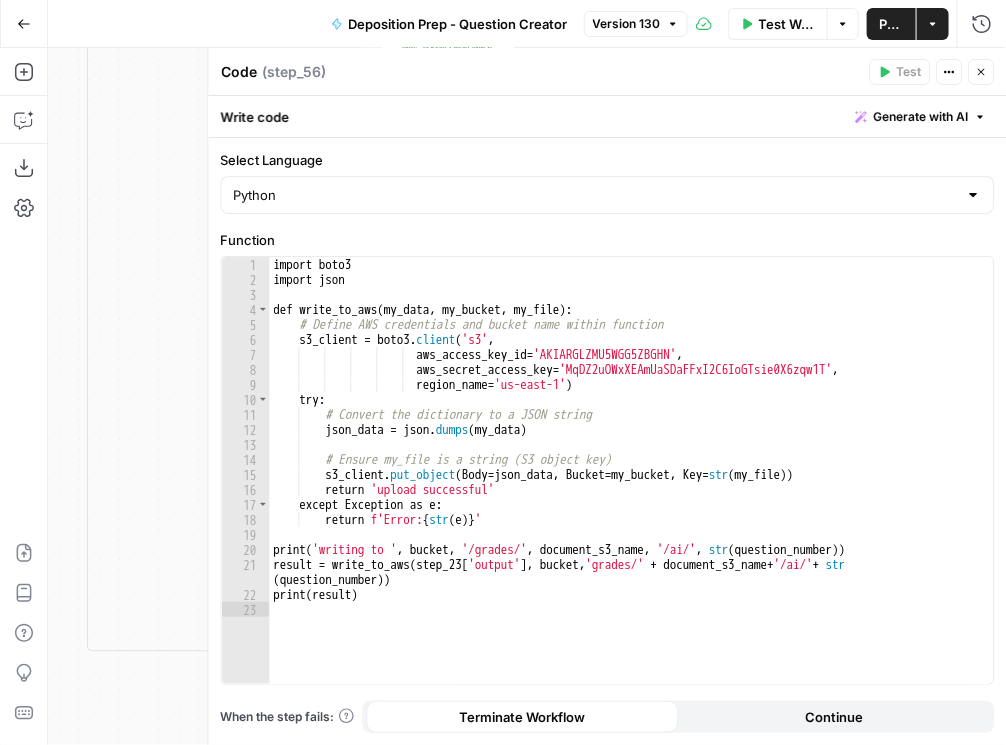 click 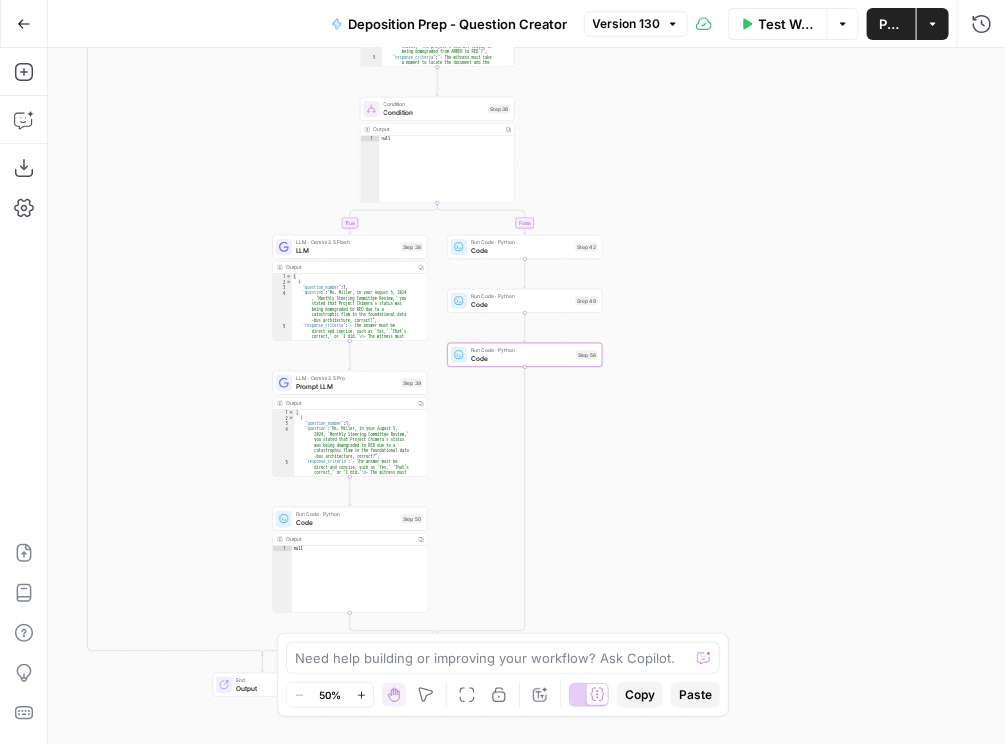 click on "Run Code · Python Code Step 49 Copy step Delete step Add Note Test" at bounding box center (525, 301) 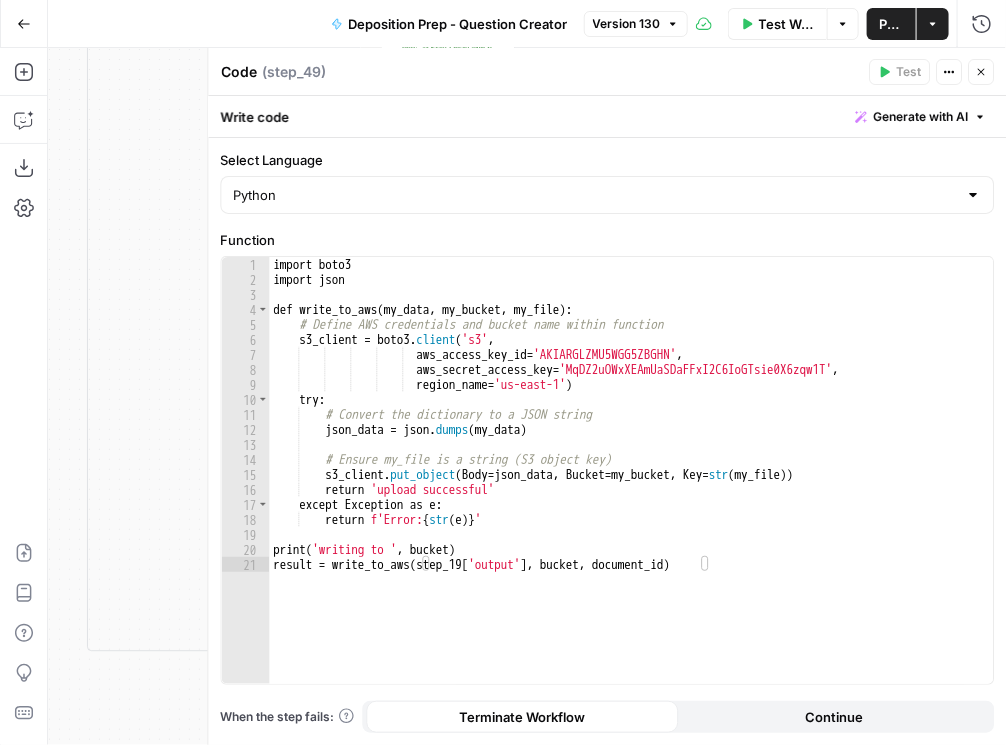 click 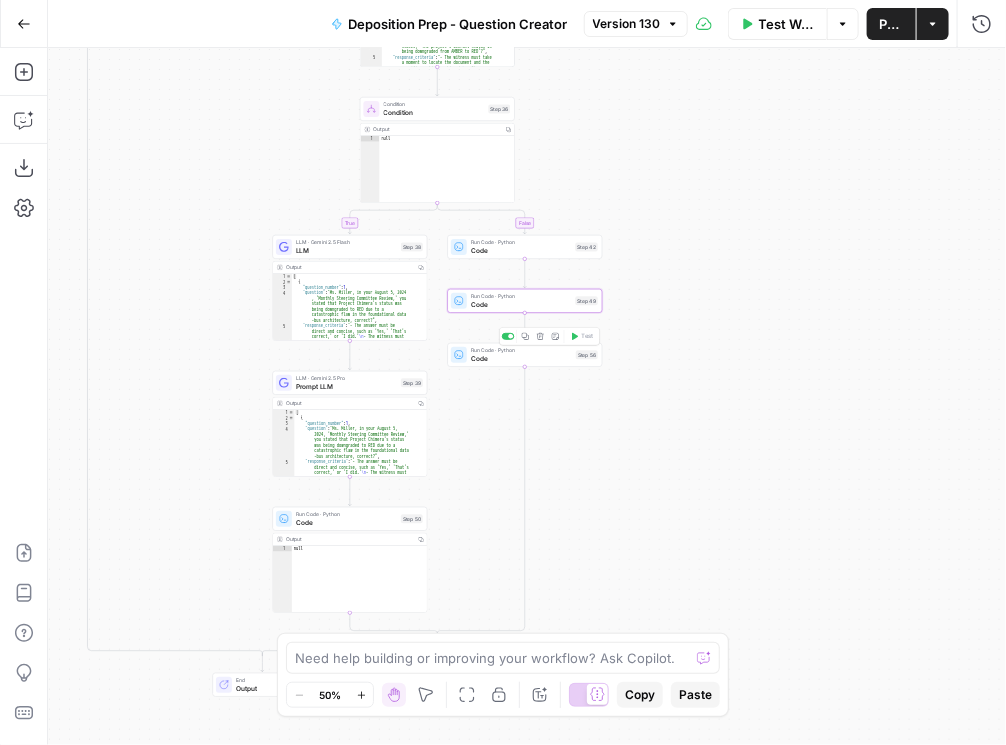 click on "Code" at bounding box center (521, 359) 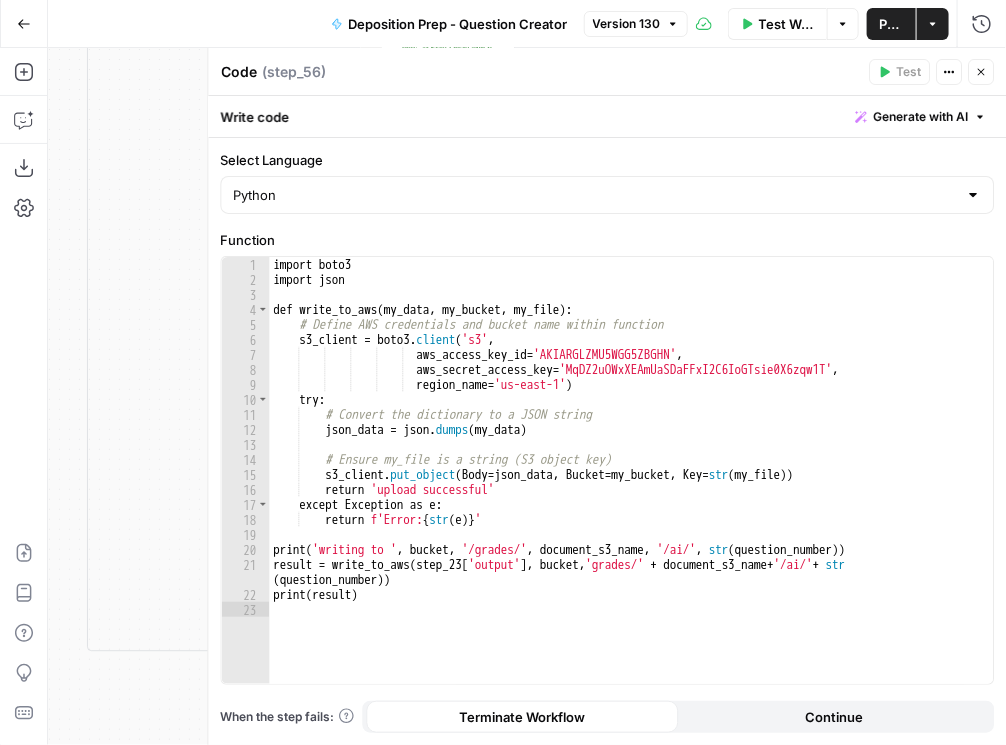 click 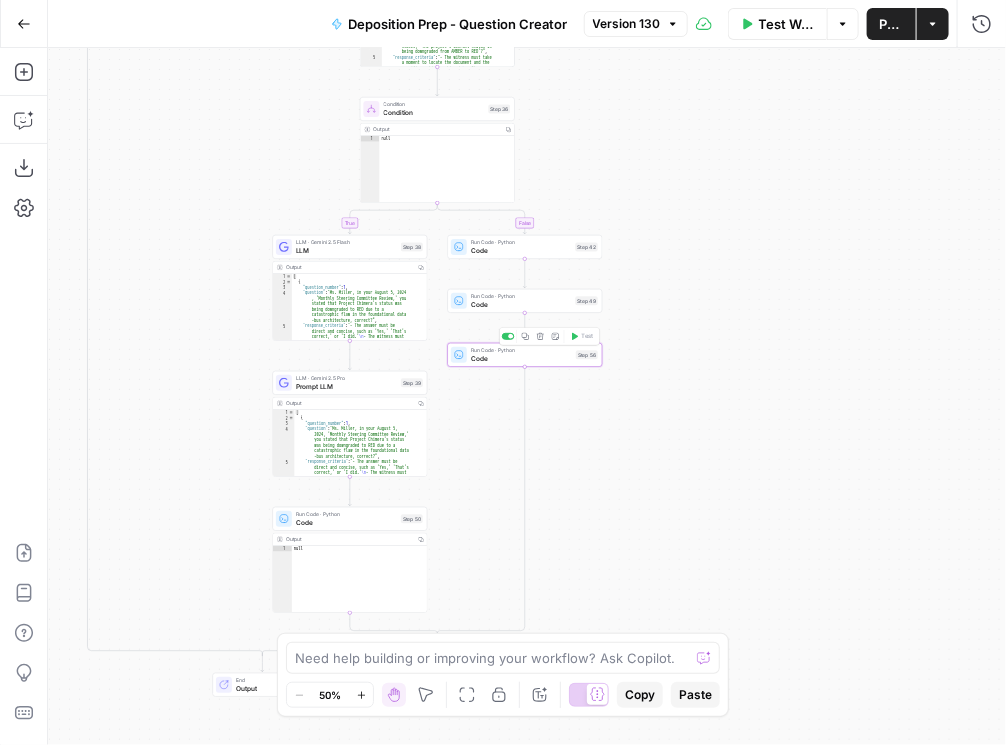 click 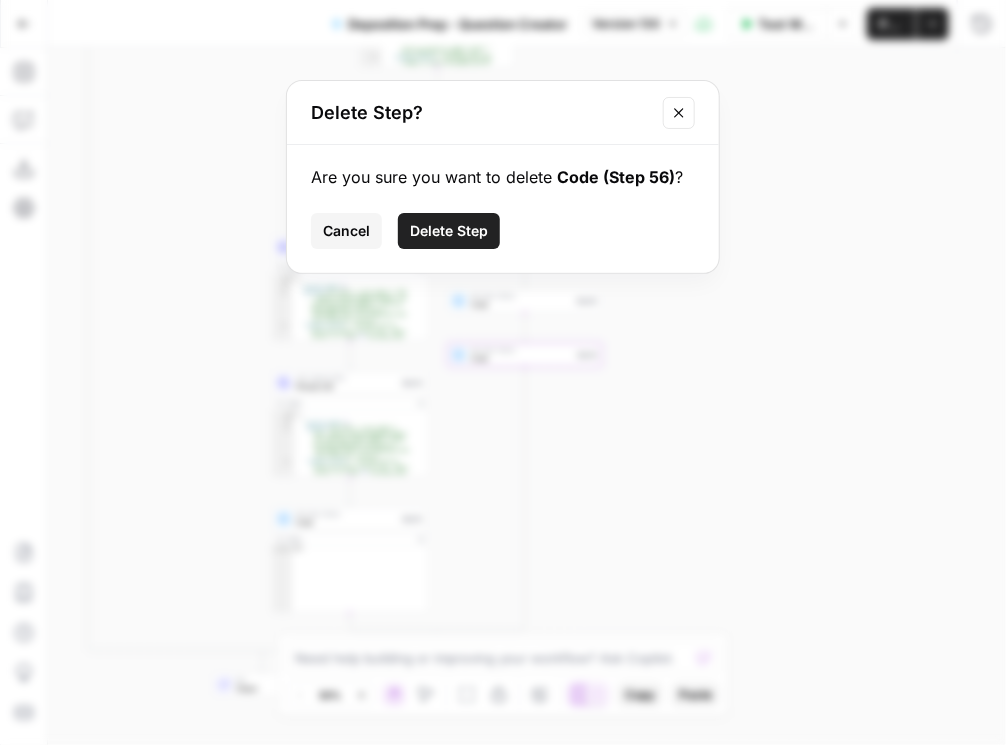 click on "Delete Step" at bounding box center [449, 231] 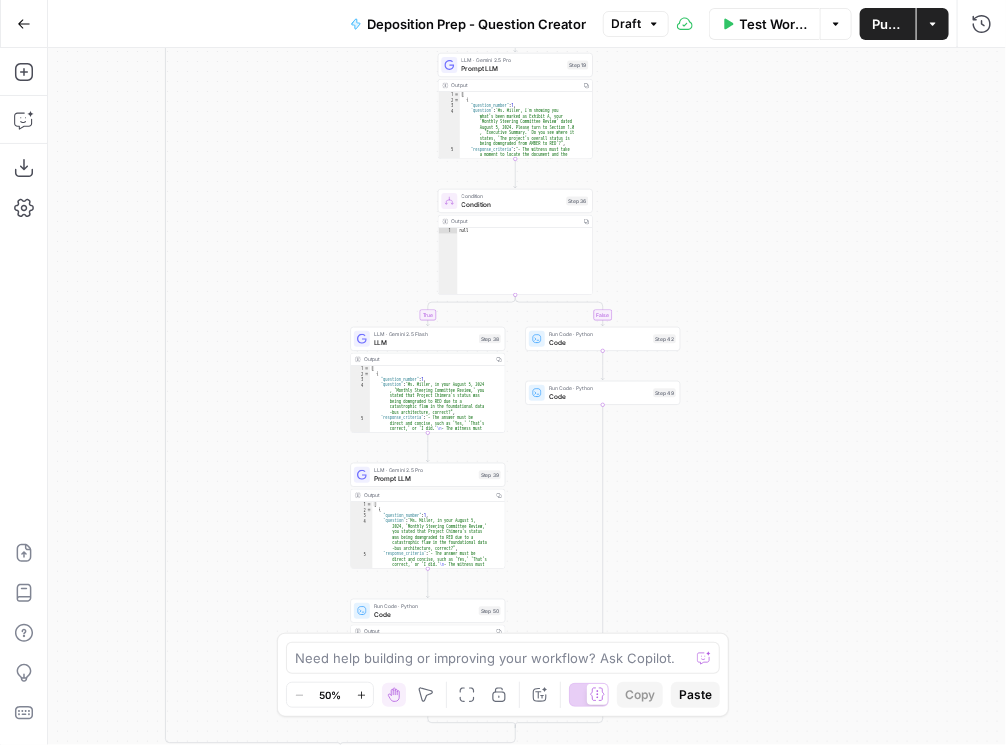 drag, startPoint x: 702, startPoint y: 370, endPoint x: 794, endPoint y: 477, distance: 141.11343 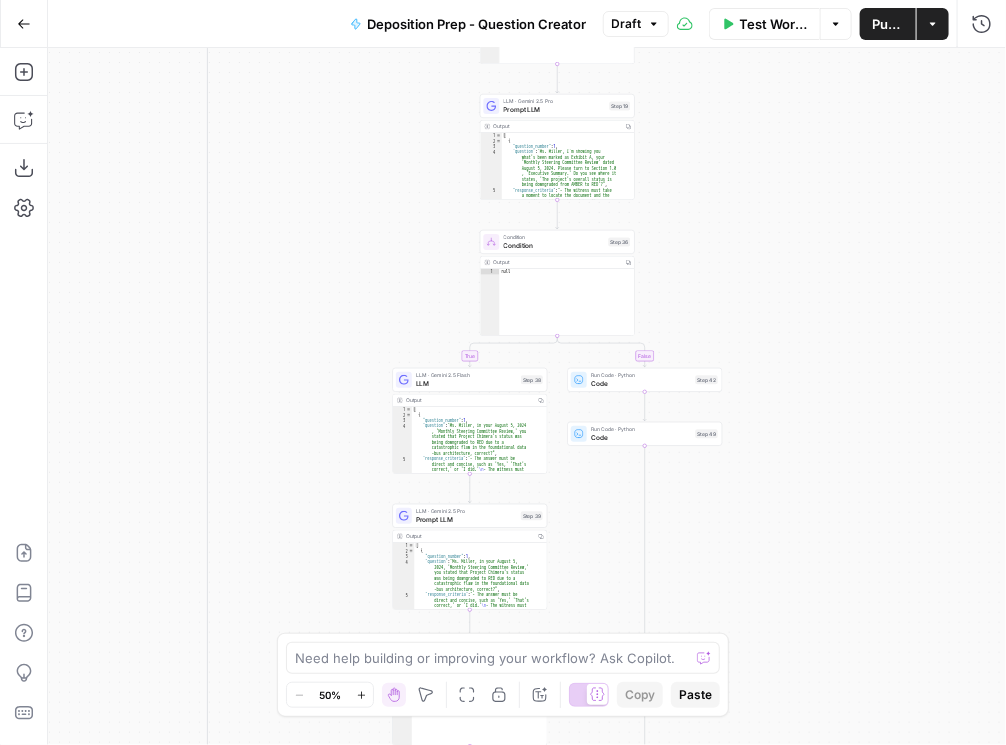 click on "Publish" at bounding box center (888, 24) 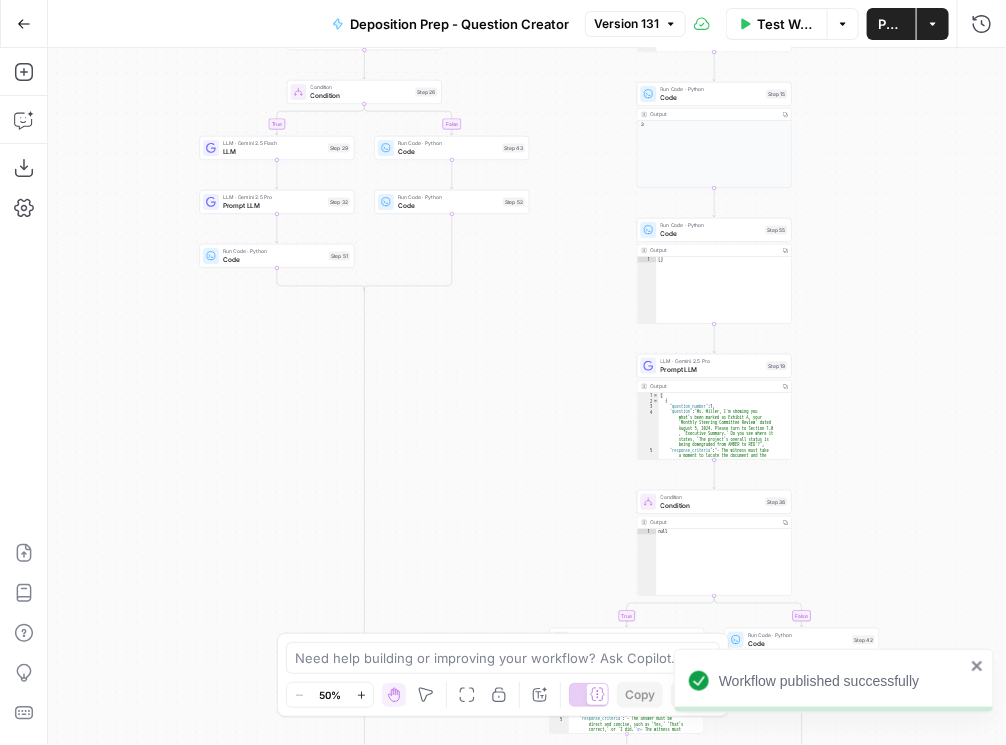 drag, startPoint x: 331, startPoint y: 280, endPoint x: 490, endPoint y: 586, distance: 344.84344 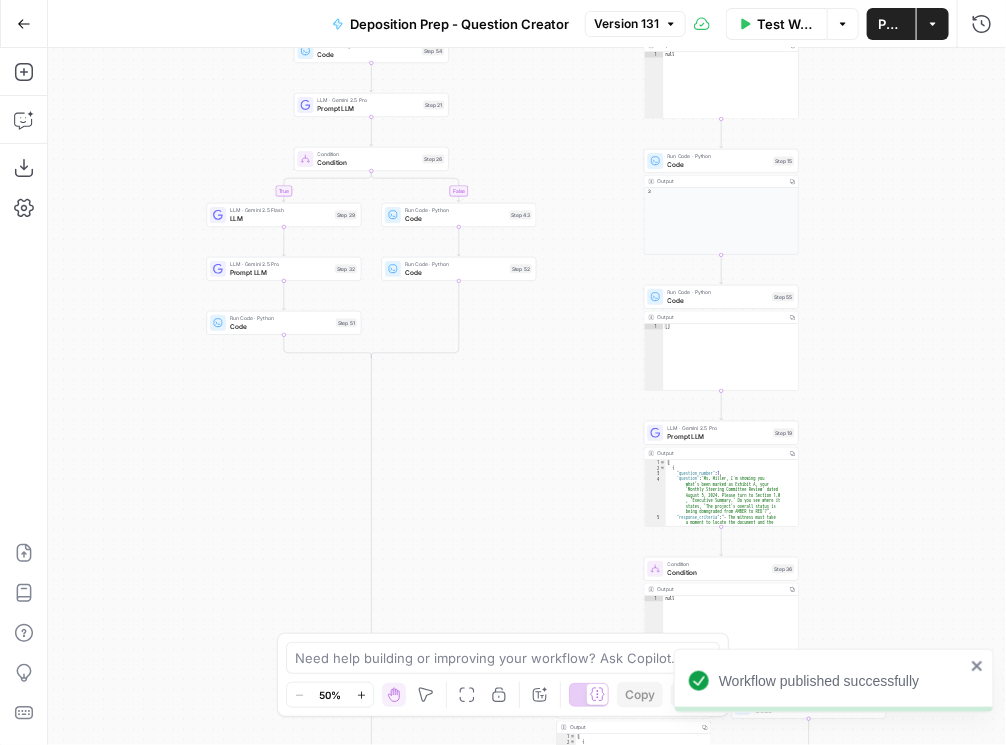 click on "Code" at bounding box center [455, 273] 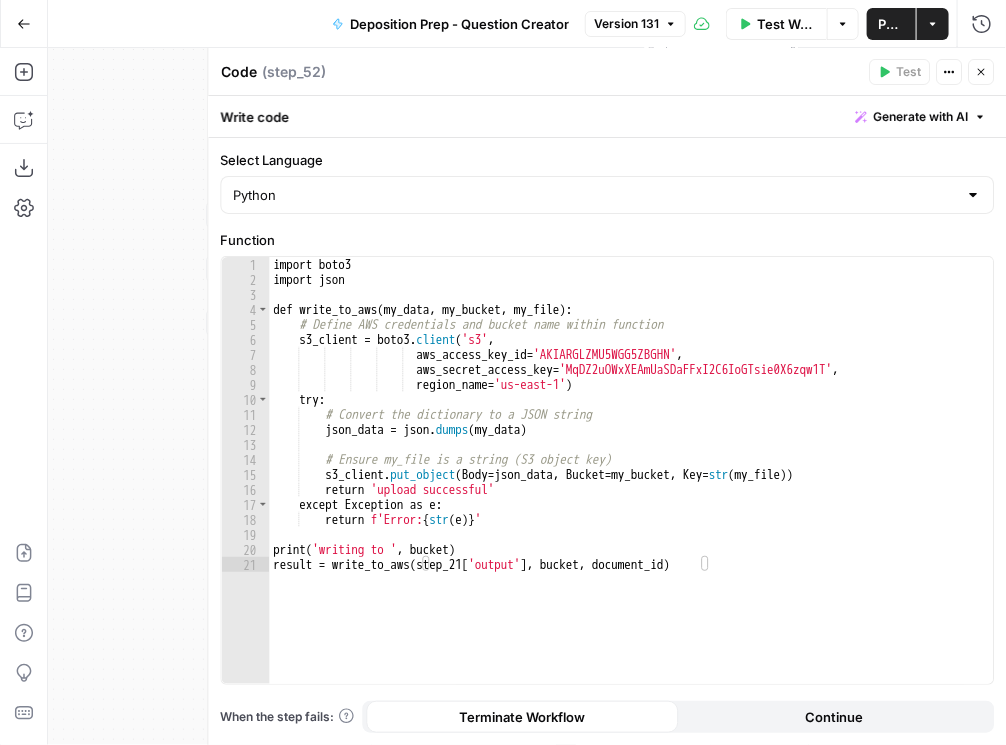 click on "Close" at bounding box center (981, 72) 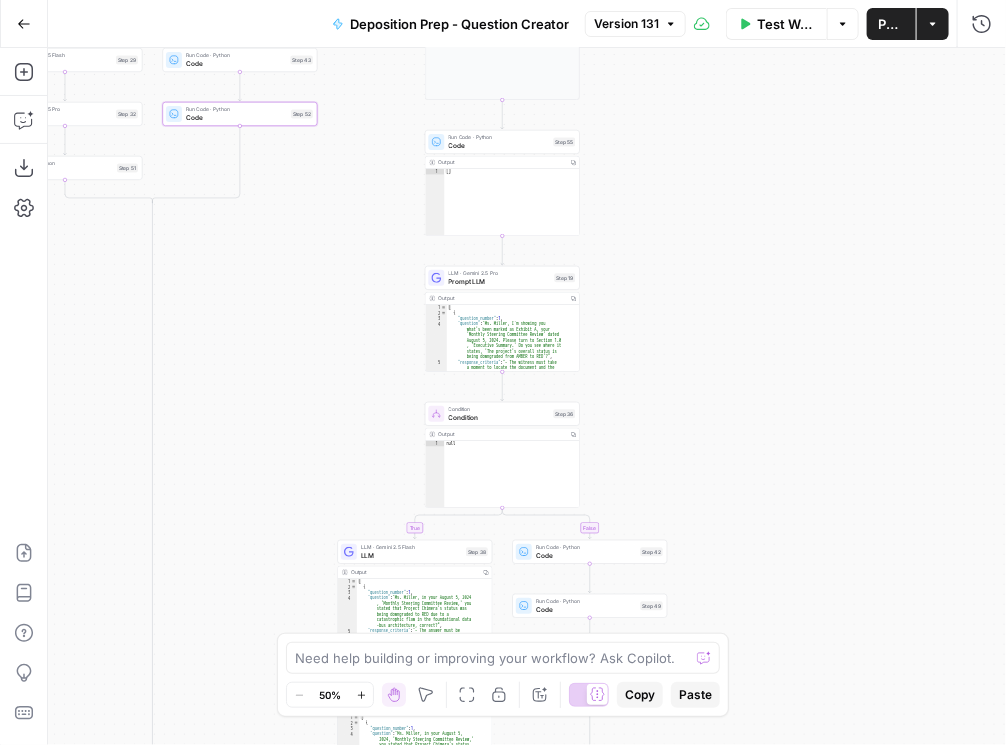 drag, startPoint x: 818, startPoint y: 518, endPoint x: 562, endPoint y: 221, distance: 392.1033 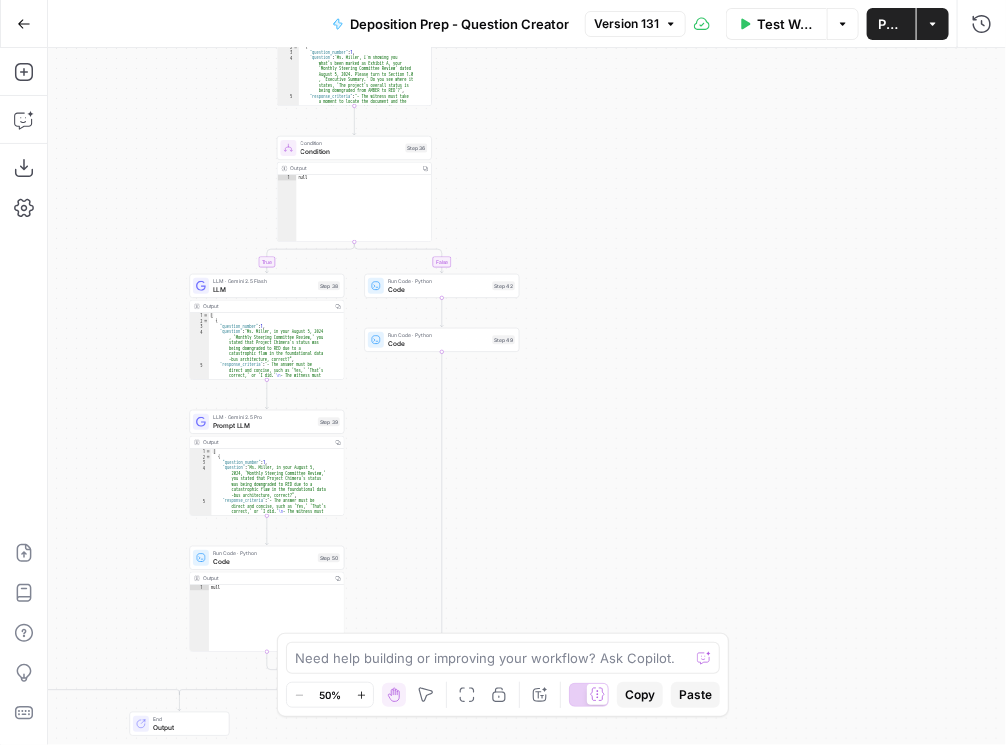 click on "true false true false true false Workflow Set Inputs Inputs Condition Condition Step 18 Output Copy 1 null     XXXXXXXXXXXXXXXXXXXXXXXXXXXXXXXXXXXXXXXXXXXXXXXXXXXXXXXXXXXXXXXXXXXXXXXXXXXXXXXXXXXXXXXXXXXXXXXXXXXXXXXXXXXXXXXXXXXXXXXXXXXXXXXXXXXXXXXXXXXXXXXXXXXXXXXXXXXXXXXXXXXXXXXXXXXXXXXXXXXXXXXXXXXXXXXXXXXXXXXXXXXXXXXXXXXXXXXXXXXXXXXXXXXXXXXXXXXXXXXXXXXXXXXXXXXXXXXXXXXXXXXXXXXXXXXXXXXXXXXXXXXXXXXXXXXXXXXXXXXXXXXXXXXXXXXXXXXXXXXXXXXXXXXXXXXXXXXXXXXXXXXXXXXXXXXXXXXXXXXXXXXXXXXXXXXXXXXXXXXXXXXXXXXXXXXXXXXXXXXXXXXXXXXXXXXXXXXXXXXXXXXXXXXXXXXXXXXXXXXXXXXXXXXXXXXXXXXXXXXXXXXXXXXXXXXXXXXXXXXXXXXXXXXXXXXXXXXXXXXXXXXXXXXXXXXX LLM · Gemini 2.5 Flash LLM Step 1 Run Code · Python Code Step 41 Run Code · Python Code Step 20 Run Code · Python Code Step 54 LLM · Gemini 2.5 Pro Prompt LLM Step 21 Condition Condition Step 26 LLM · Gemini 2.5 Flash LLM Step 29 LLM · Gemini 2.5 Pro Prompt LLM Step 32 Run Code · Python Code Step 51 Run Code · Python Code Step 43 Run Code · Python Code Step 52 LLM · Gemini 2.5 Flash 1" at bounding box center [527, 396] 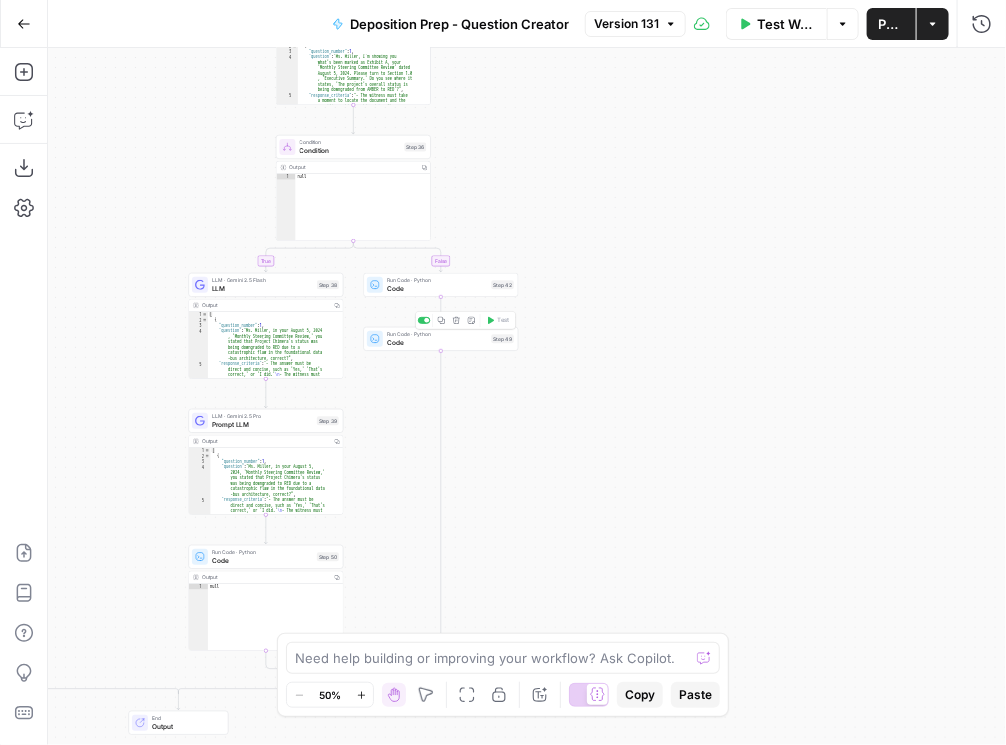 click on "Code" at bounding box center (437, 289) 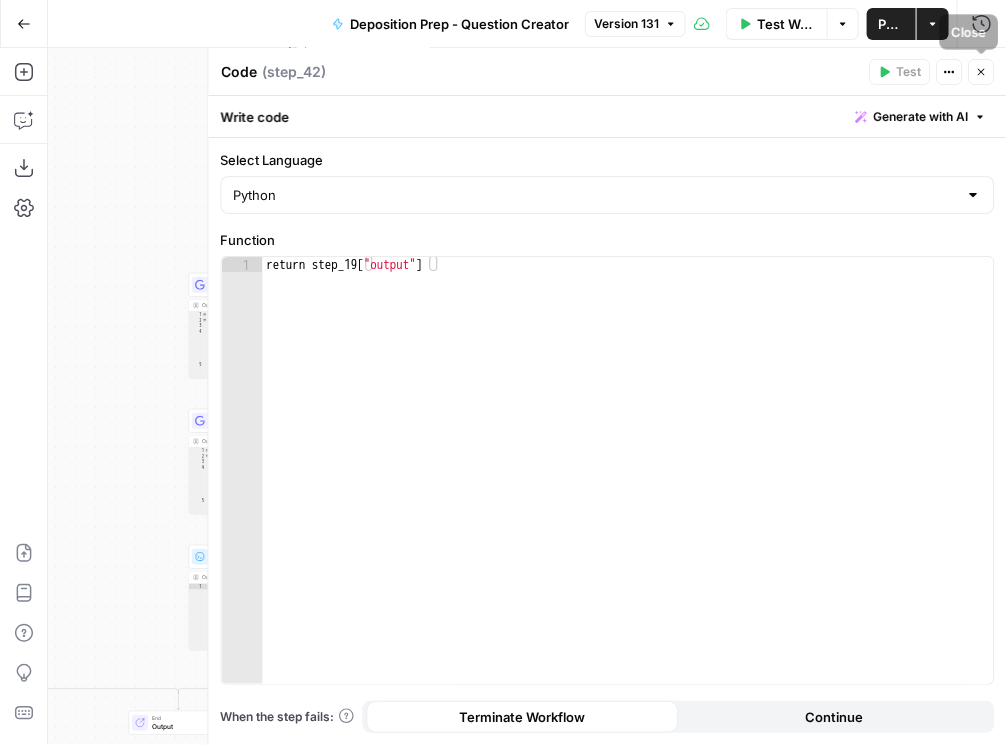 click 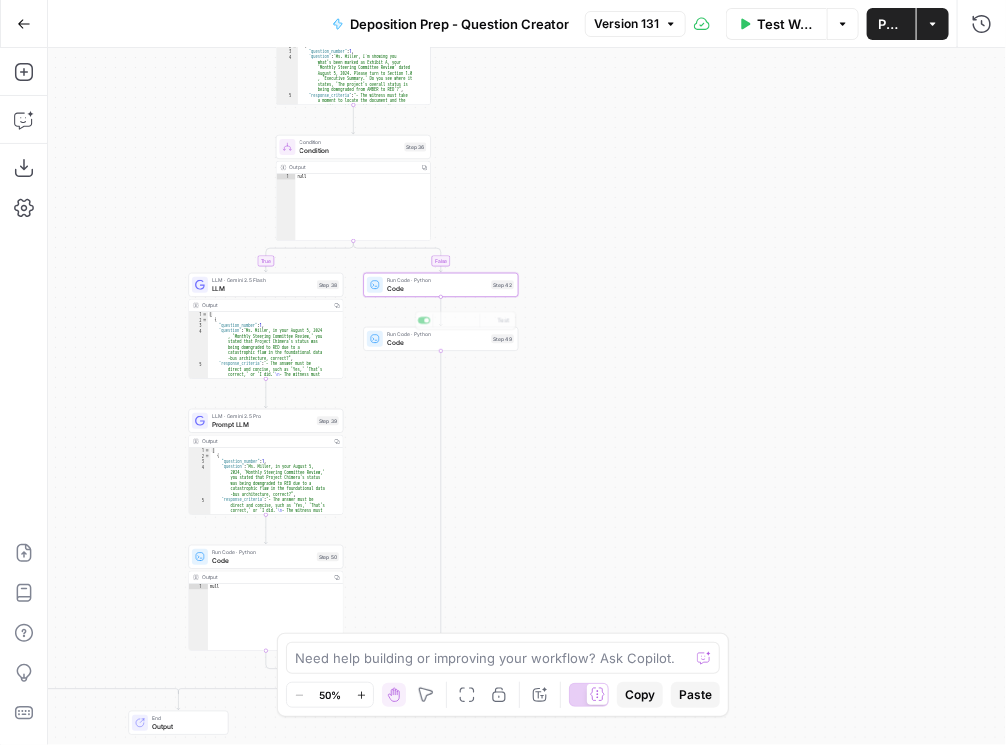 click on "Code" at bounding box center [437, 343] 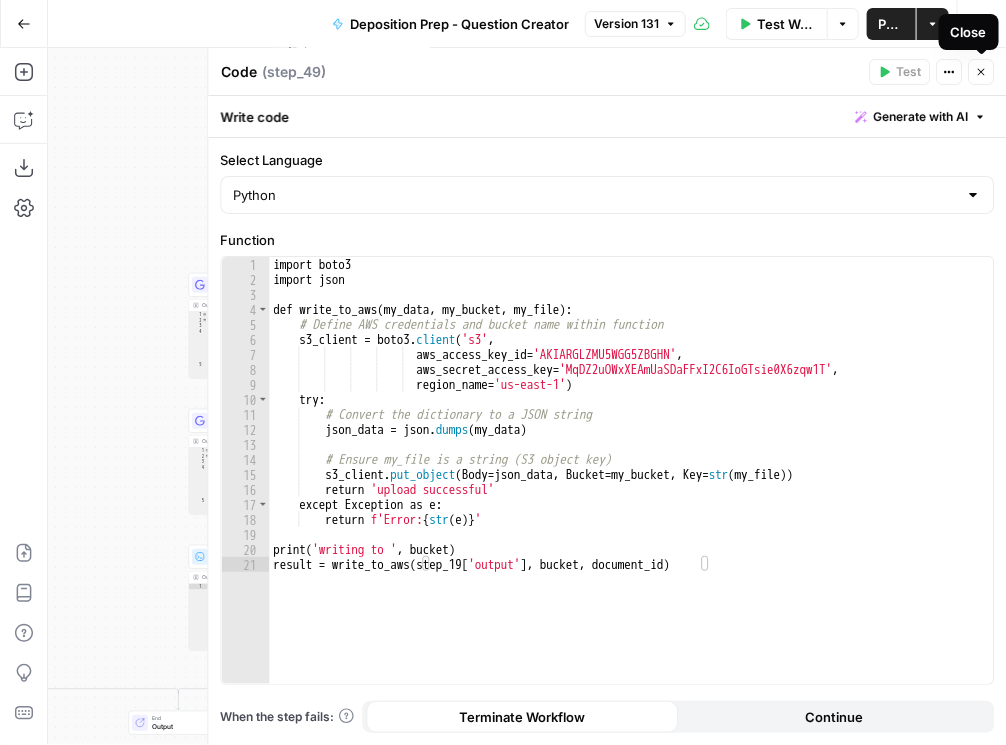 click on "Close" at bounding box center [981, 72] 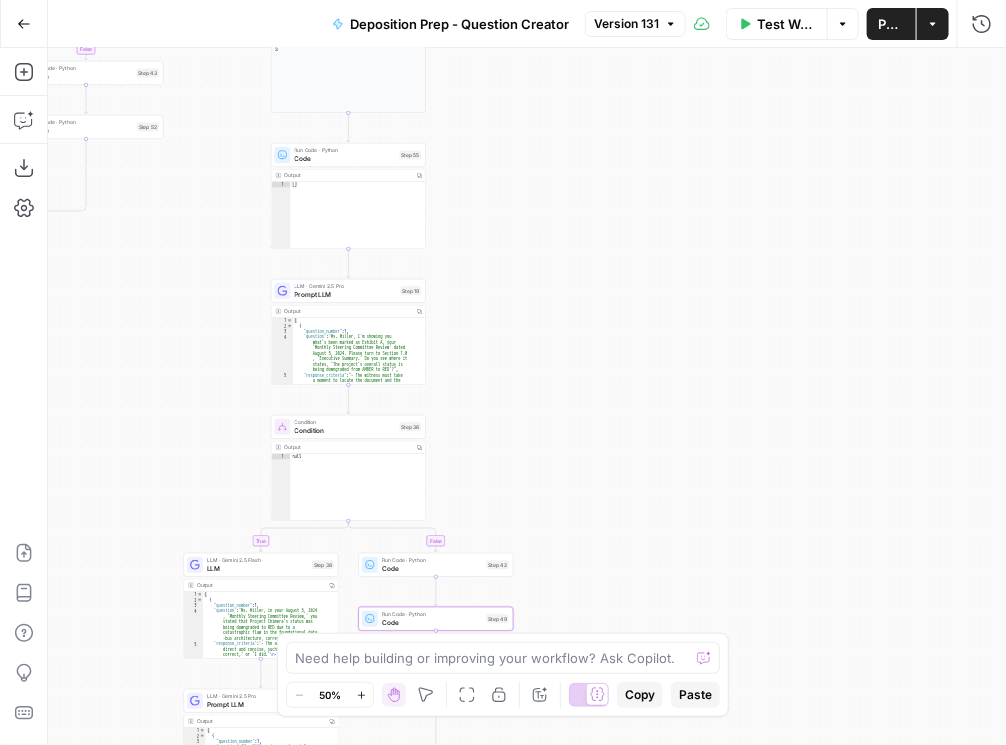 drag, startPoint x: 570, startPoint y: 239, endPoint x: 564, endPoint y: 510, distance: 271.0664 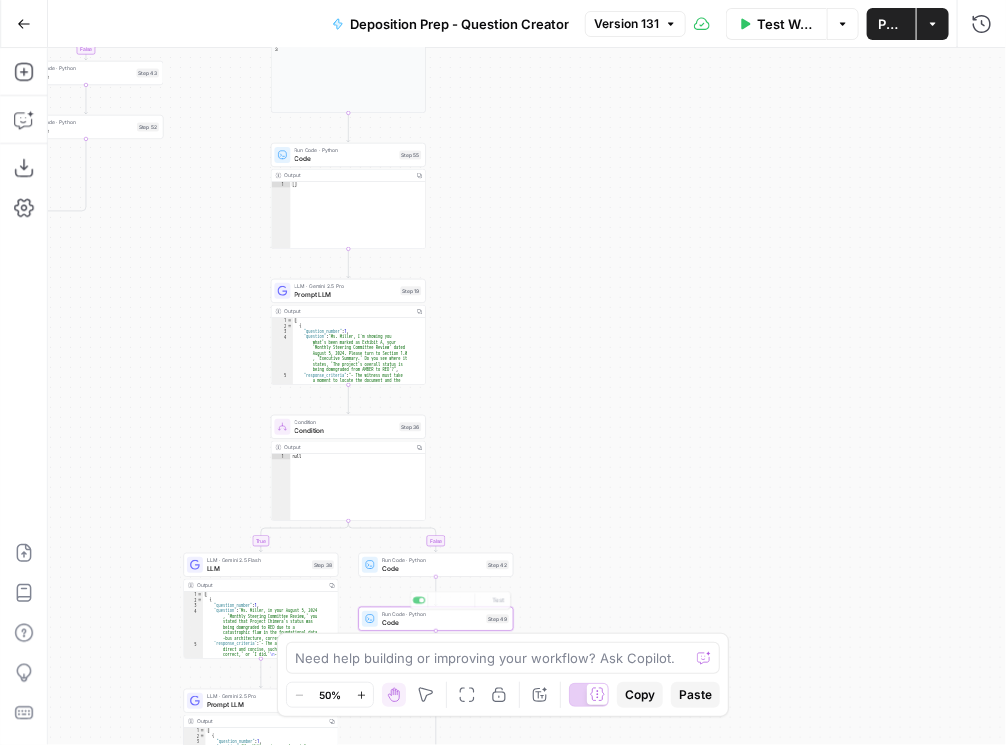 click on "Code" at bounding box center (432, 569) 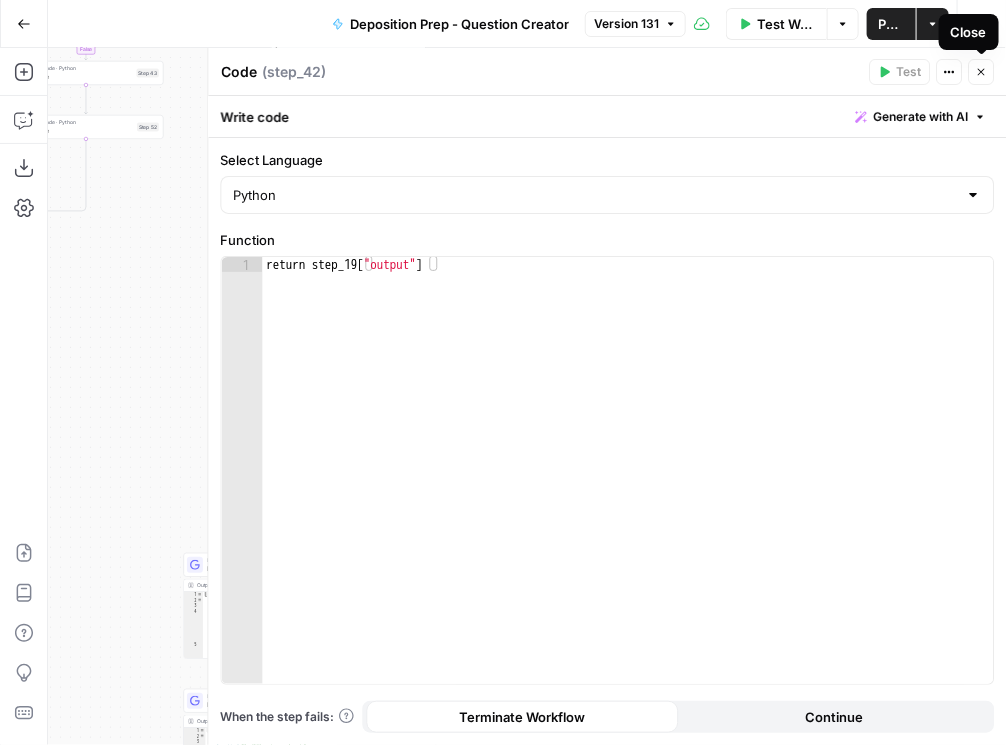 click 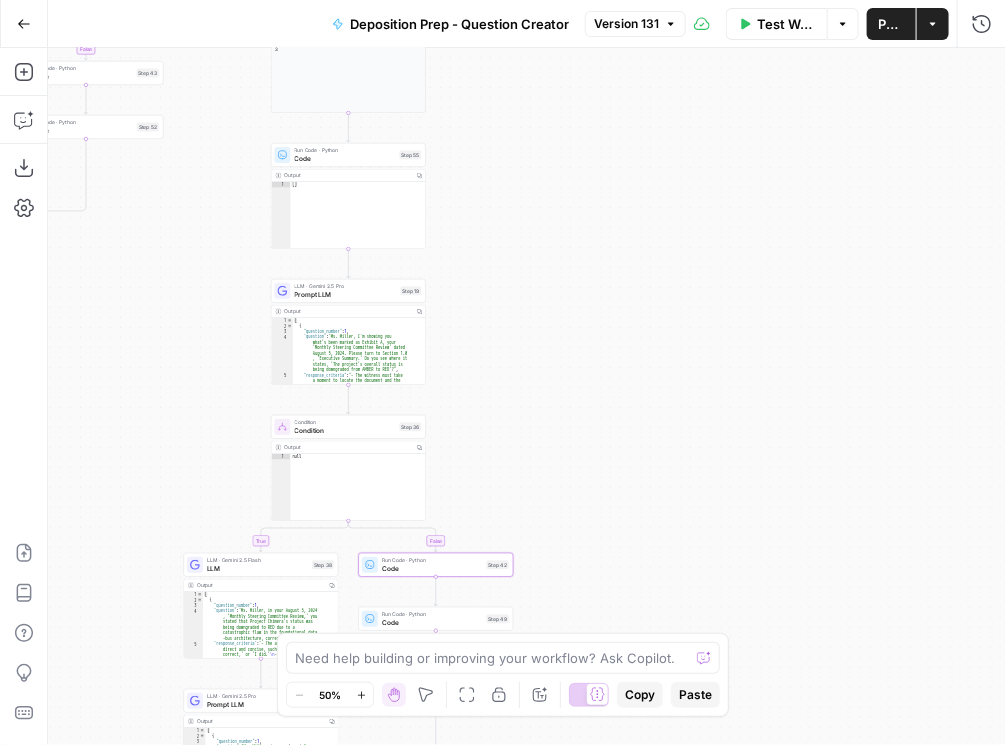 drag, startPoint x: 644, startPoint y: 303, endPoint x: 647, endPoint y: 282, distance: 21.213203 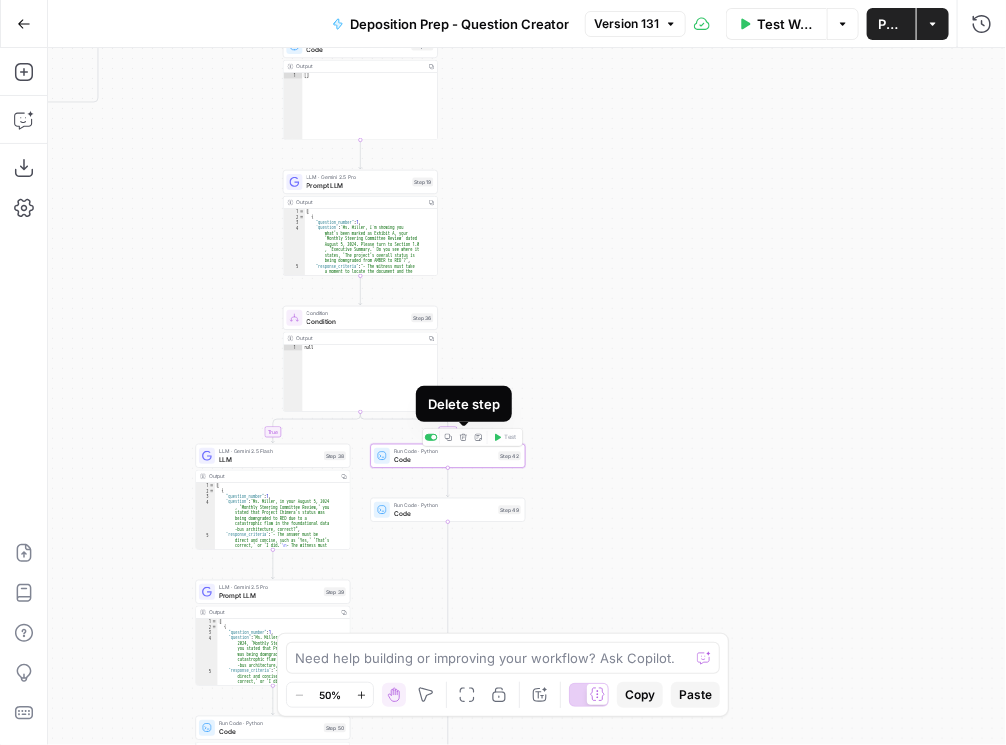 click 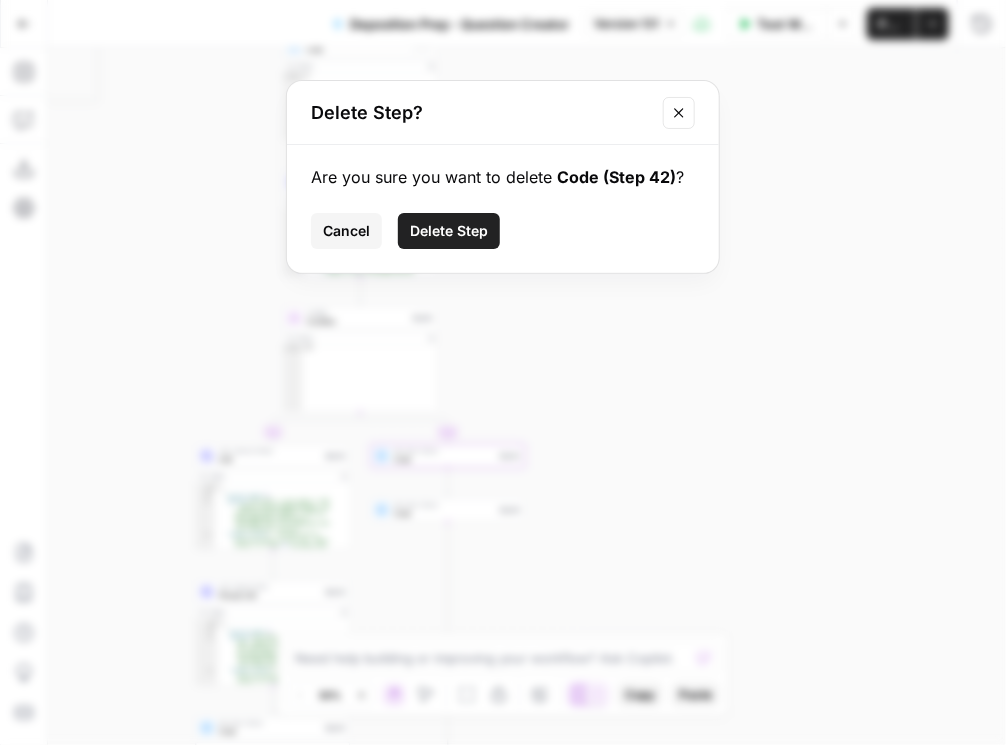 click on "Delete Step" at bounding box center (449, 231) 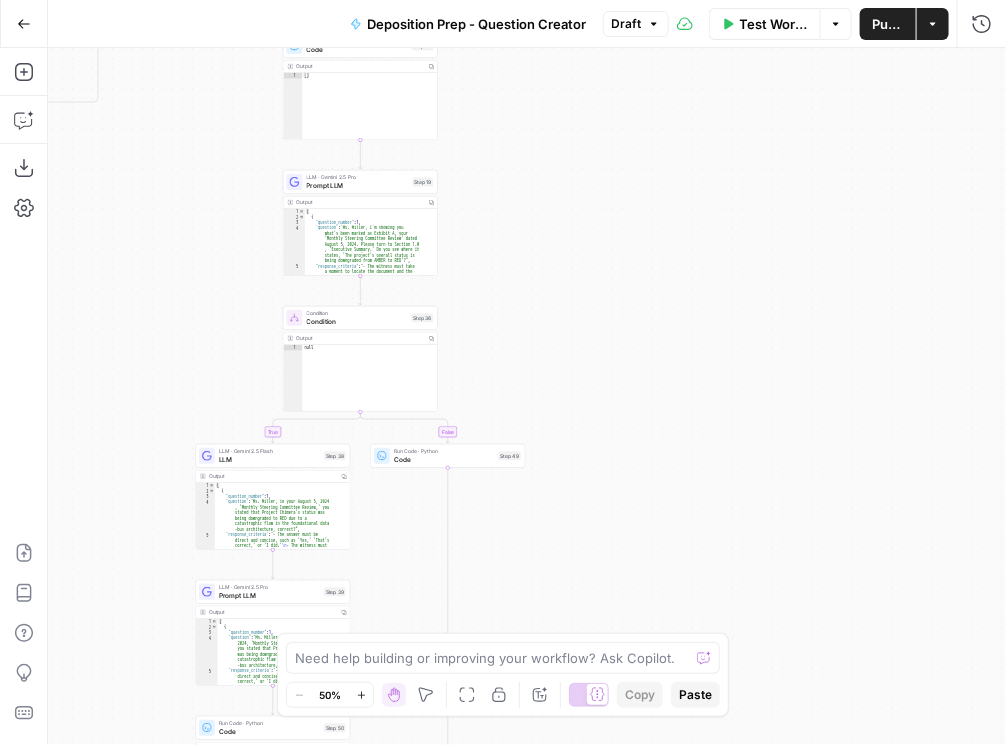 click on "Publish" at bounding box center (888, 24) 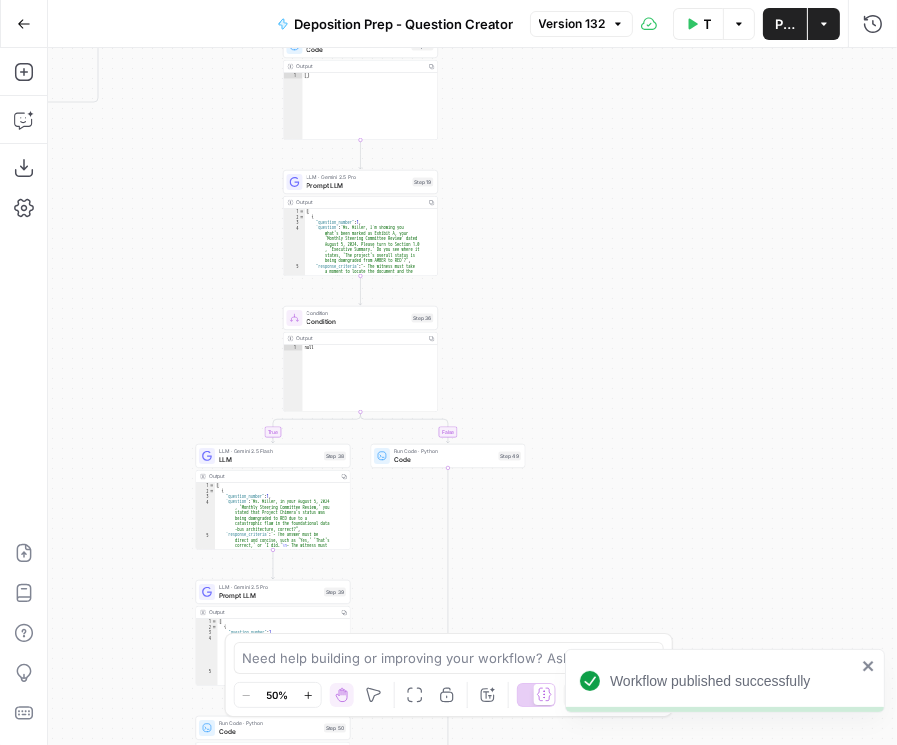 click 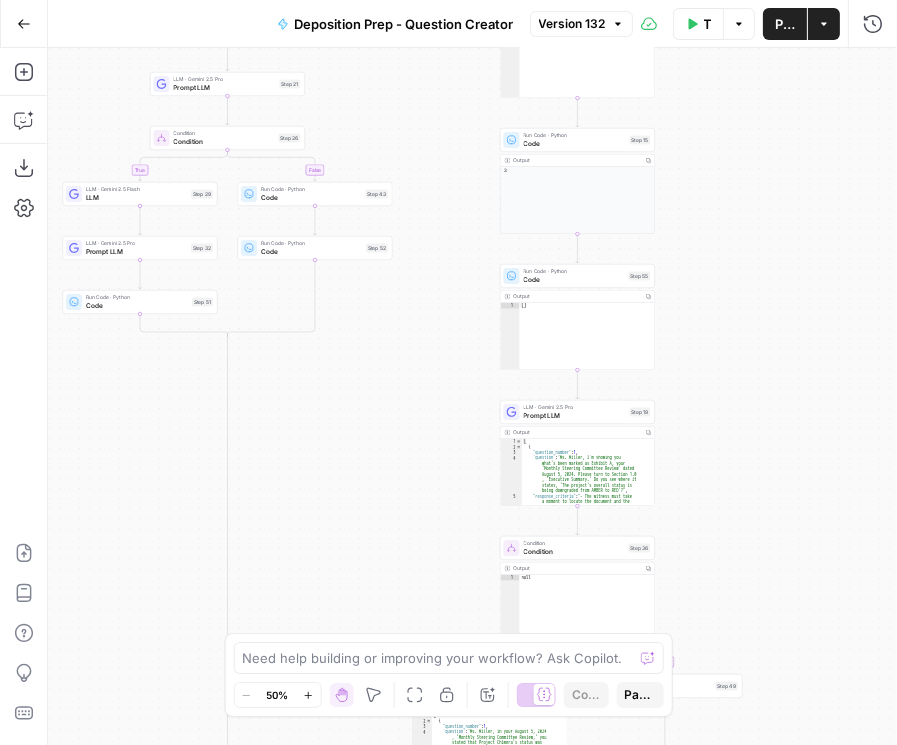 drag, startPoint x: 614, startPoint y: 165, endPoint x: 830, endPoint y: 402, distance: 320.66336 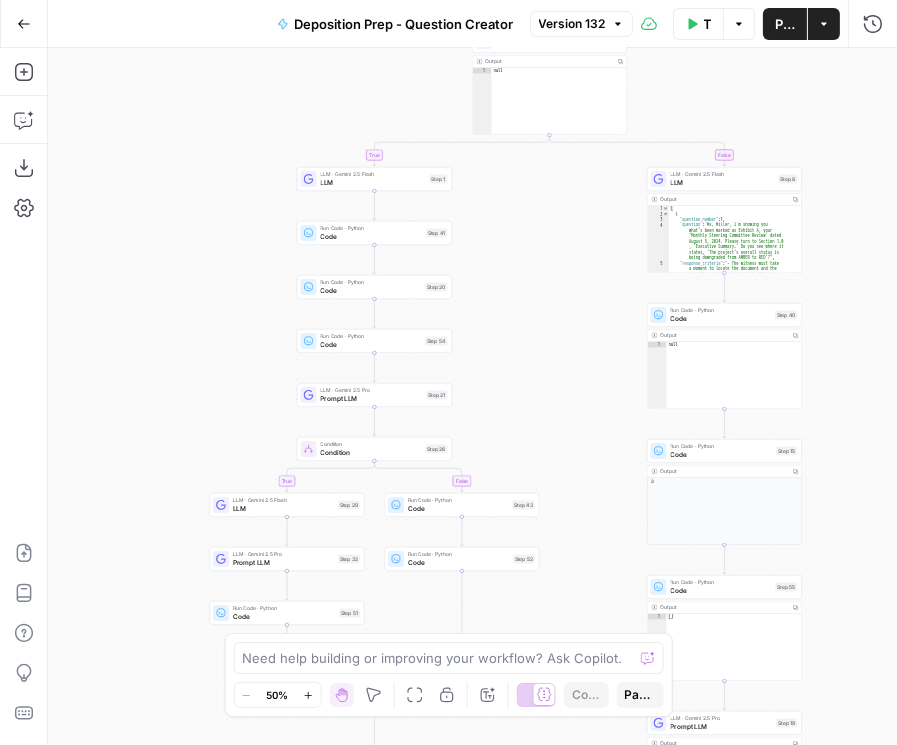 drag, startPoint x: 796, startPoint y: 274, endPoint x: 914, endPoint y: 509, distance: 262.96198 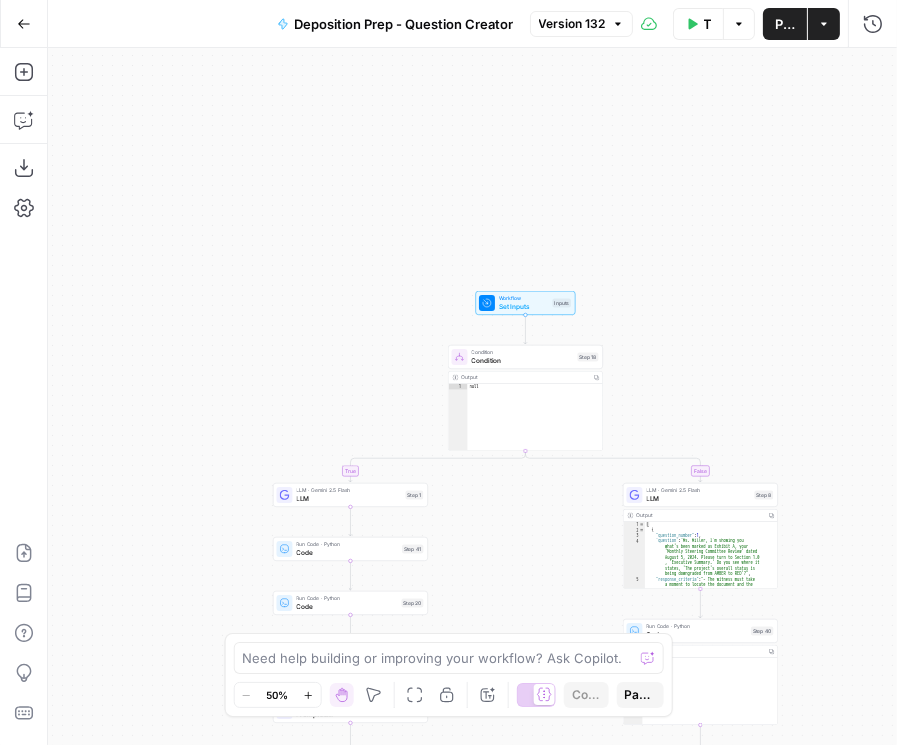 drag, startPoint x: 579, startPoint y: 211, endPoint x: 555, endPoint y: 519, distance: 308.93365 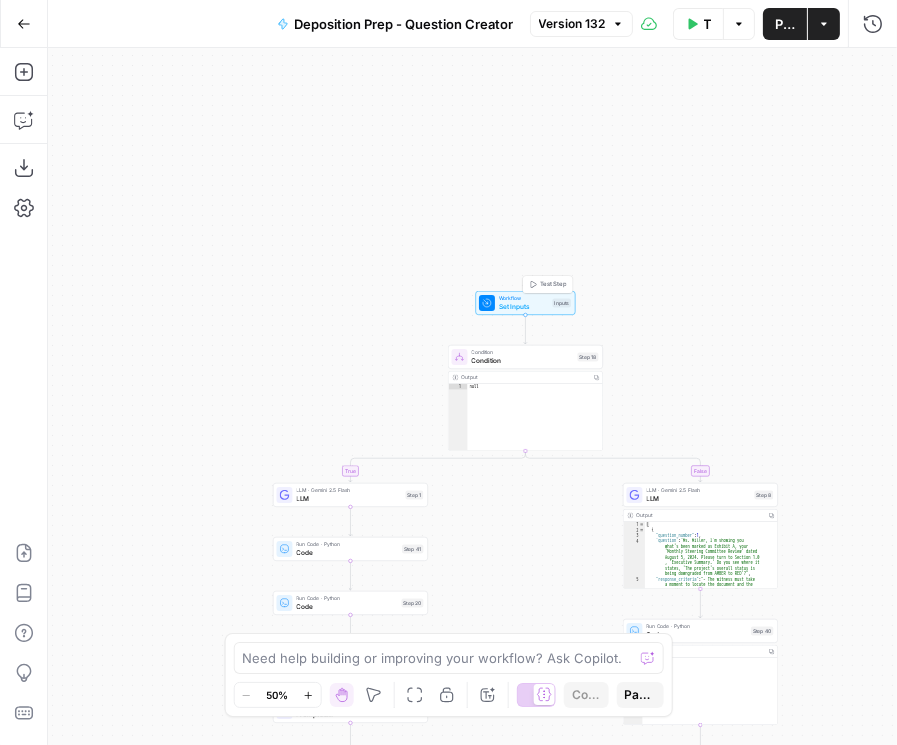 click on "Set Inputs" at bounding box center [524, 307] 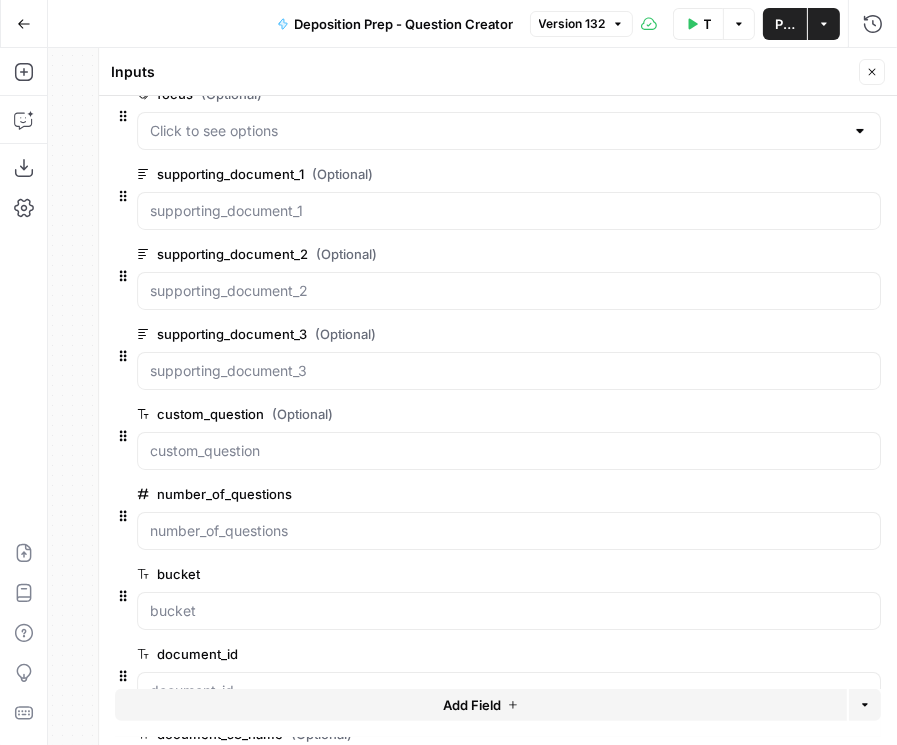 scroll, scrollTop: 522, scrollLeft: 0, axis: vertical 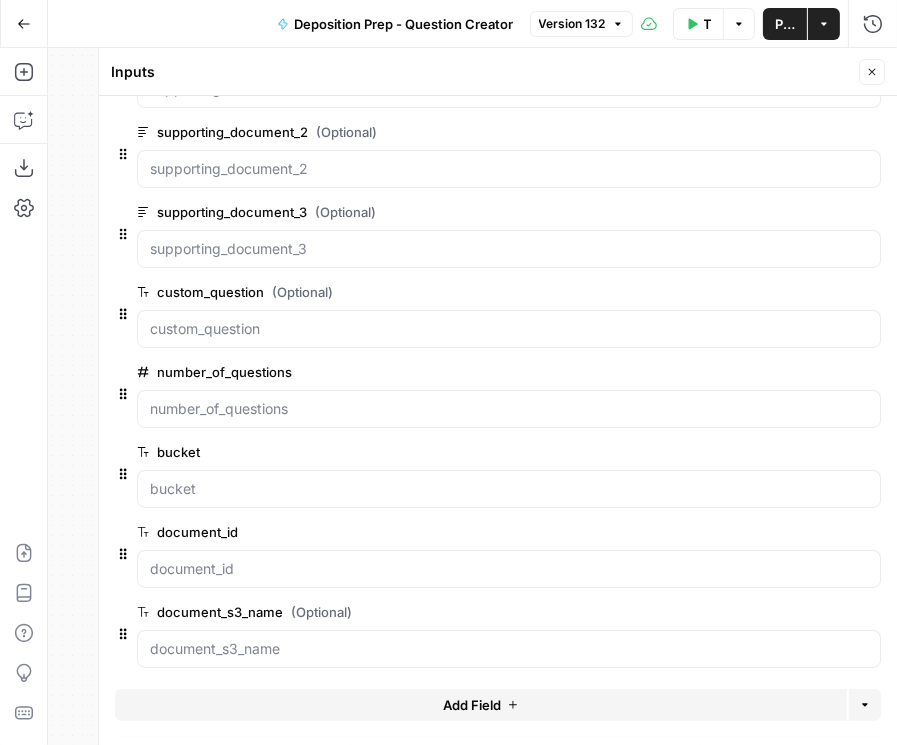 click 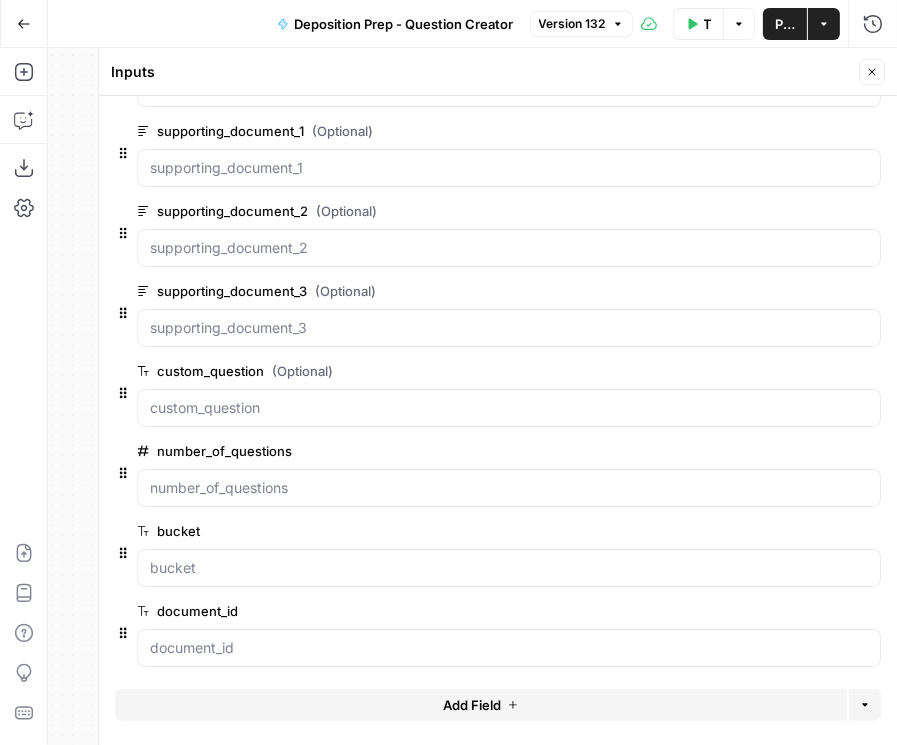 scroll, scrollTop: 393, scrollLeft: 0, axis: vertical 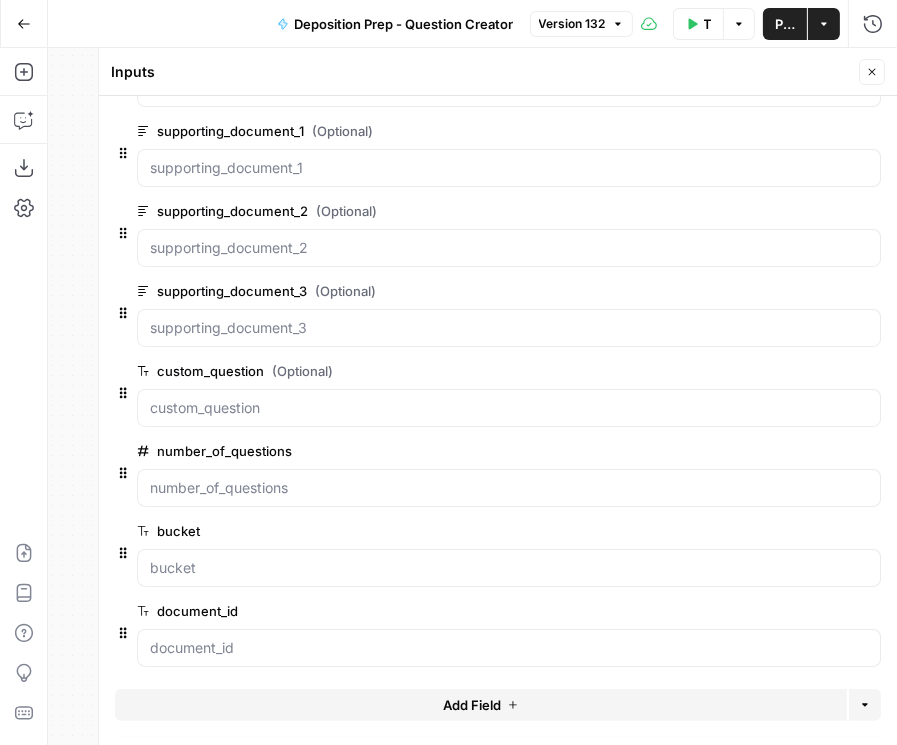 click on "Publish" at bounding box center (785, 24) 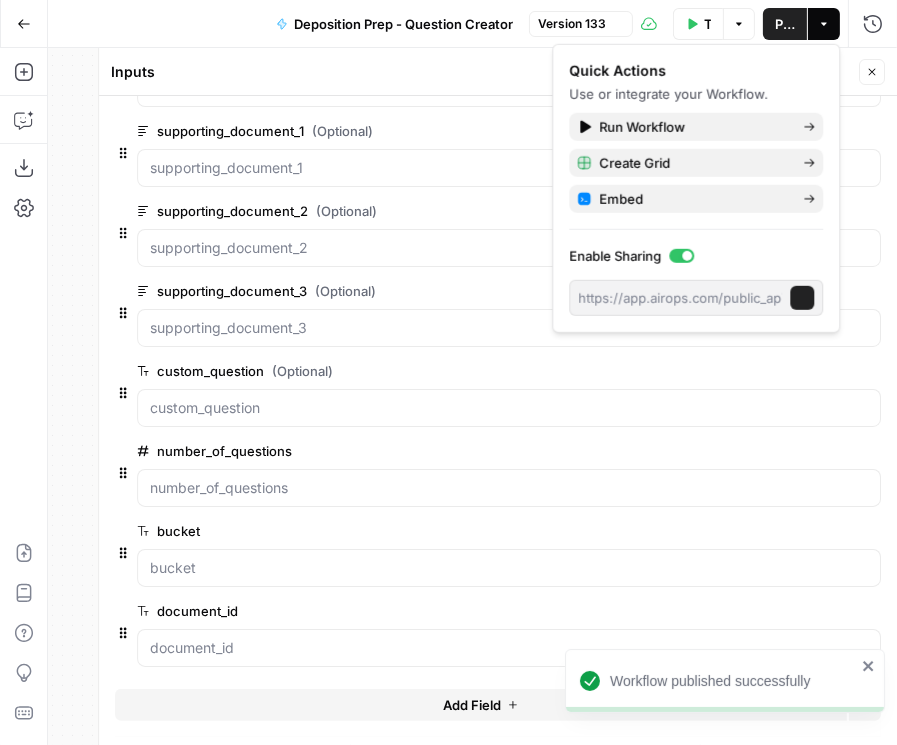 click 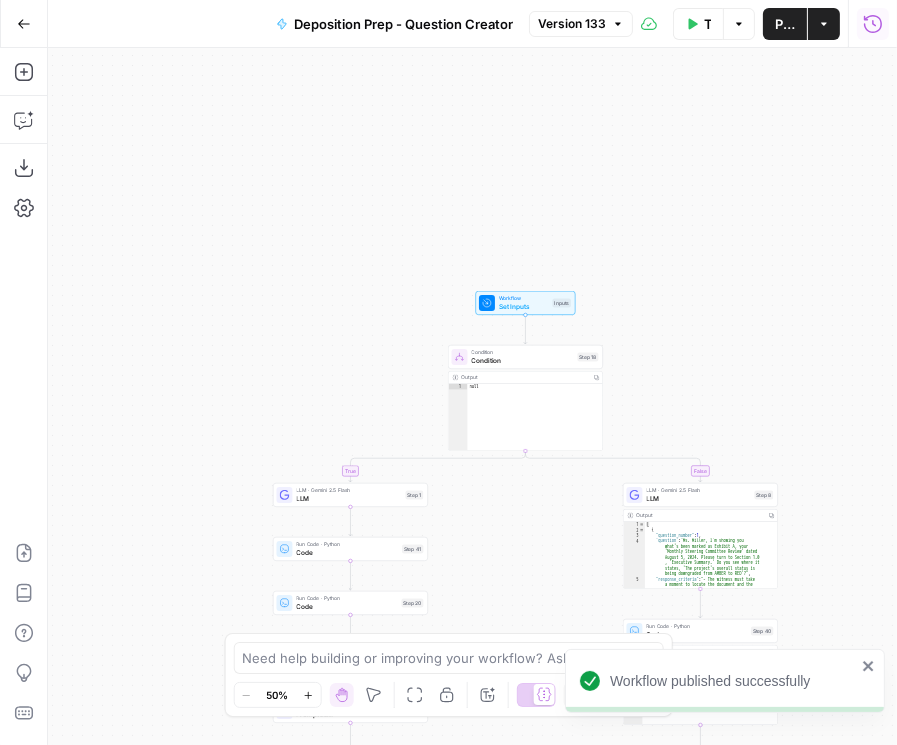 click 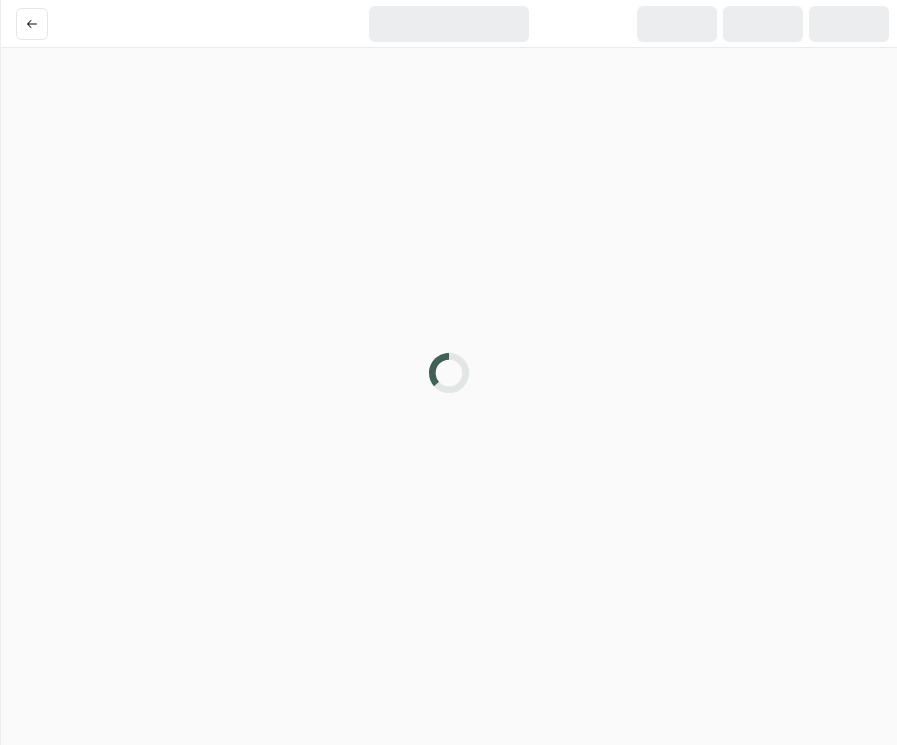 scroll, scrollTop: 0, scrollLeft: 0, axis: both 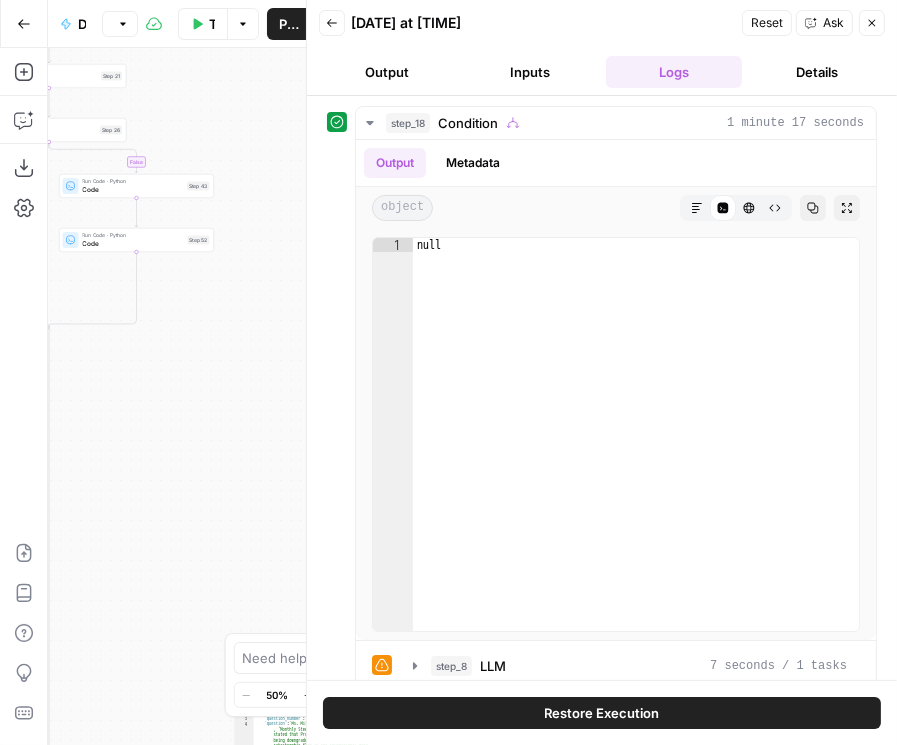 click 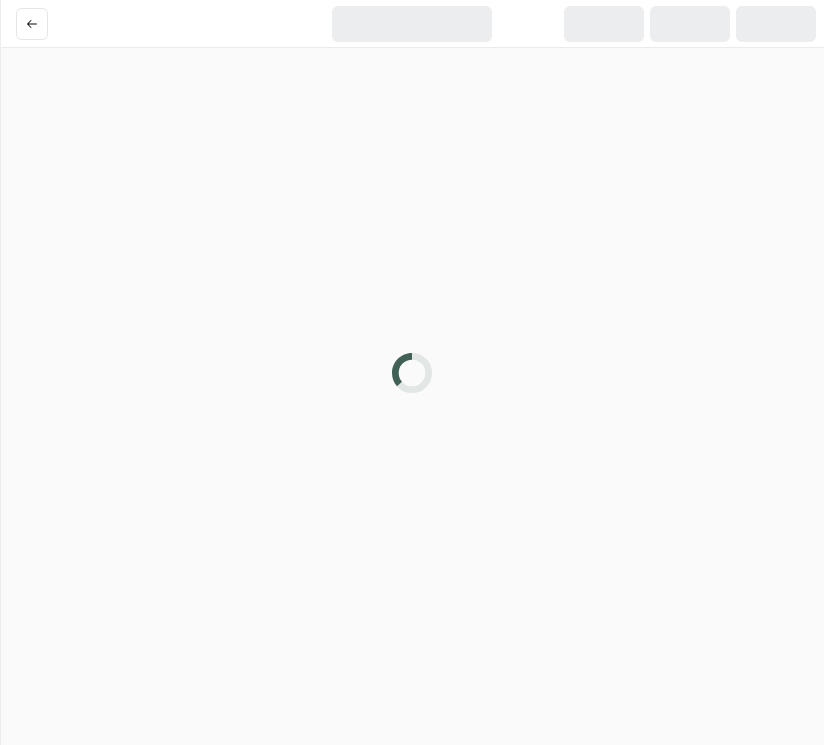 scroll, scrollTop: 0, scrollLeft: 0, axis: both 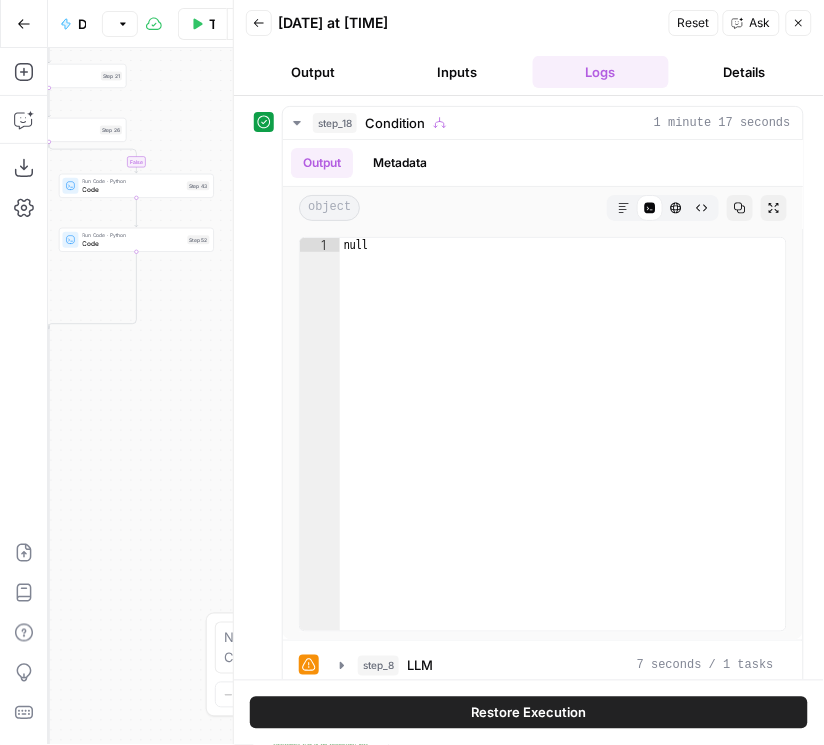 click 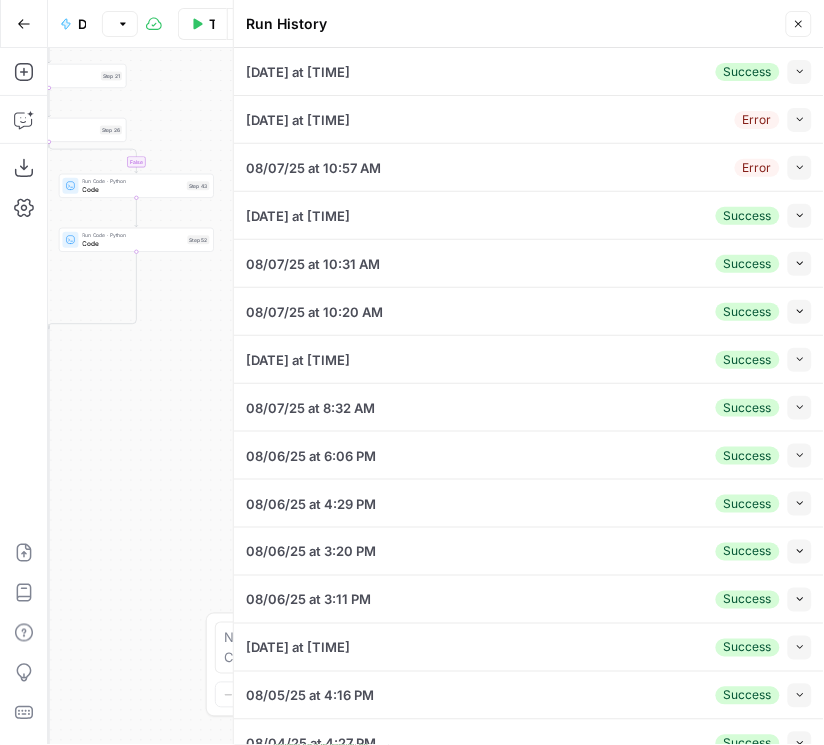 click on "Close" at bounding box center [799, 24] 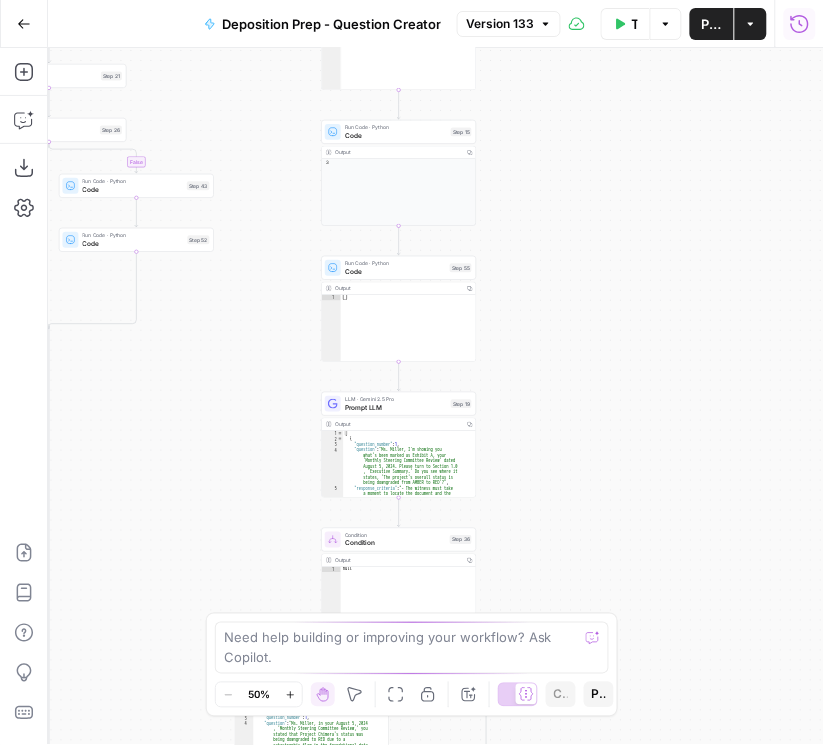 click 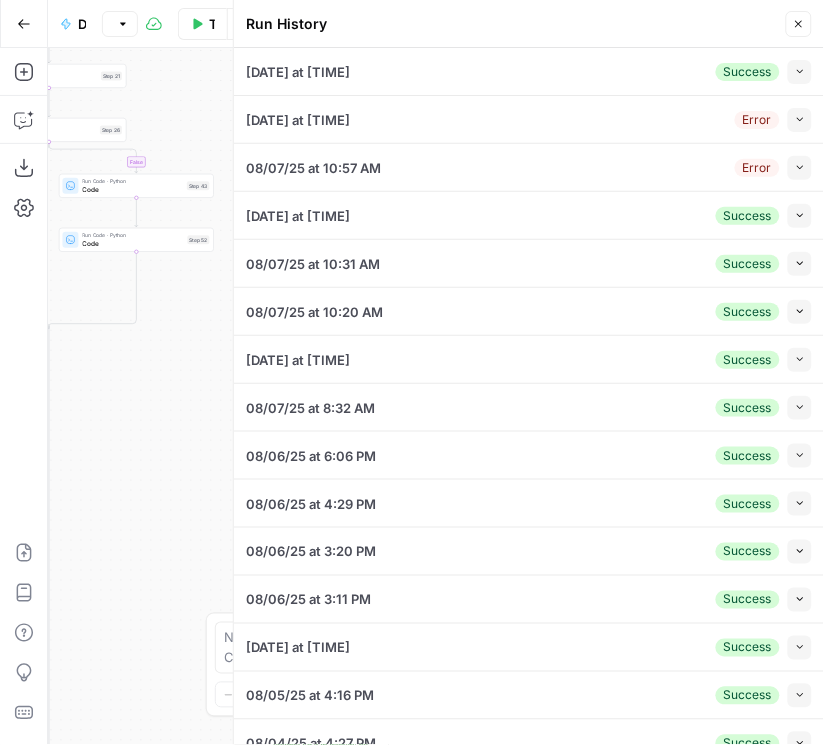click 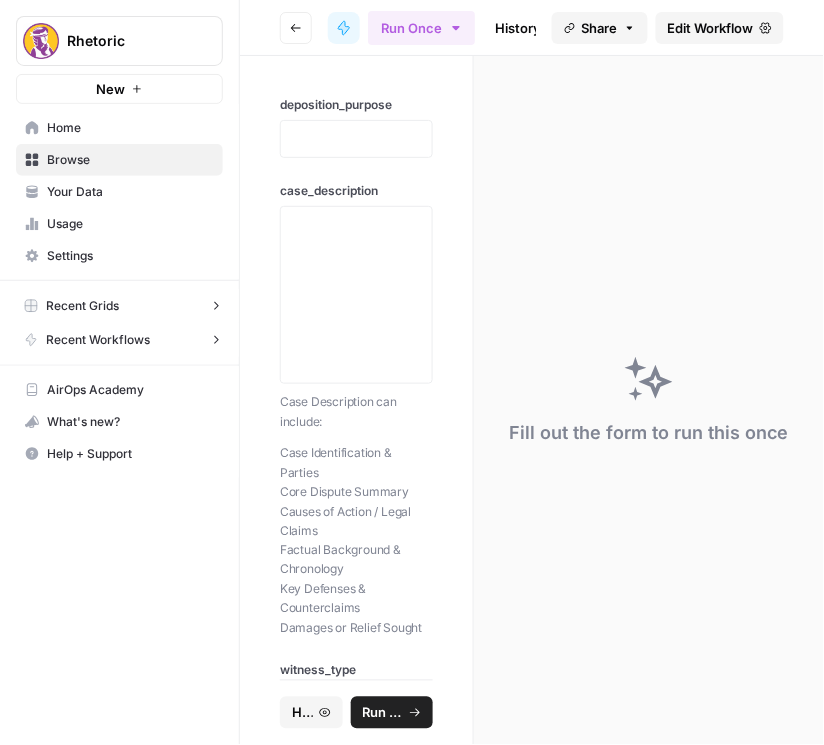 click on "Go back" at bounding box center (296, 28) 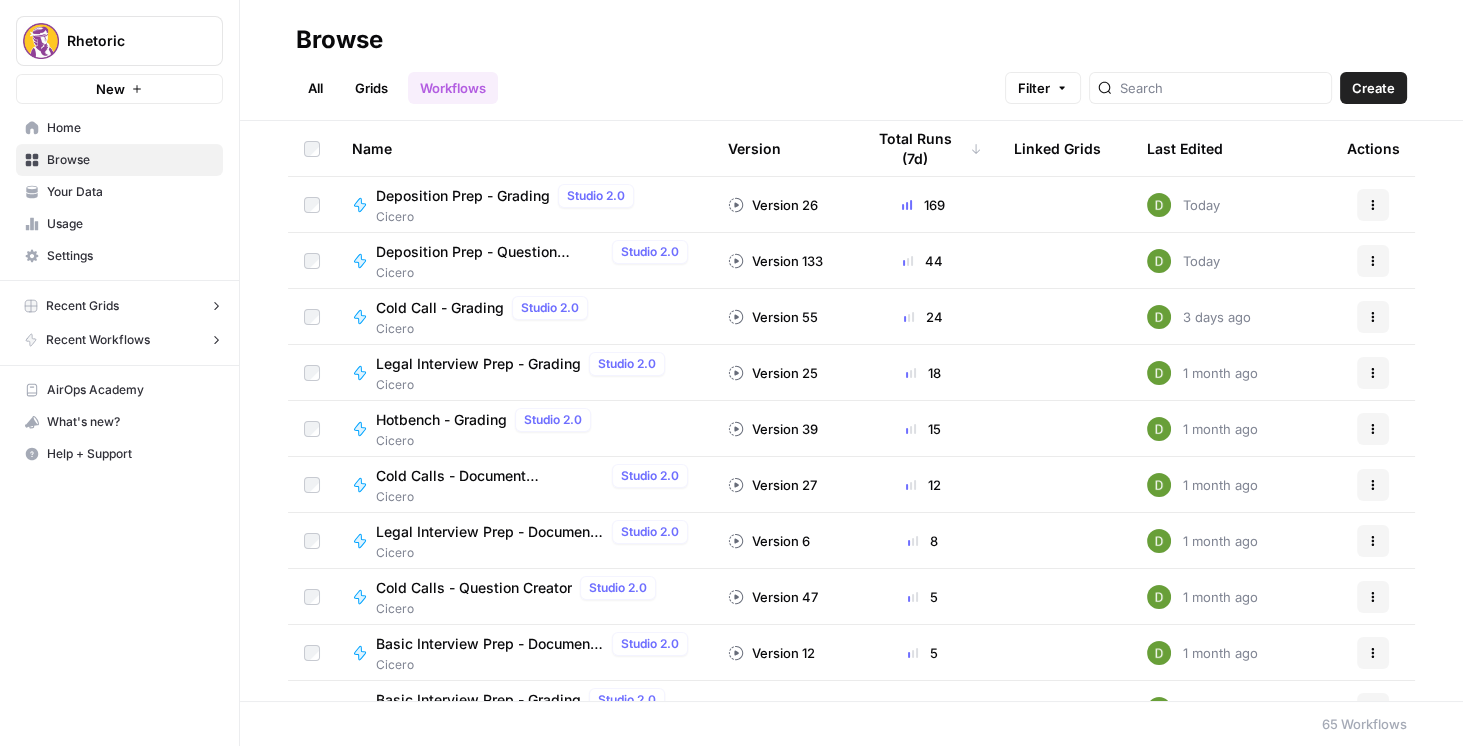 click on "Deposition Prep - Question Creator" at bounding box center [490, 252] 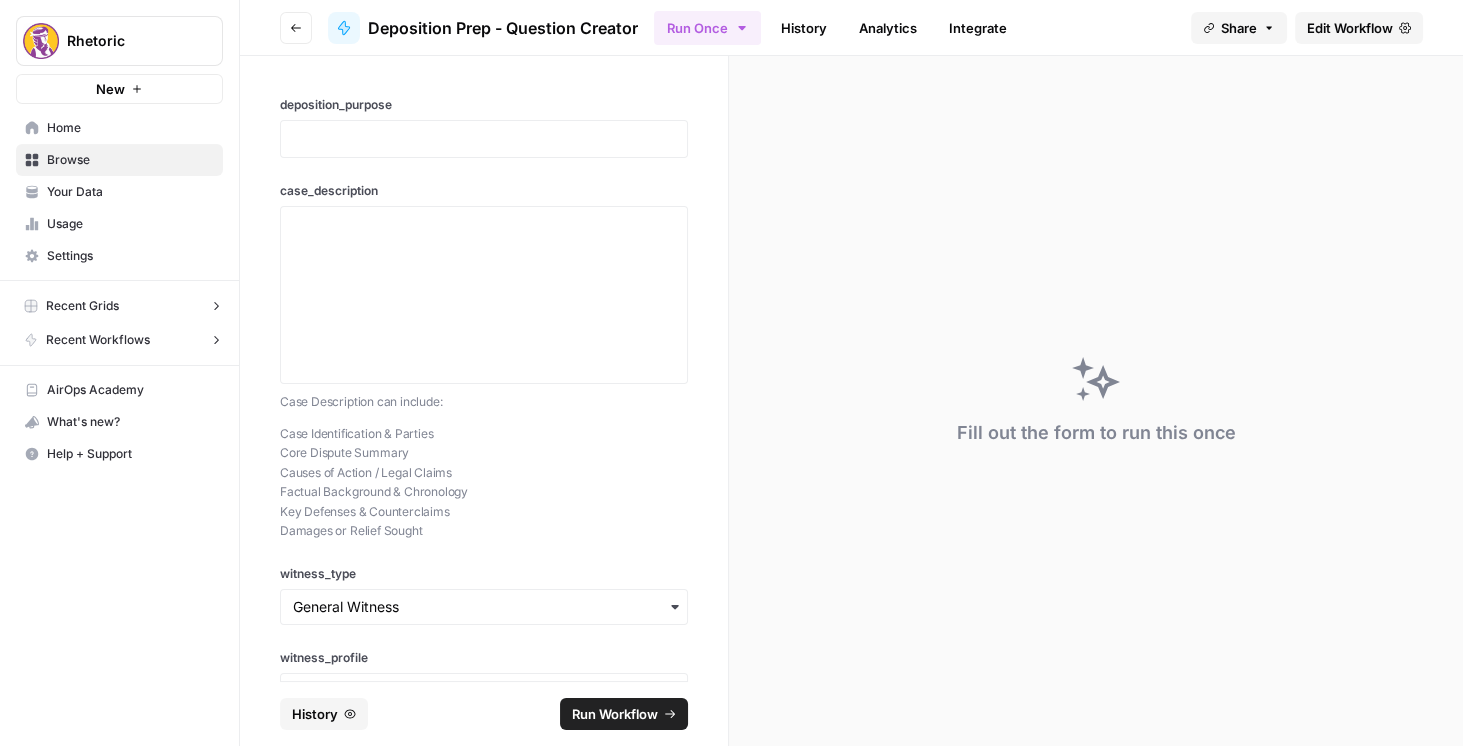 click on "History" at bounding box center [804, 28] 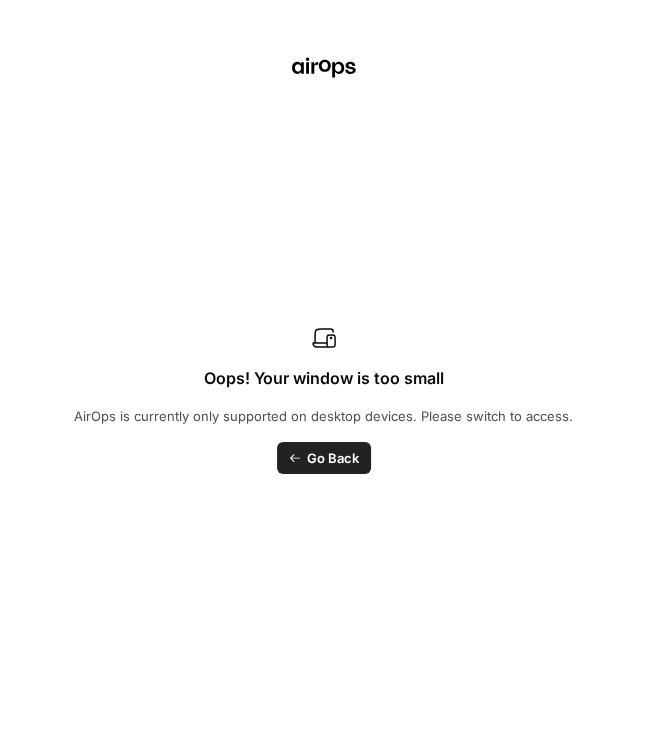 click on "Oops! Your window is too small AirOps is currently only supported on desktop devices. Please switch to access. Go Back" at bounding box center (323, 372) 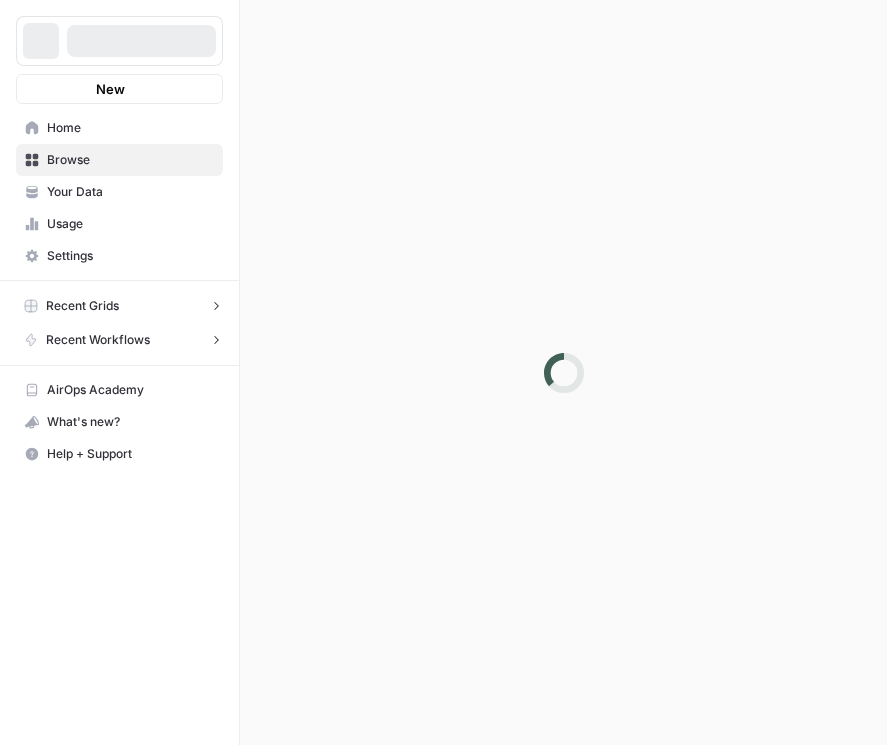 scroll, scrollTop: 0, scrollLeft: 0, axis: both 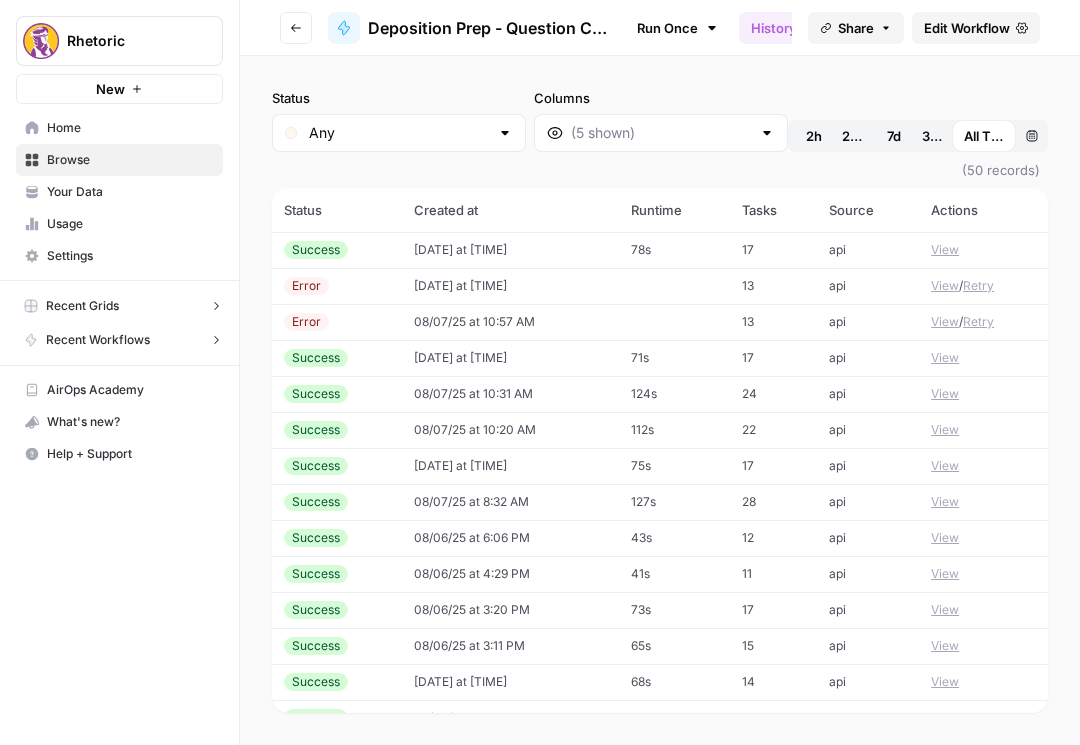 click on "Edit Workflow" at bounding box center [967, 28] 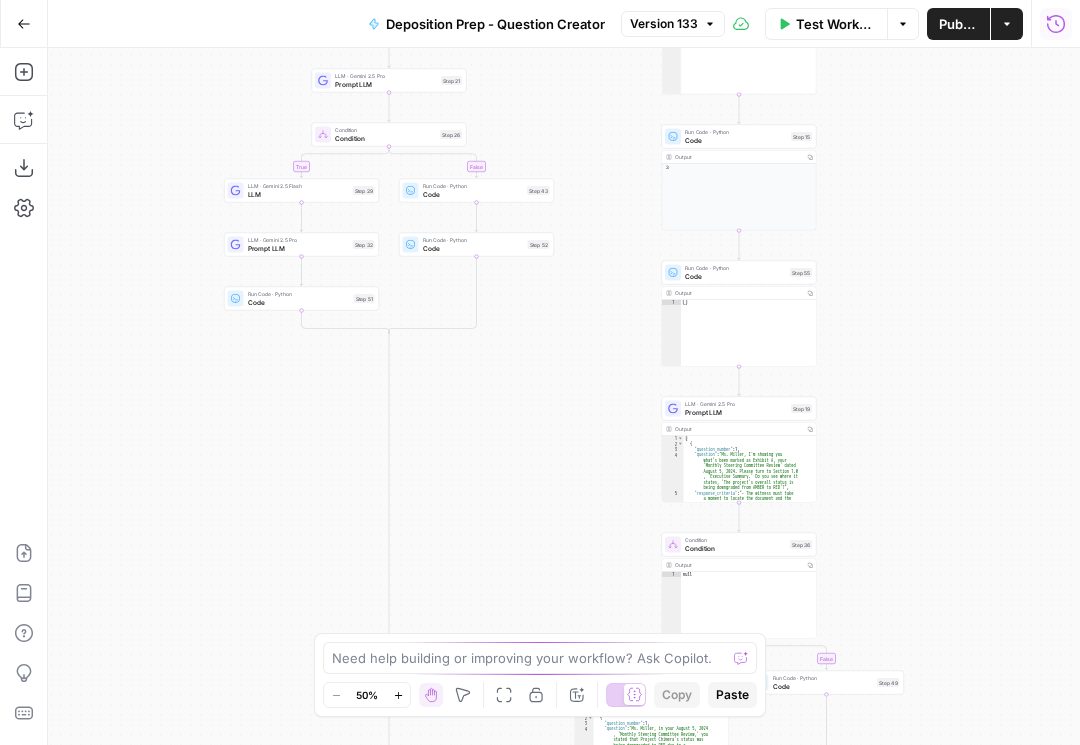 click 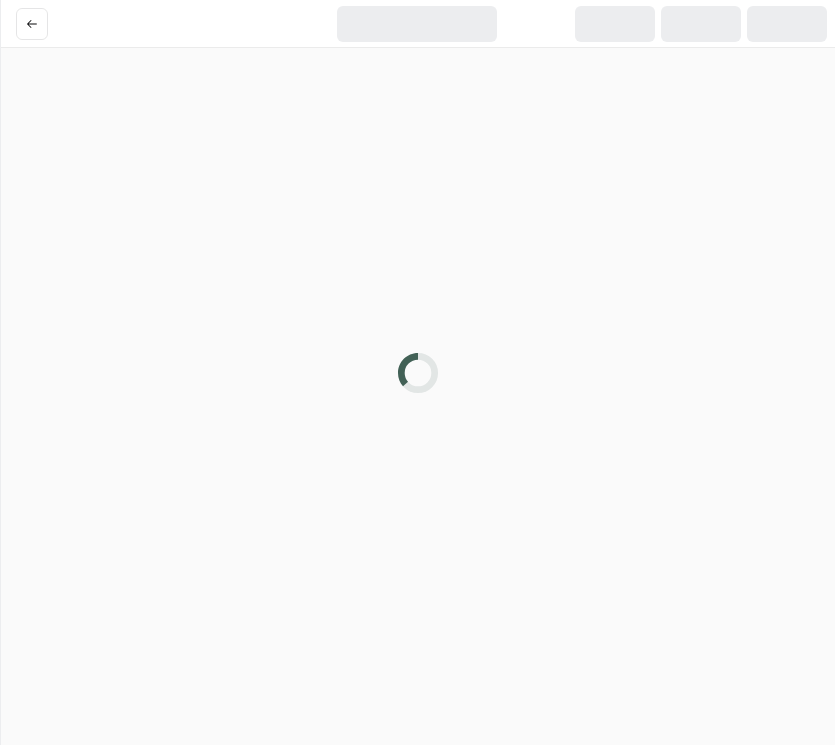 scroll, scrollTop: 0, scrollLeft: 0, axis: both 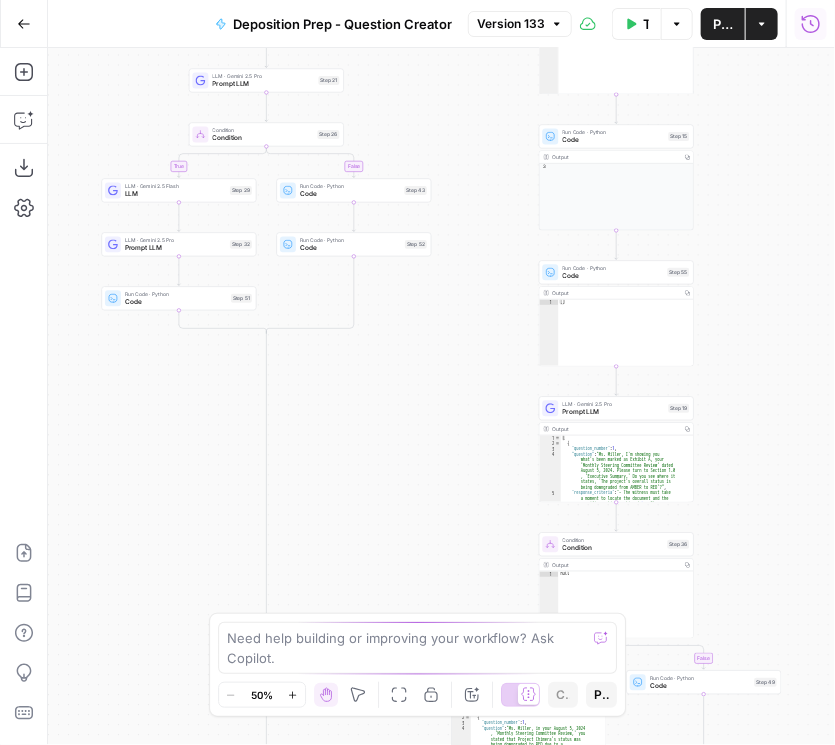 click on "Run History" at bounding box center (811, 24) 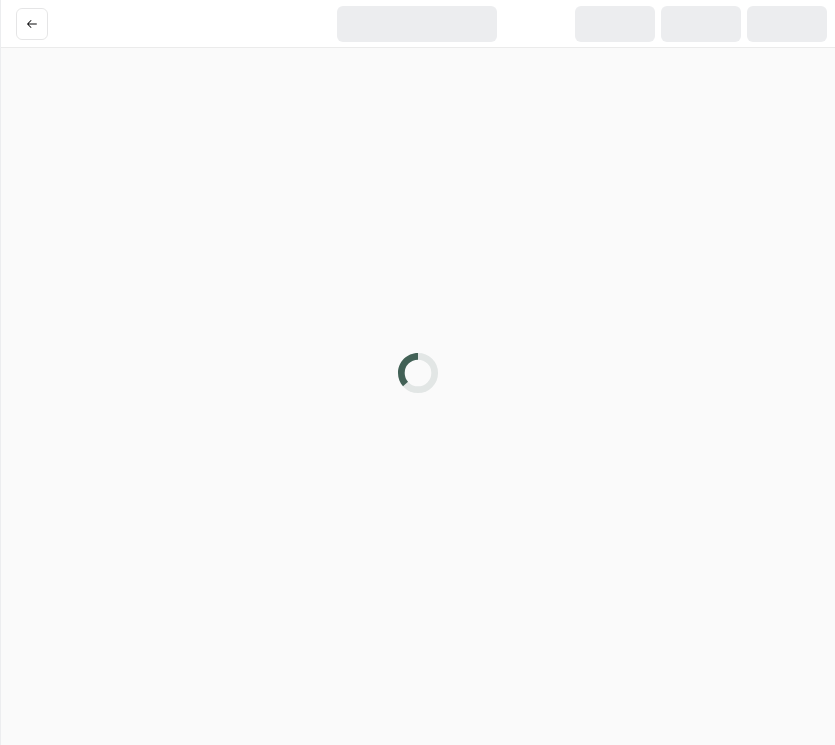 scroll, scrollTop: 0, scrollLeft: 0, axis: both 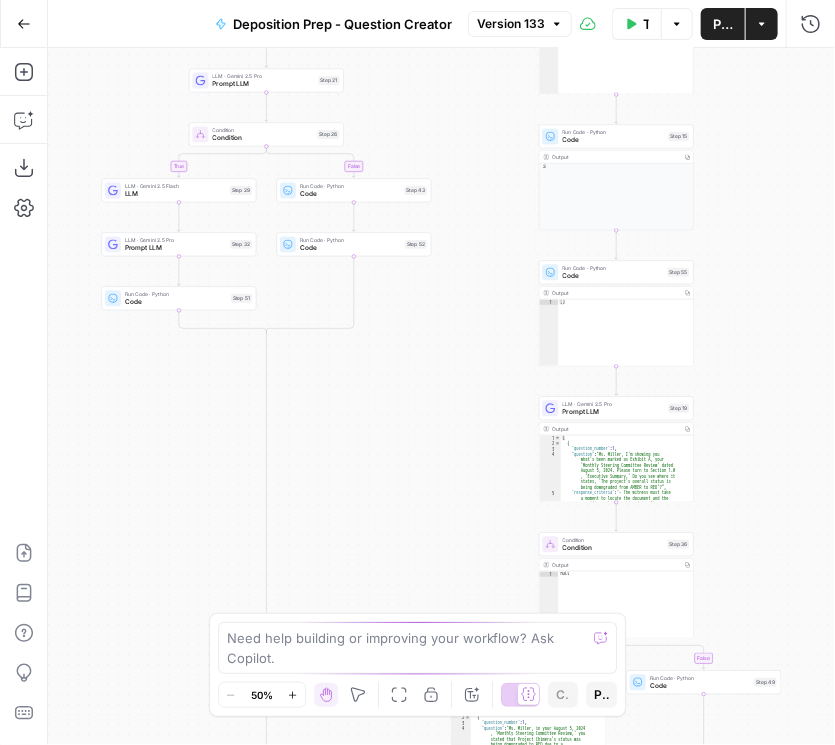 click on "Test Workflow Options Publish Actions Run History" at bounding box center [703, 23] 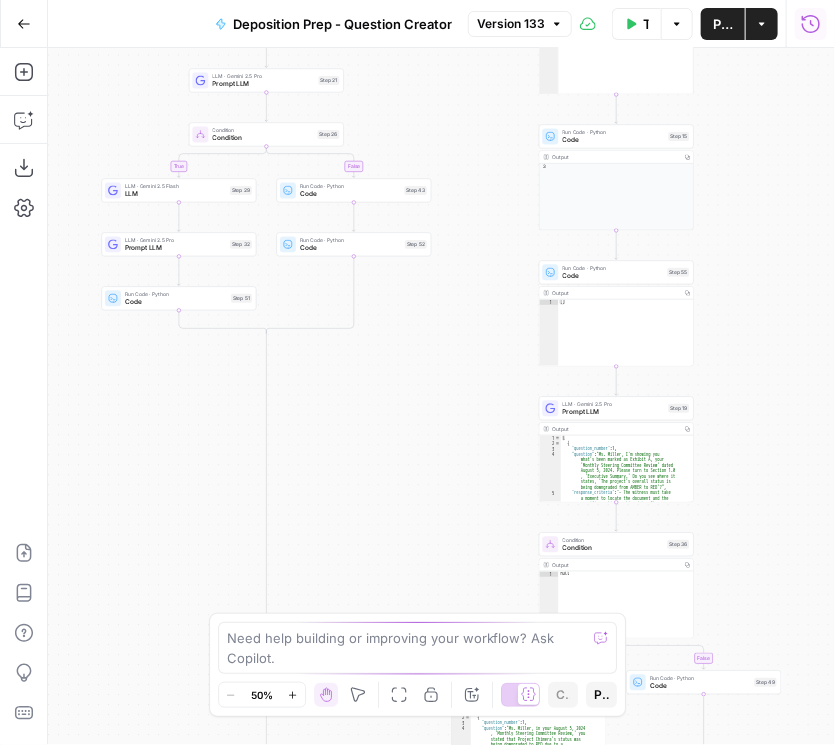 click 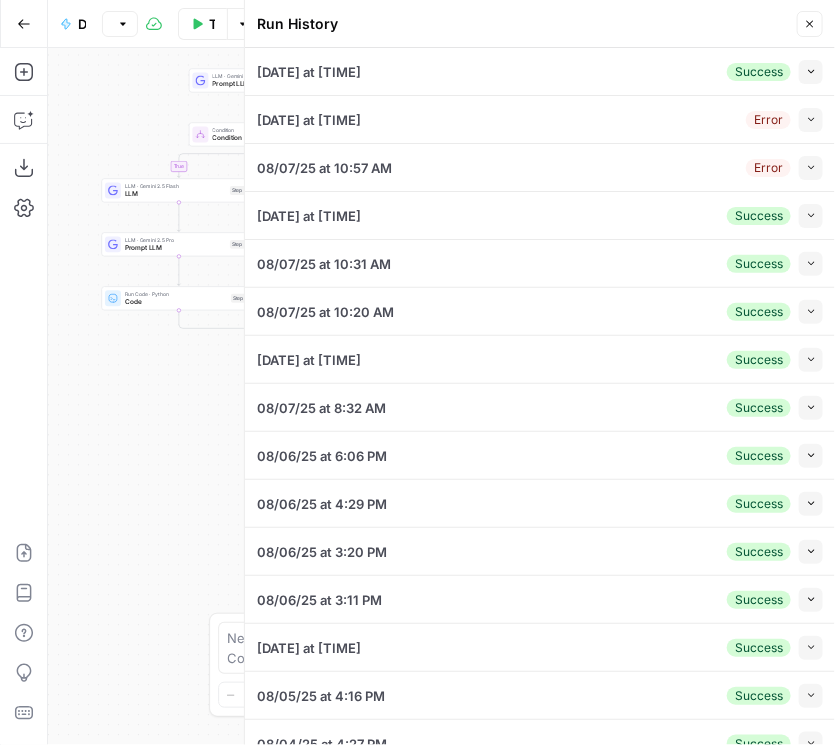 type 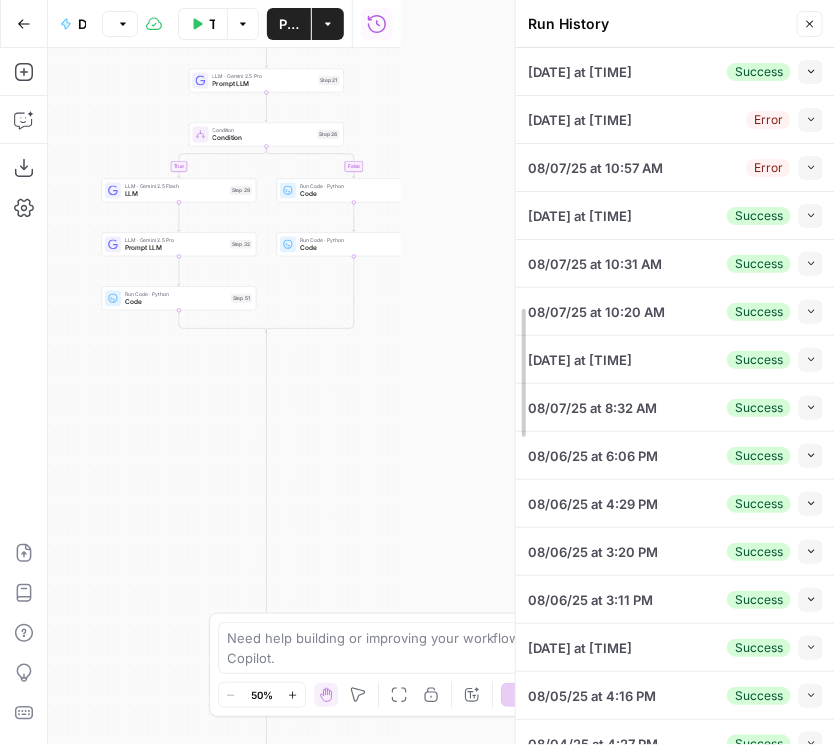drag, startPoint x: 245, startPoint y: 58, endPoint x: 669, endPoint y: 79, distance: 424.5197 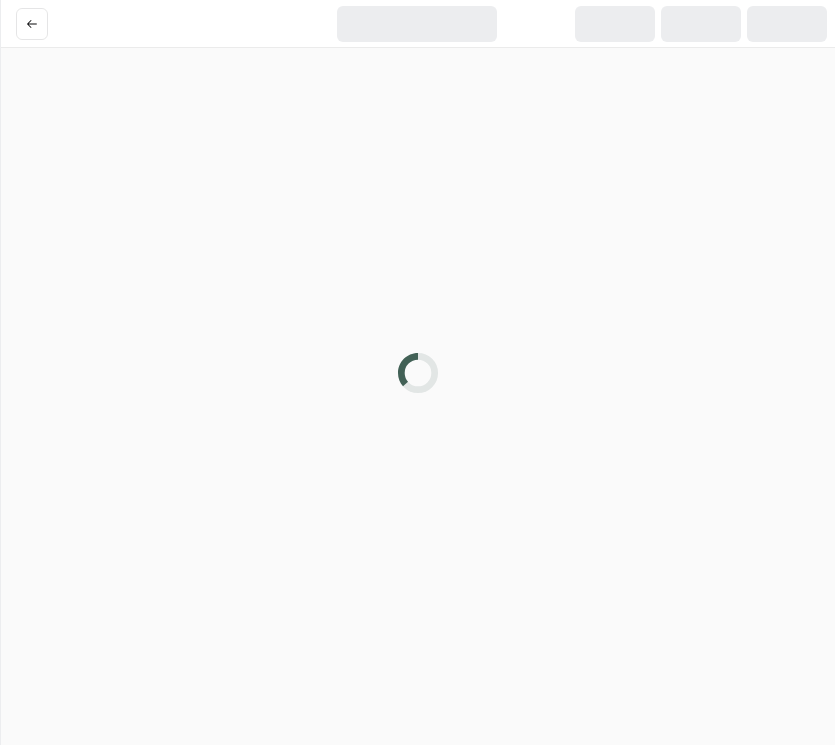 scroll, scrollTop: 0, scrollLeft: 0, axis: both 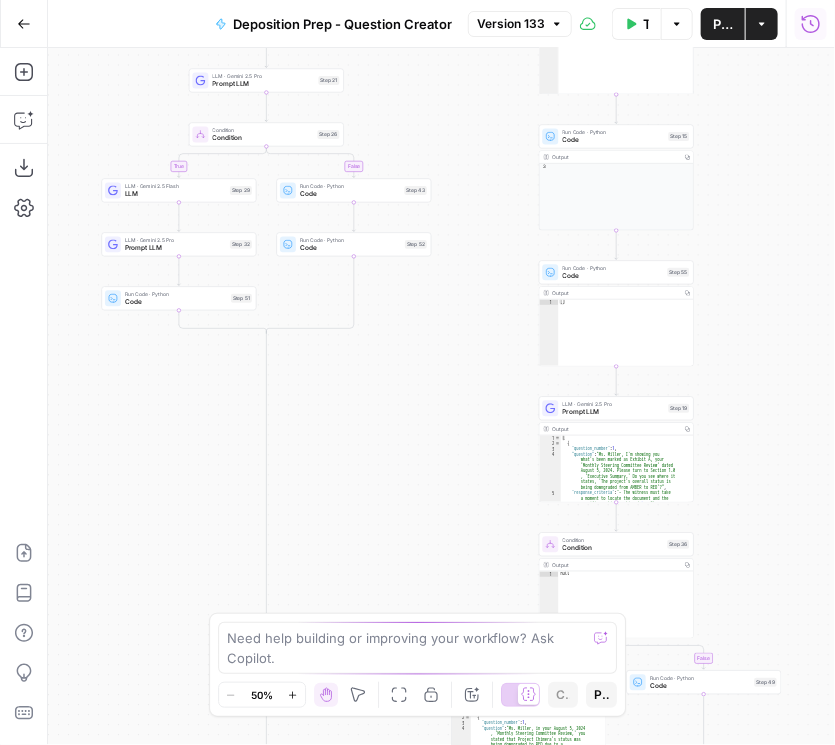 click on "Run History" at bounding box center (811, 24) 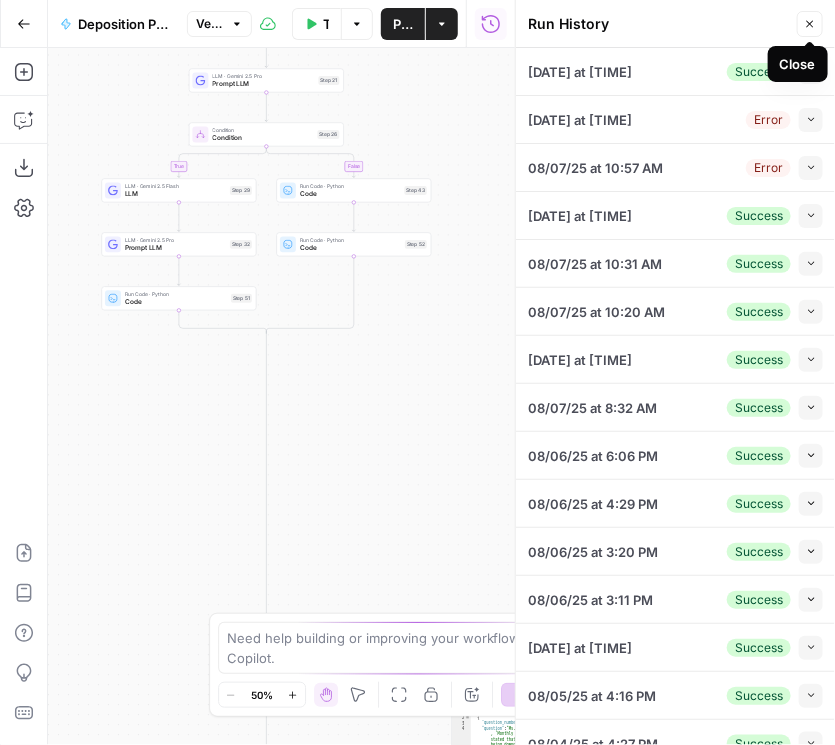 click 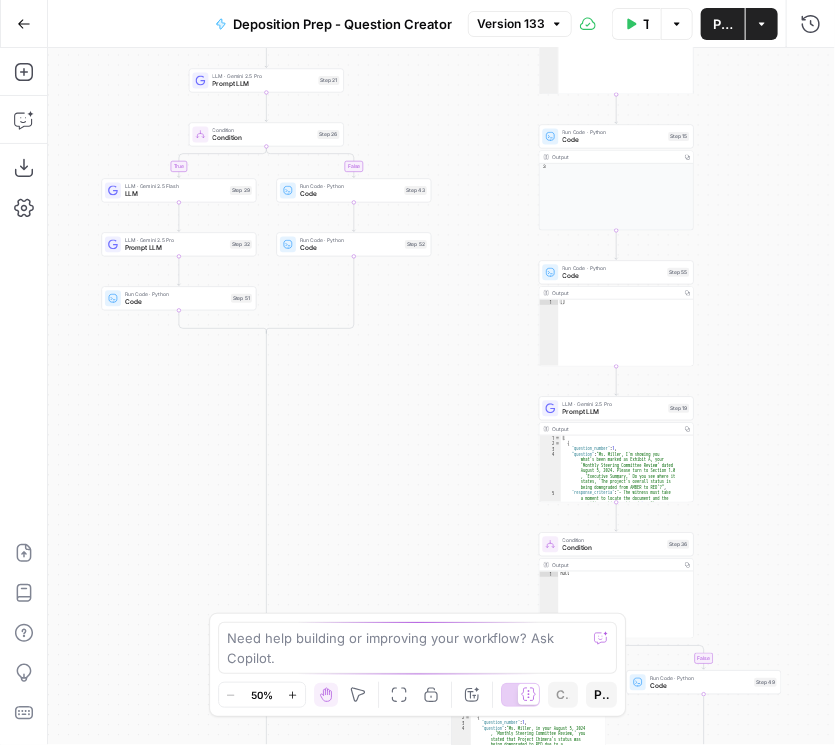 drag, startPoint x: 464, startPoint y: 107, endPoint x: 468, endPoint y: 233, distance: 126.06348 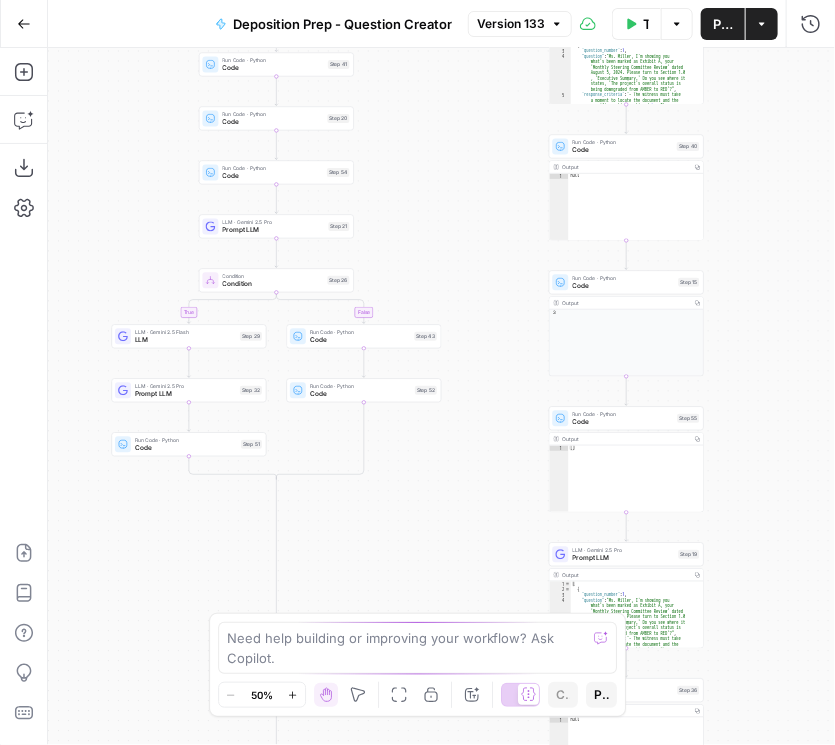 click on "Version 133" at bounding box center [511, 24] 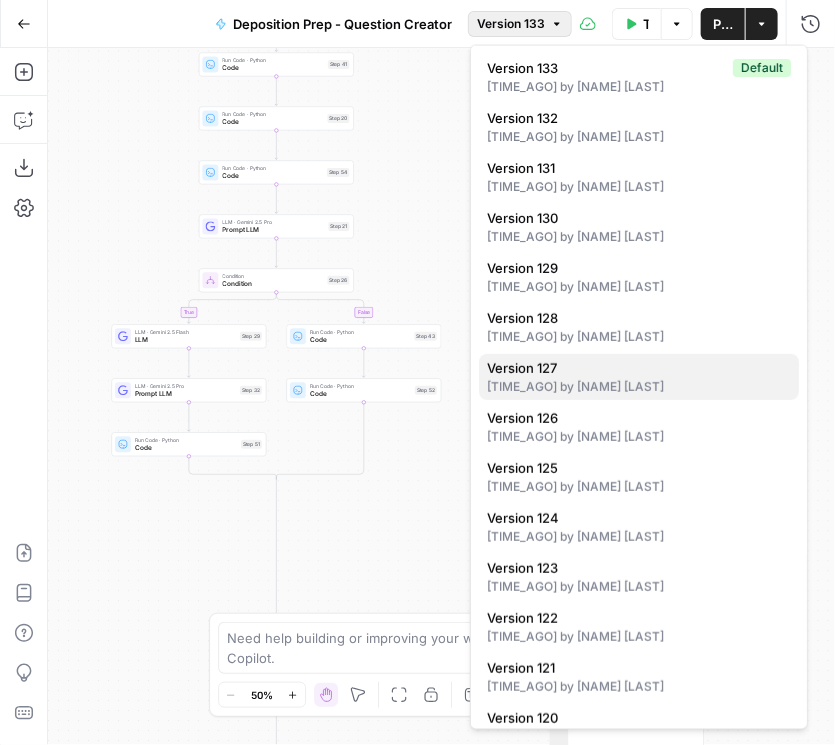 click on "[TIME]
by [FIRST] [LAST]" at bounding box center (639, 387) 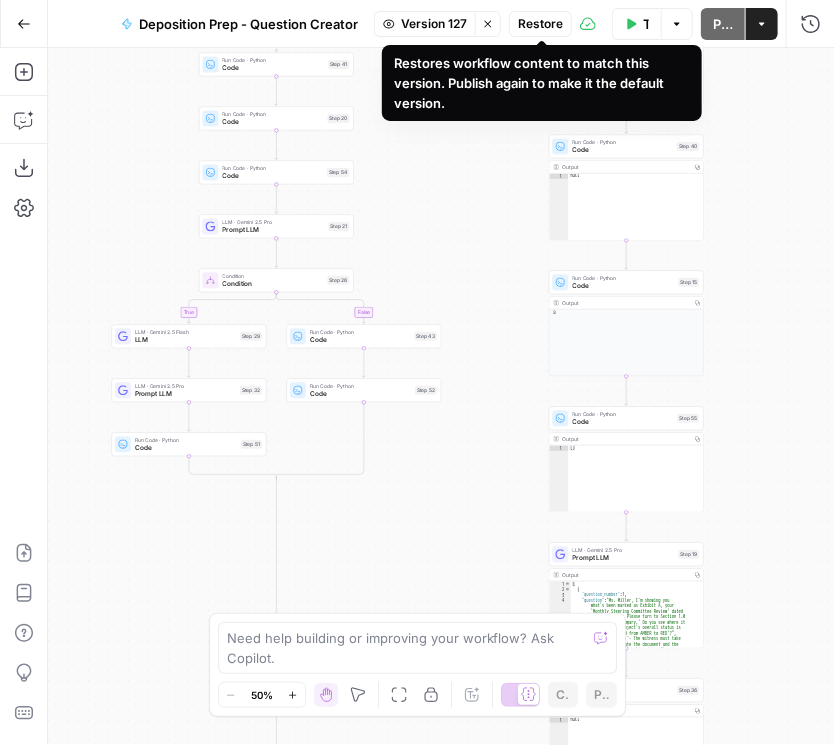 click on "Restore" at bounding box center (540, 24) 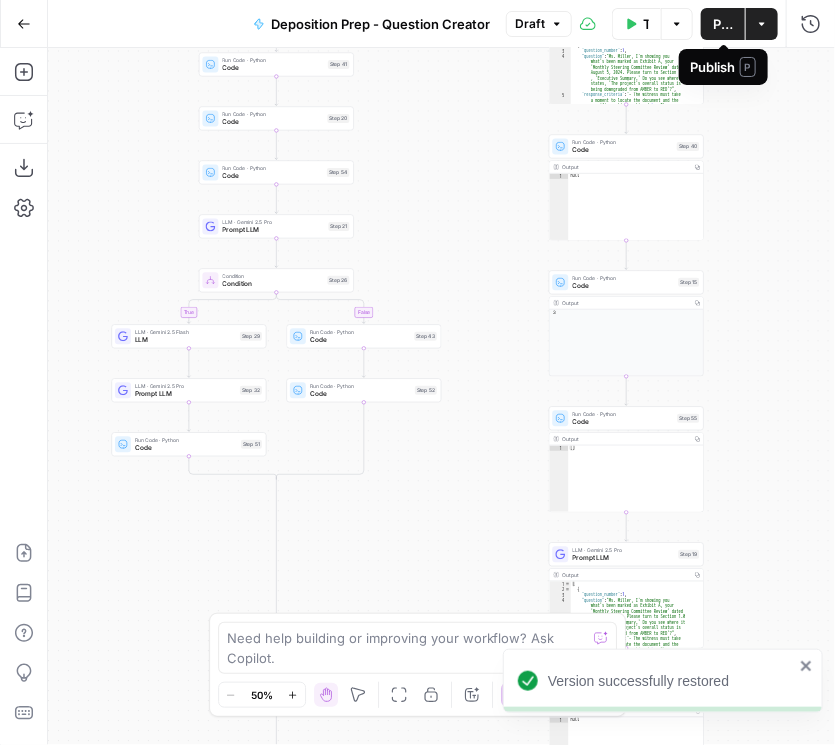 click on "Publish" at bounding box center (723, 24) 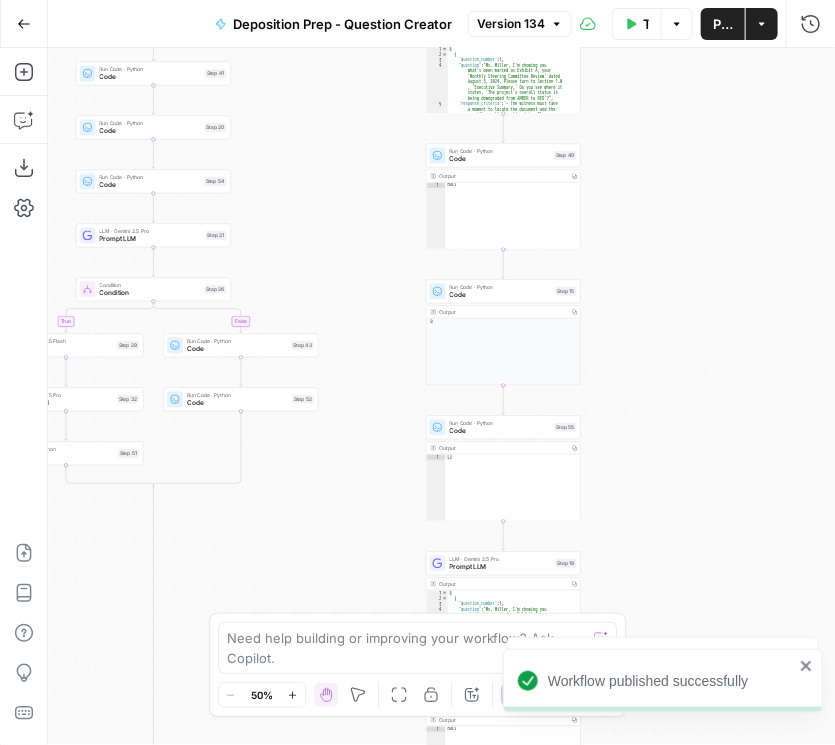drag, startPoint x: 457, startPoint y: 203, endPoint x: 324, endPoint y: 213, distance: 133.37541 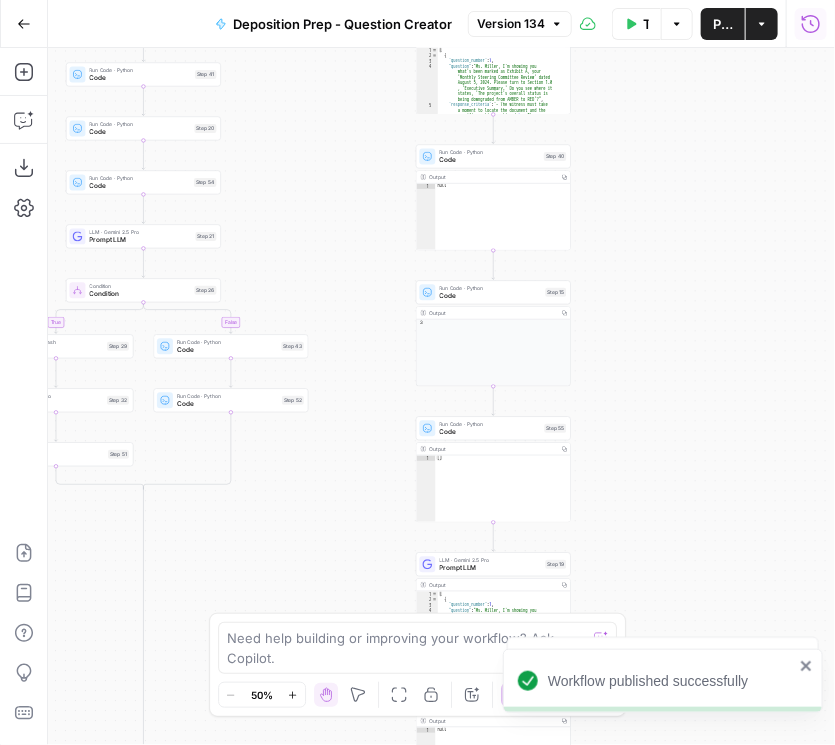 click 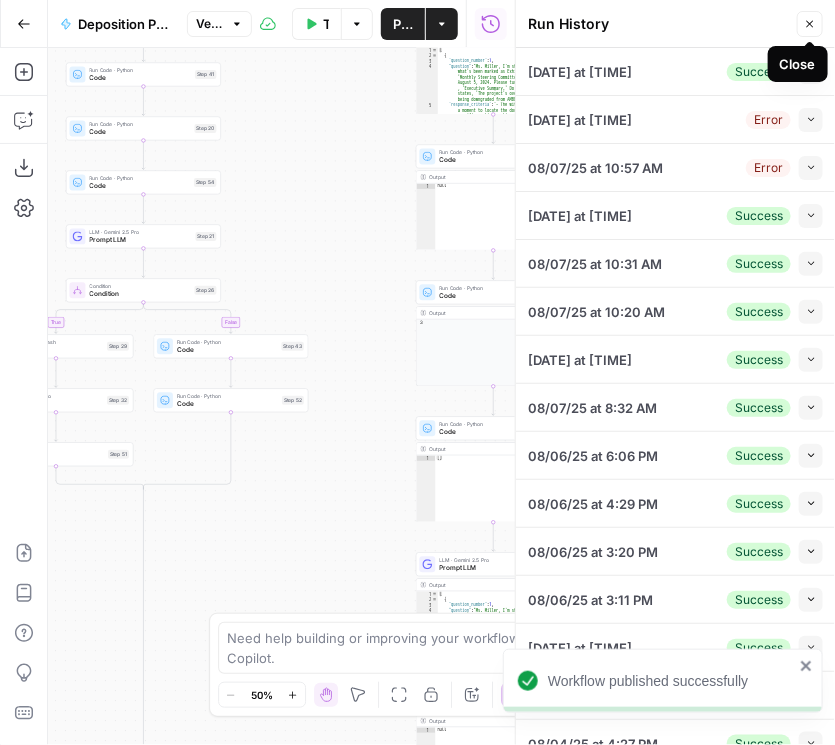 click 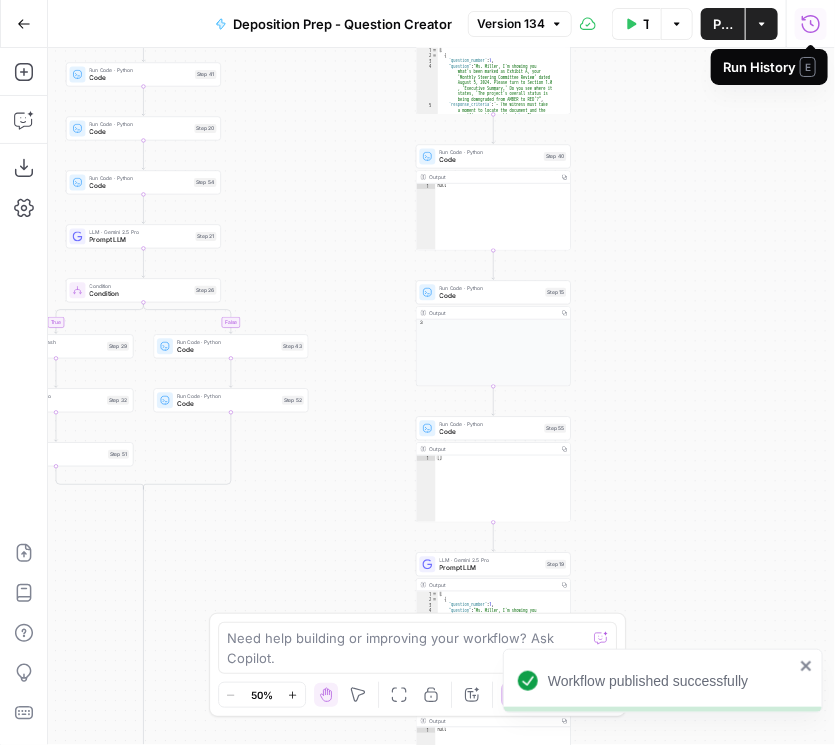 click 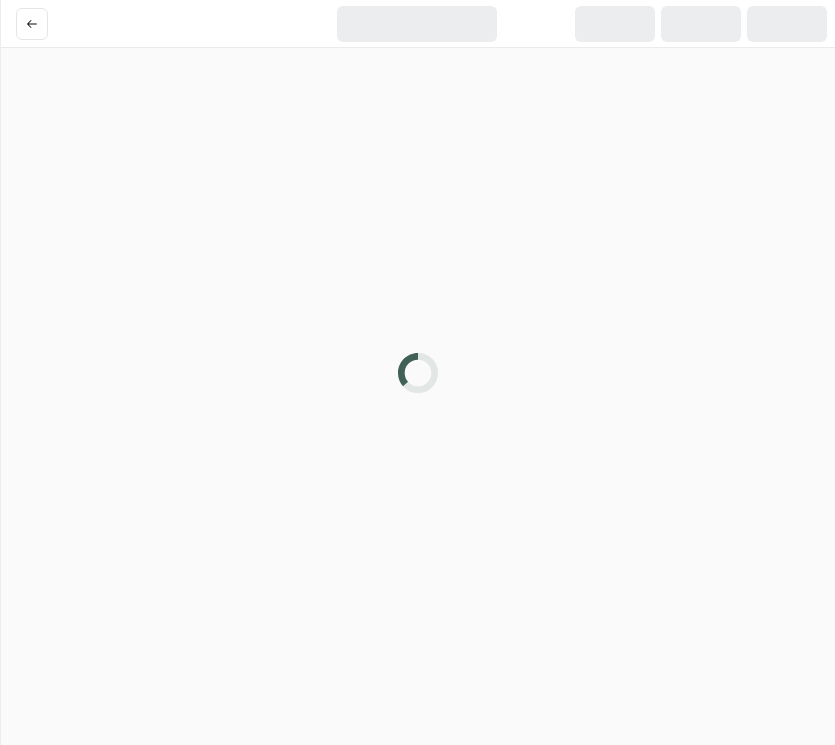scroll, scrollTop: 0, scrollLeft: 0, axis: both 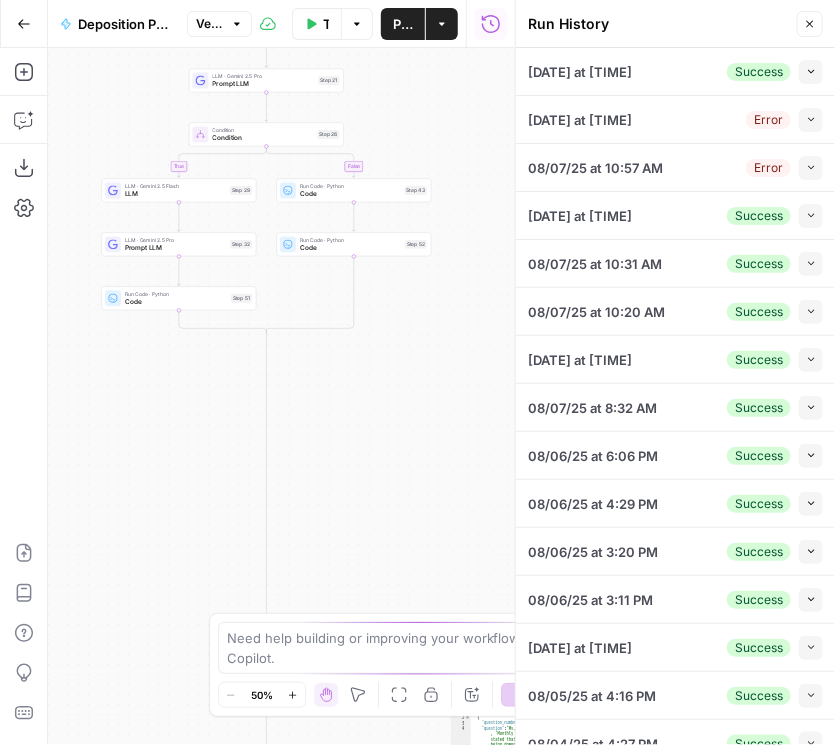 click 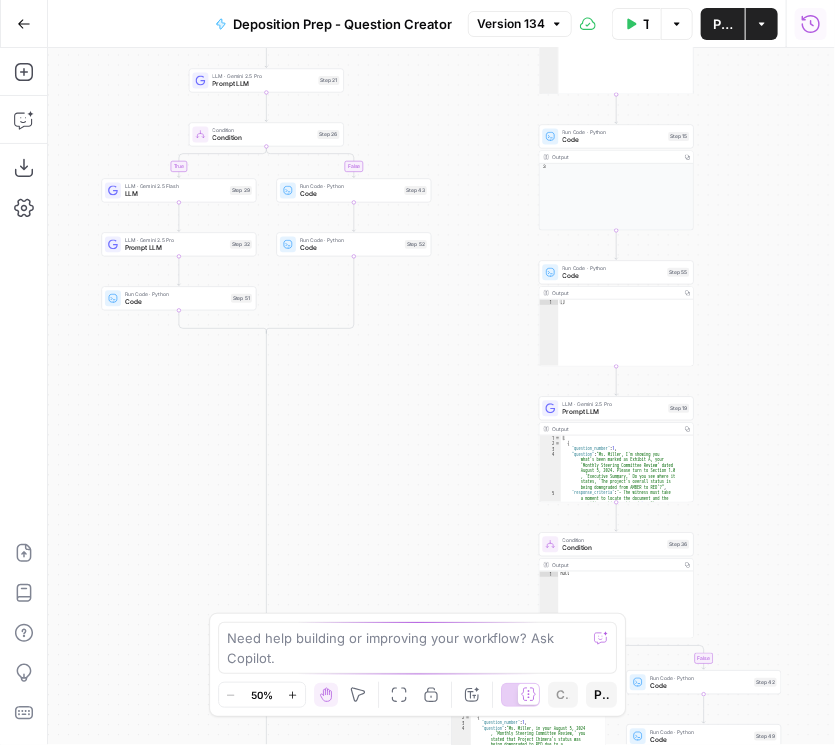 drag, startPoint x: 504, startPoint y: 268, endPoint x: 507, endPoint y: 319, distance: 51.088158 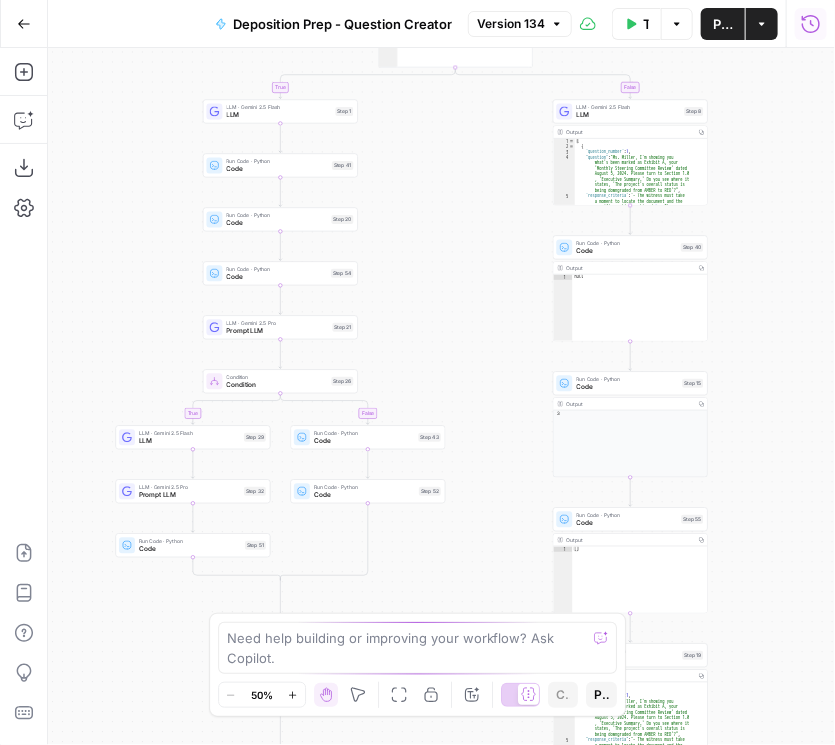 drag, startPoint x: 472, startPoint y: 195, endPoint x: 471, endPoint y: 355, distance: 160.00313 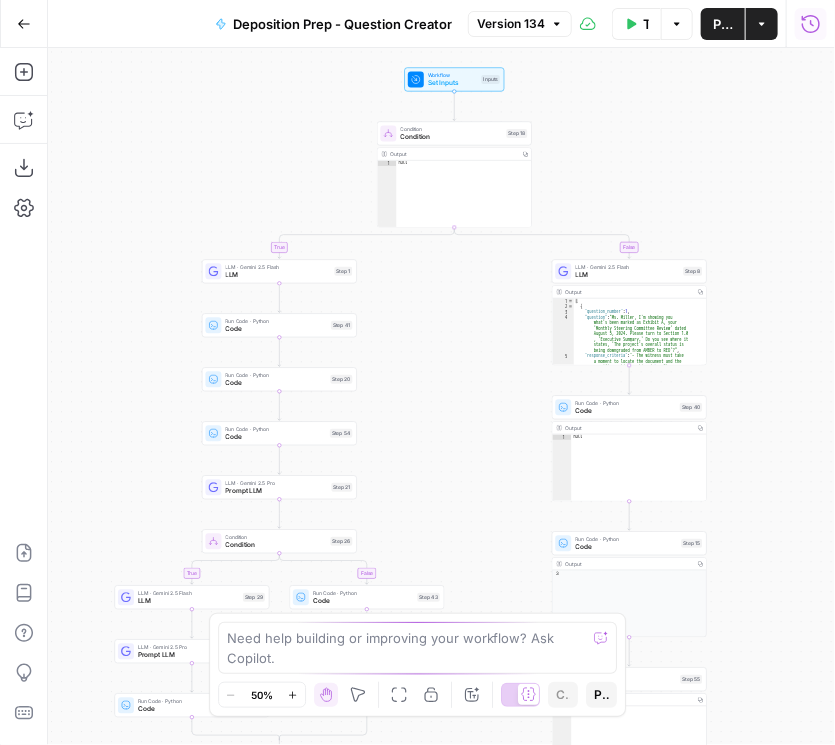 click on "Version 134" at bounding box center (511, 24) 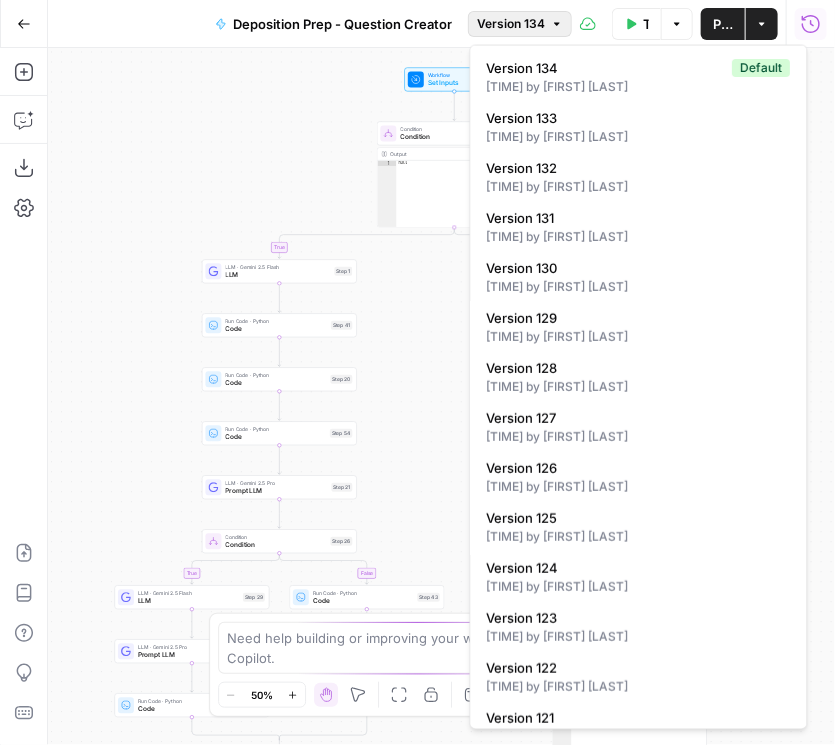 click on "Version 134" at bounding box center [511, 24] 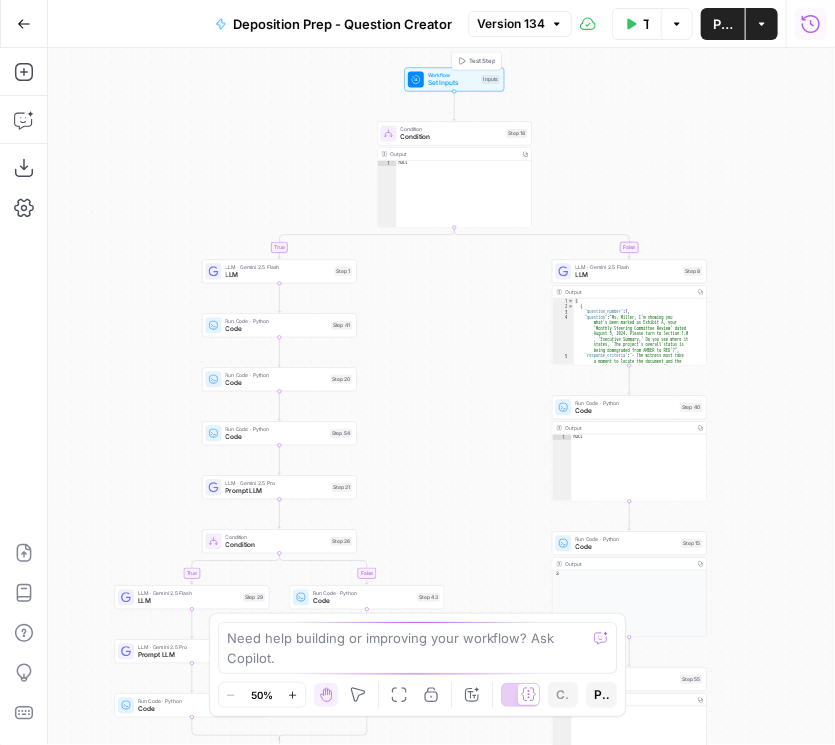 click on "Set Inputs" at bounding box center [453, 83] 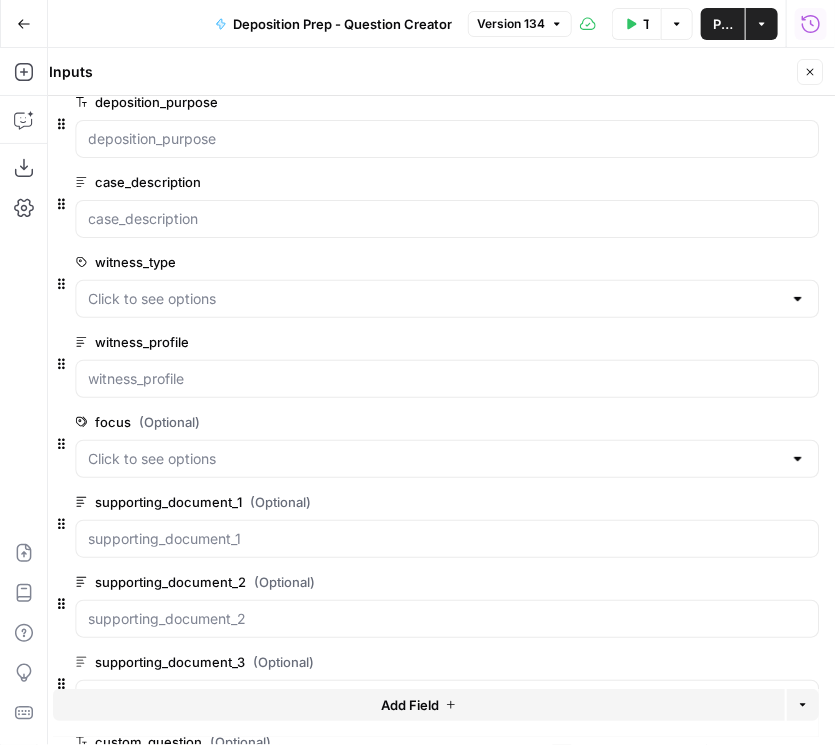 scroll, scrollTop: 0, scrollLeft: 0, axis: both 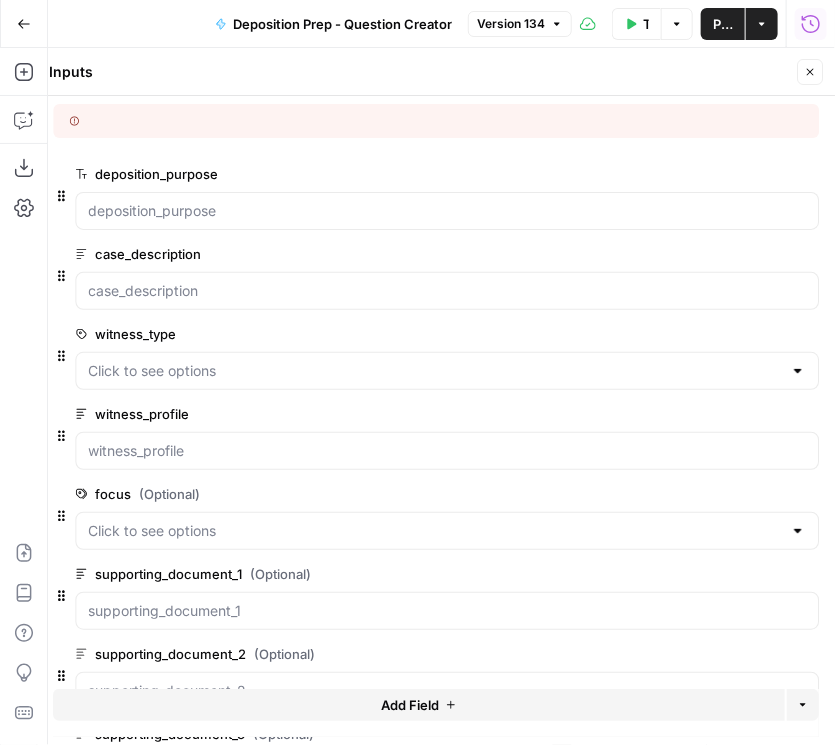 click on "edit field" at bounding box center [744, 334] 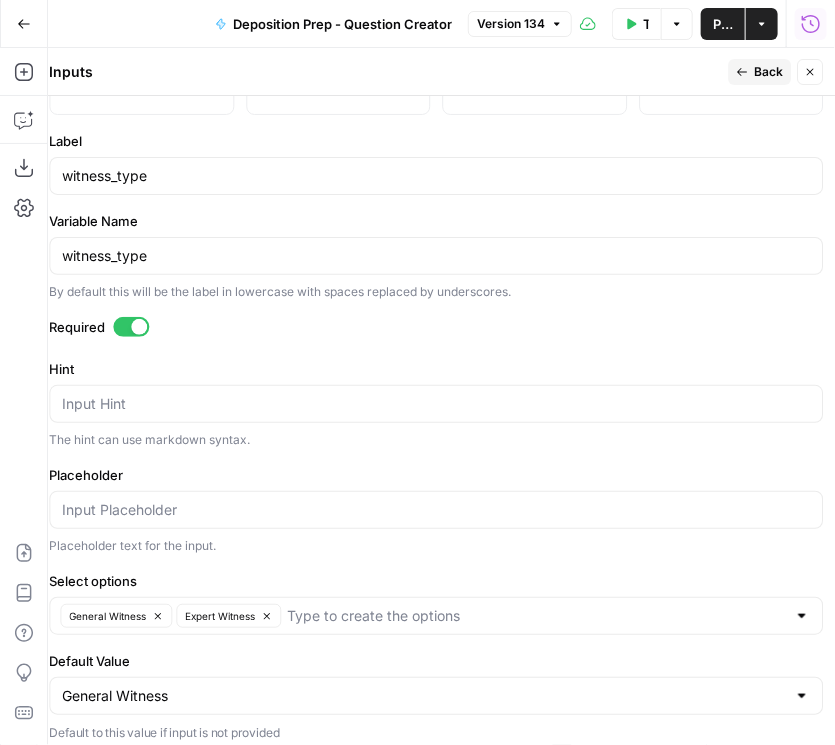 scroll, scrollTop: 318, scrollLeft: 0, axis: vertical 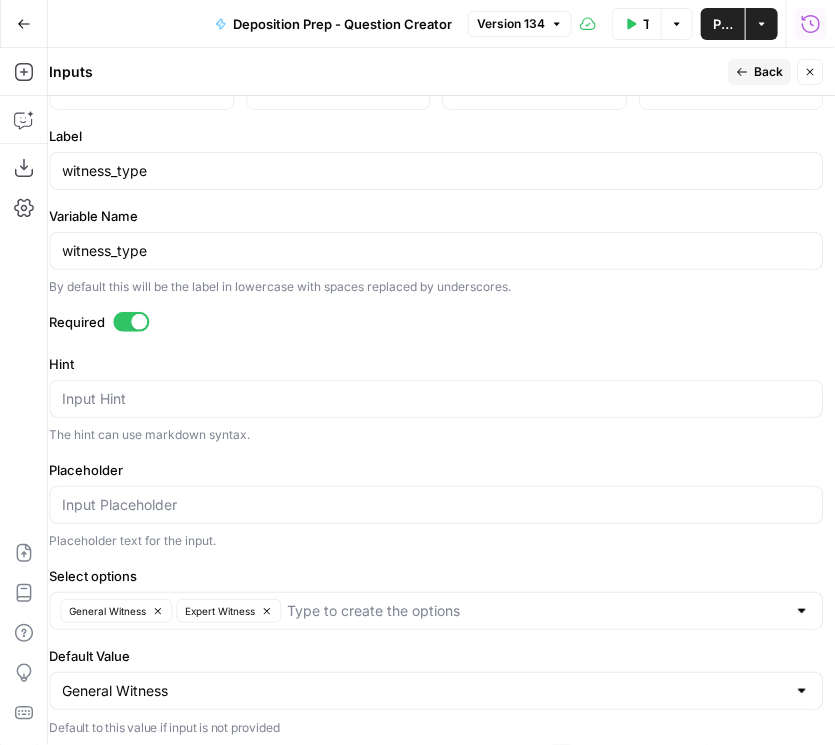 click 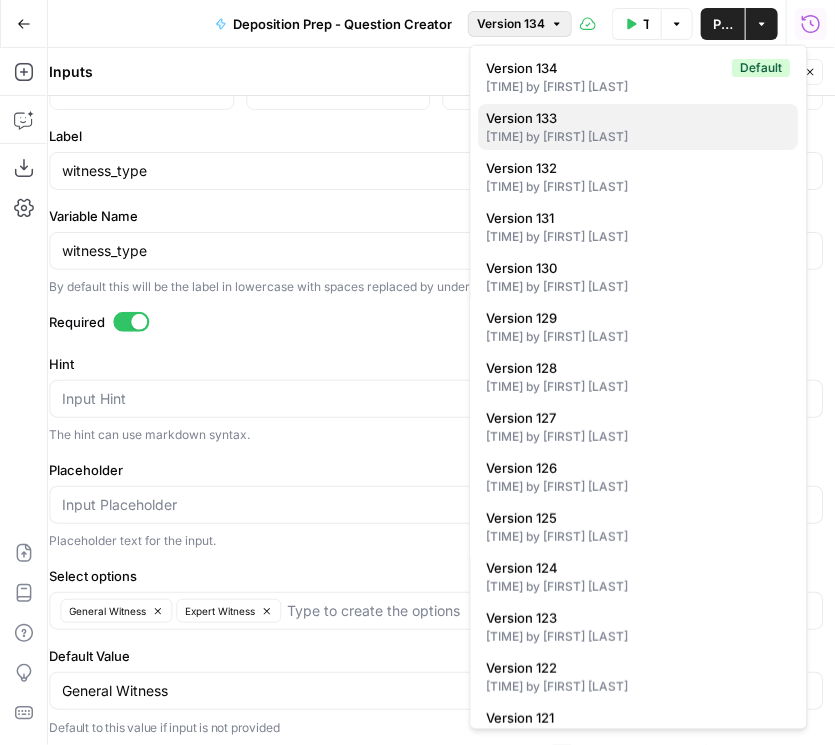 click on "12 minutes ago
by Daniel Scarr" at bounding box center (639, 137) 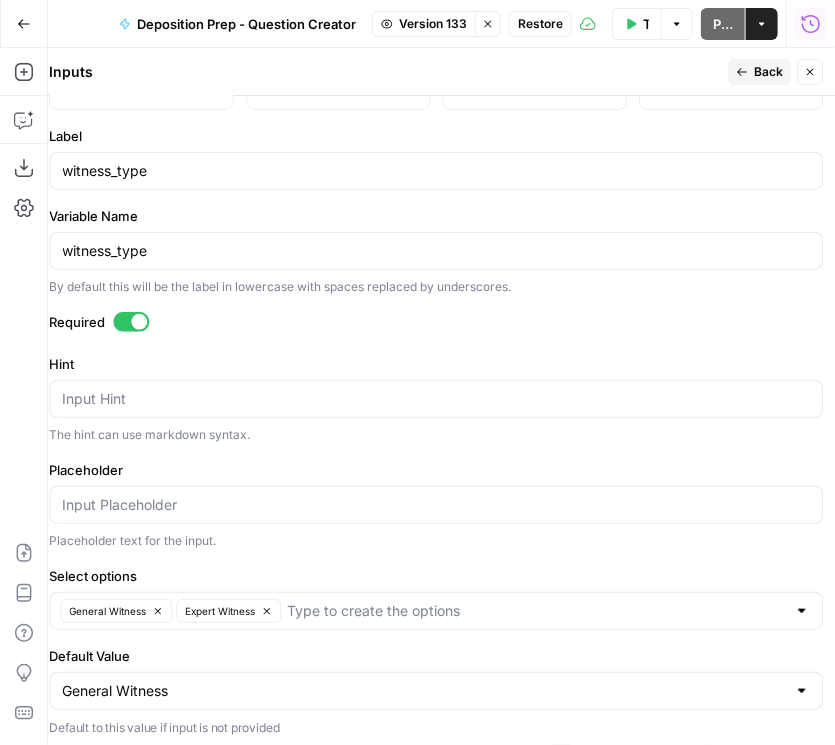 click 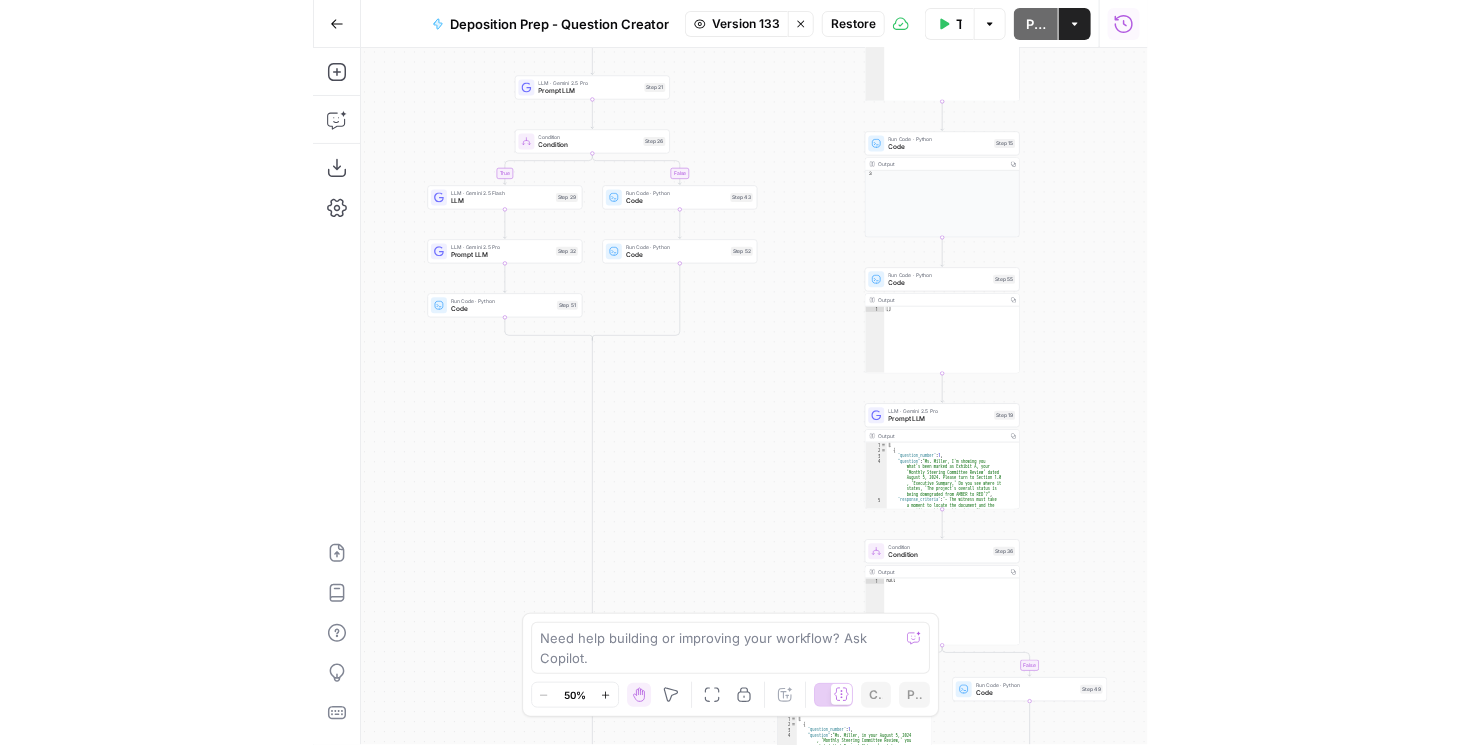 scroll, scrollTop: 102, scrollLeft: 0, axis: vertical 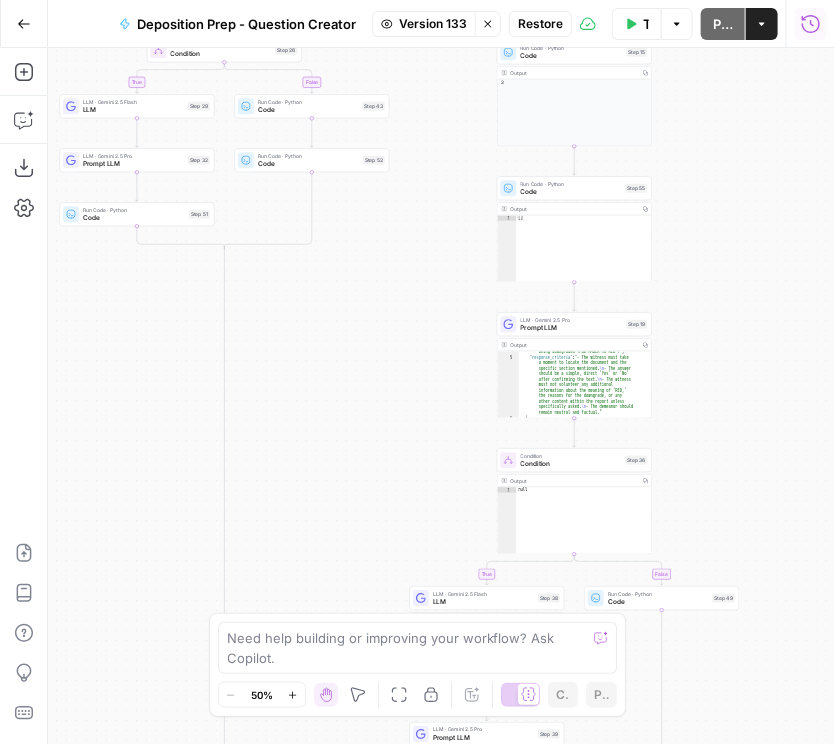 drag, startPoint x: 721, startPoint y: 432, endPoint x: 726, endPoint y: 415, distance: 17.720045 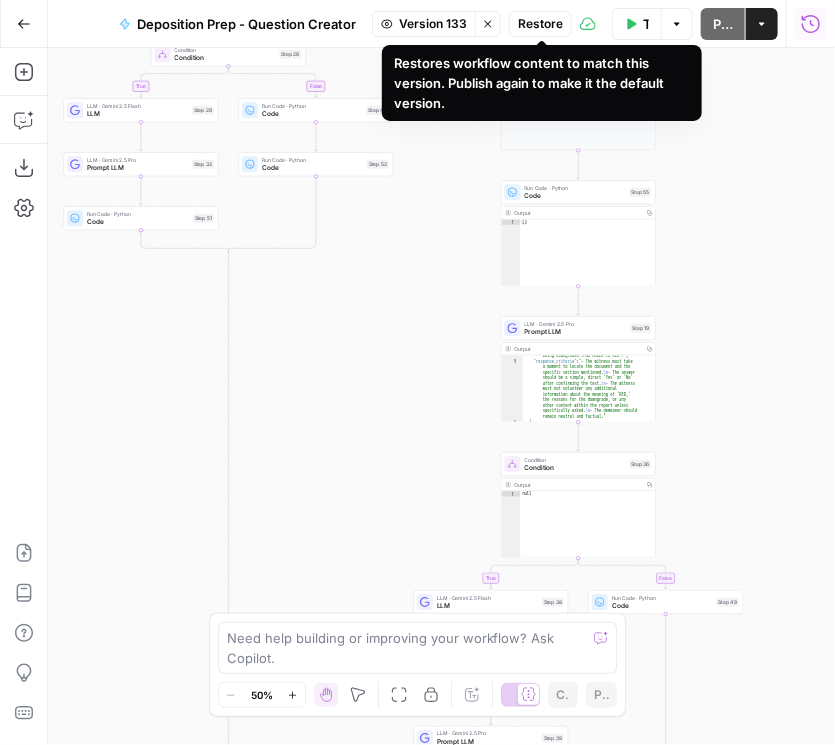 click on "Restore" at bounding box center [540, 24] 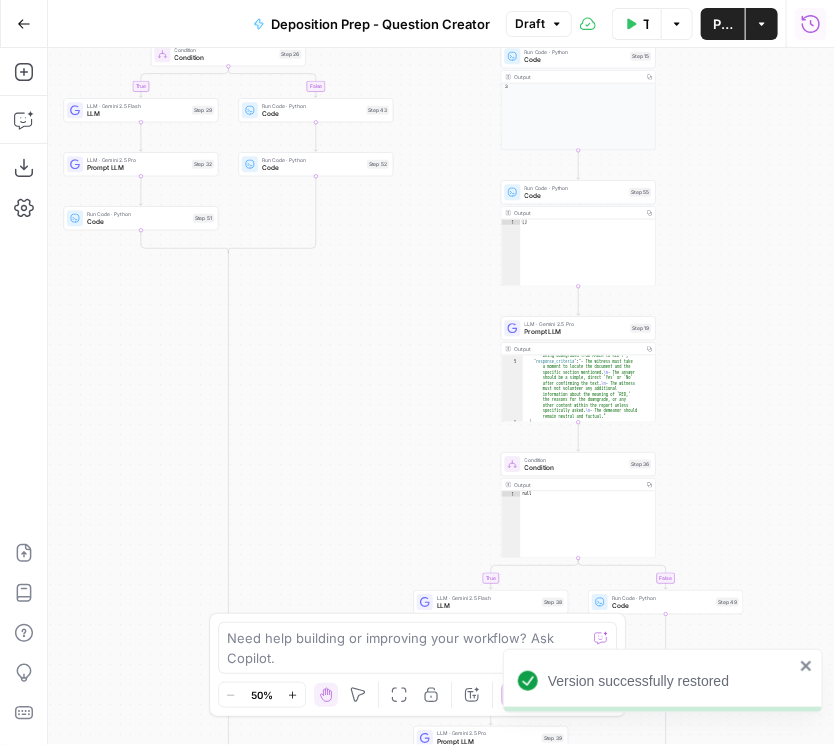click on "Publish" at bounding box center [723, 24] 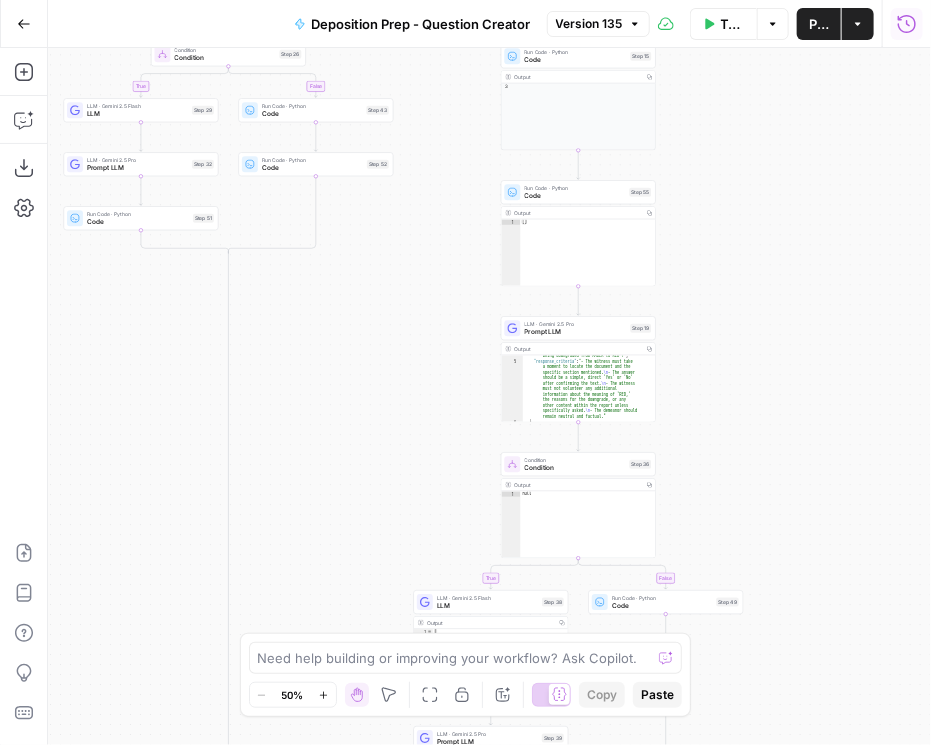 click on "Go Back" at bounding box center [24, 24] 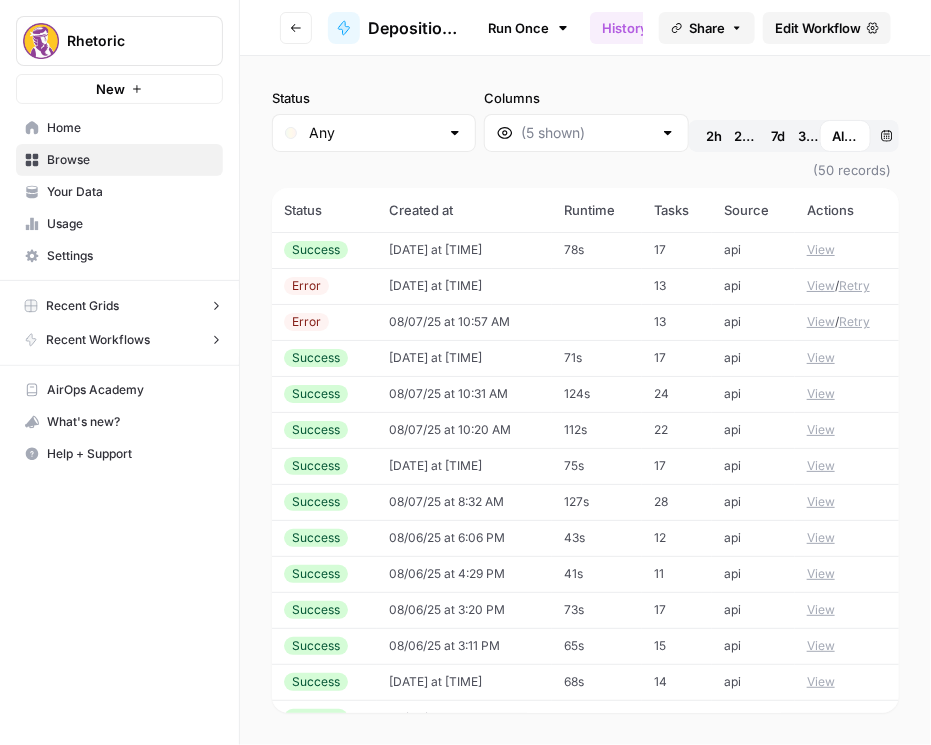 click on "View" at bounding box center (847, 646) 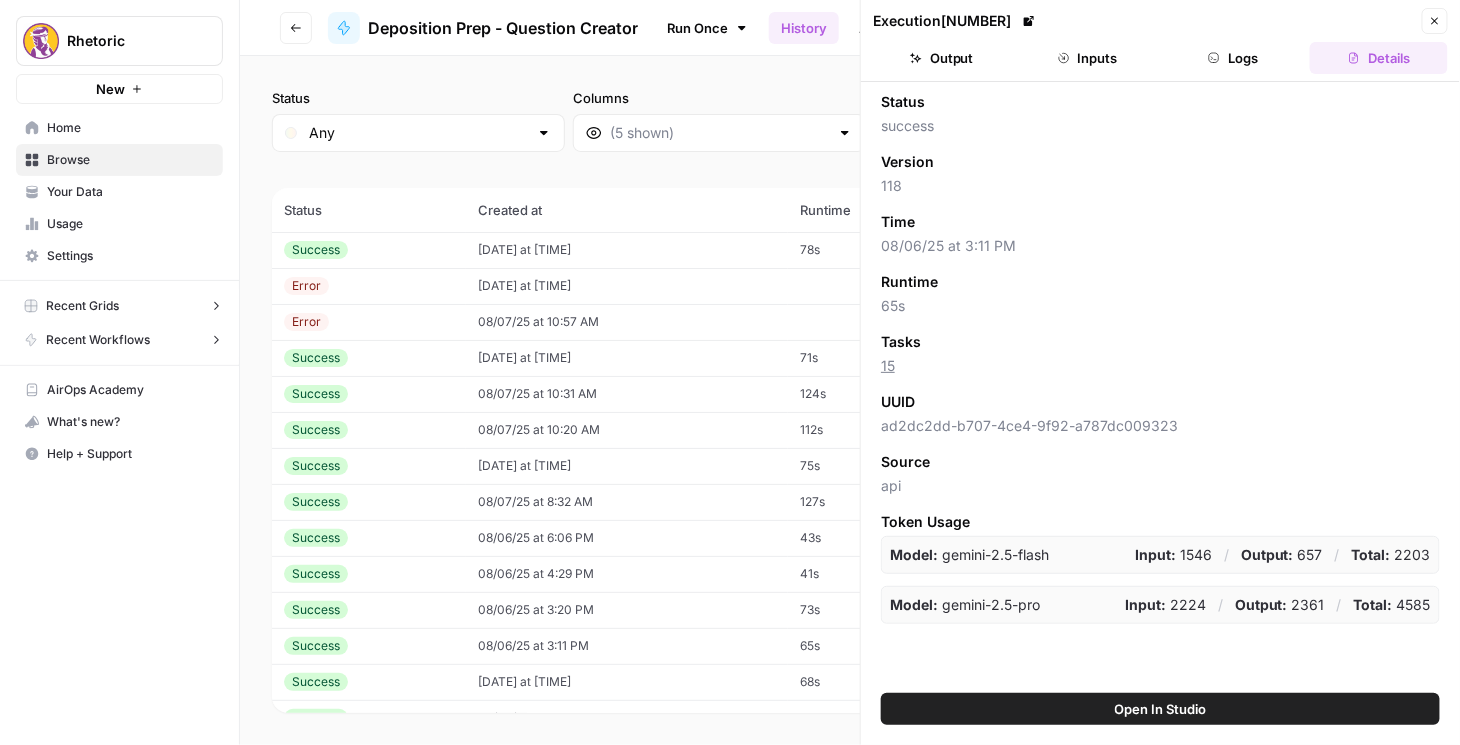 click on "Browse" at bounding box center (130, 160) 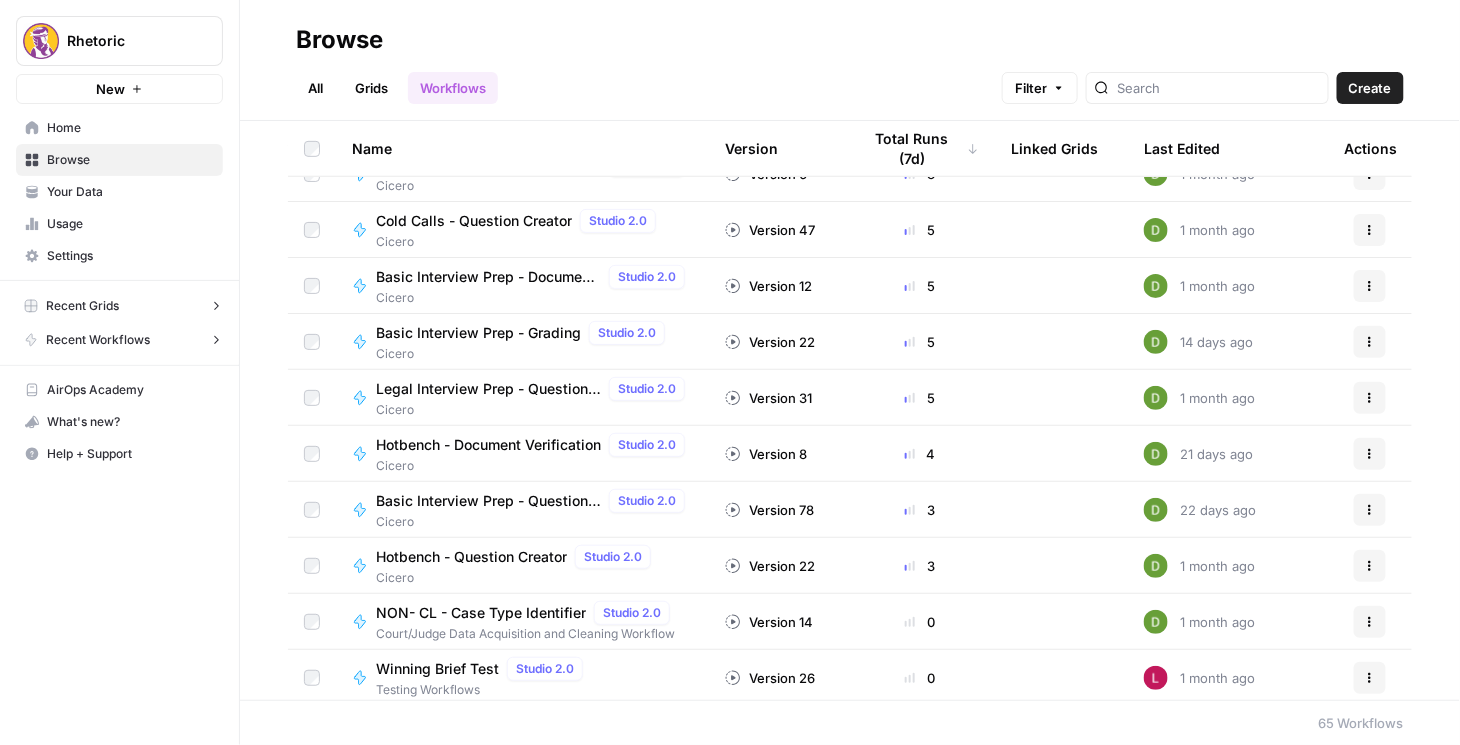 scroll, scrollTop: 342, scrollLeft: 0, axis: vertical 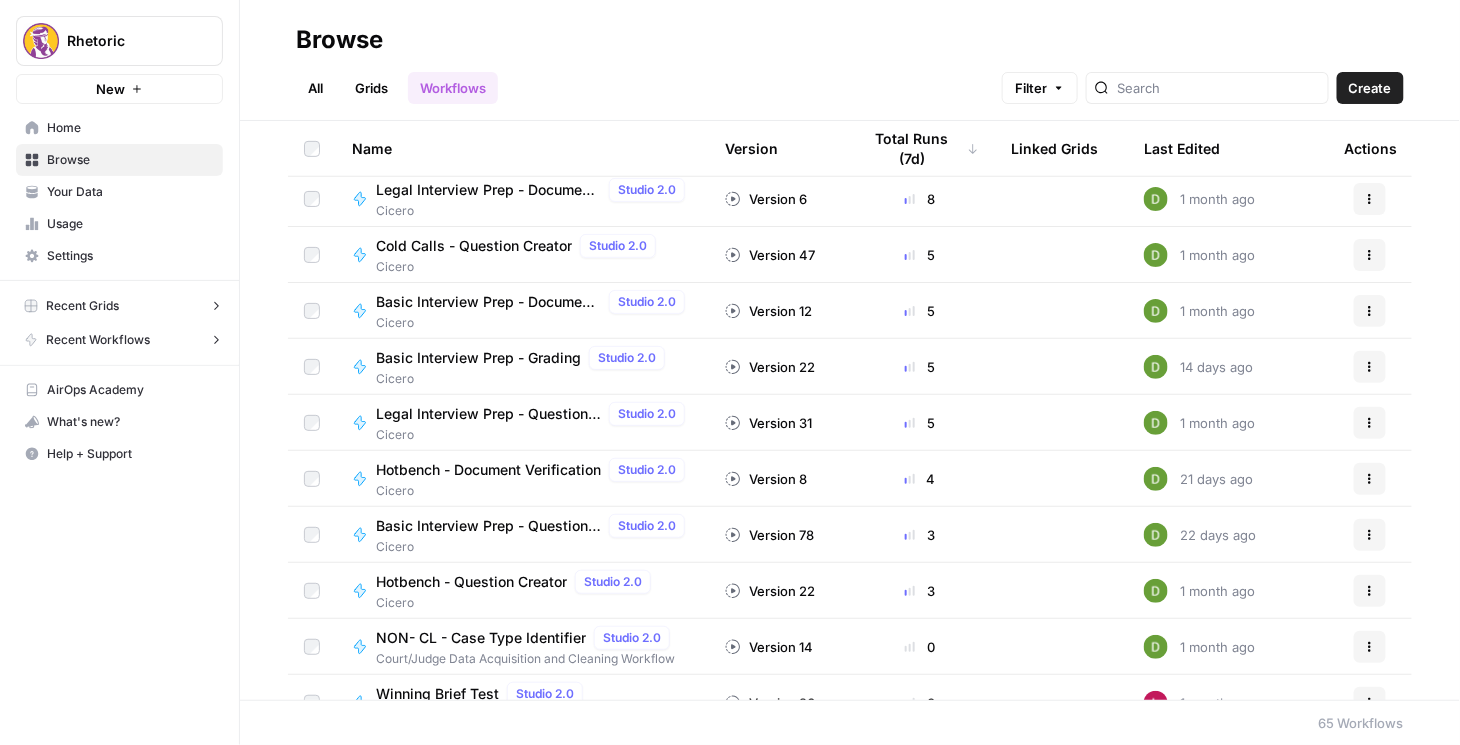click on "Basic Interview Prep - Document Verification" at bounding box center (488, 302) 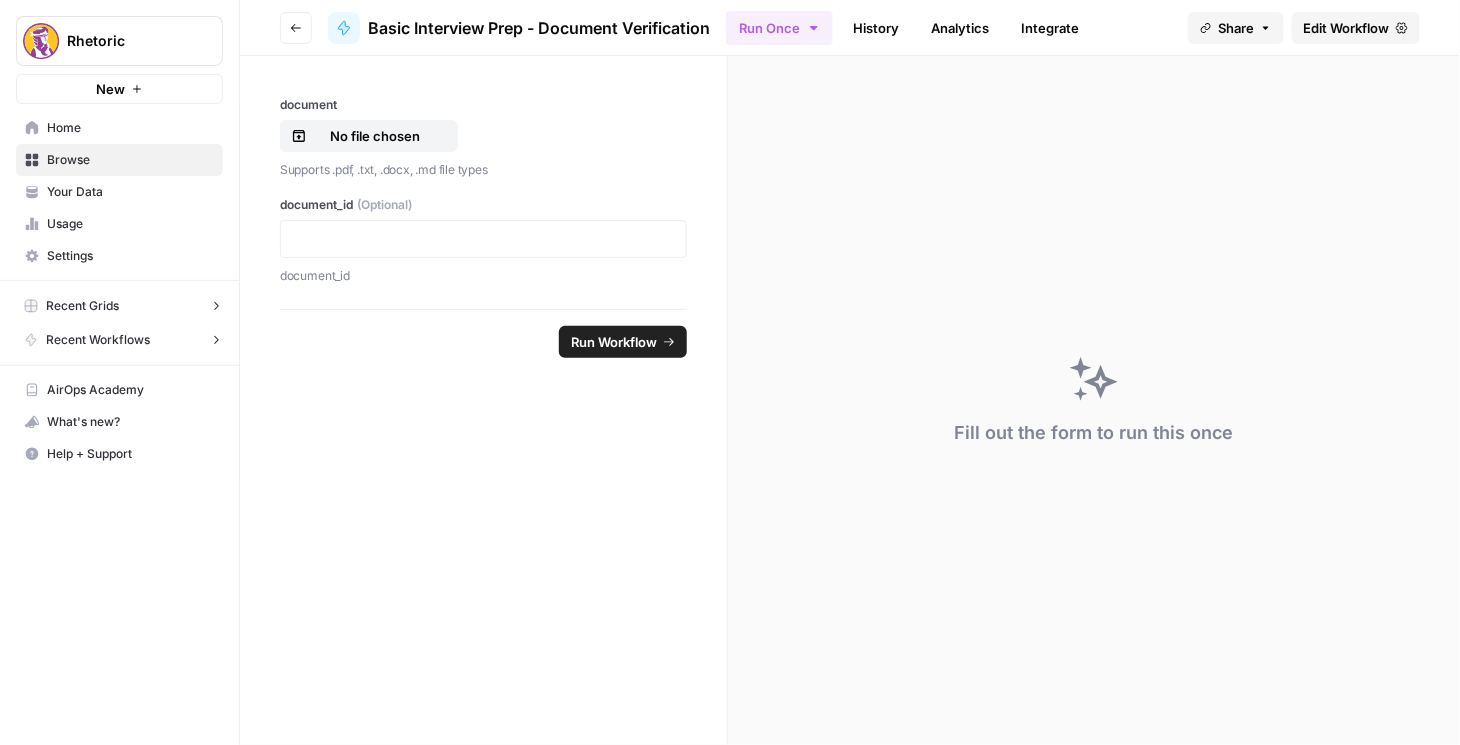 click on "Go back" at bounding box center [301, 27] 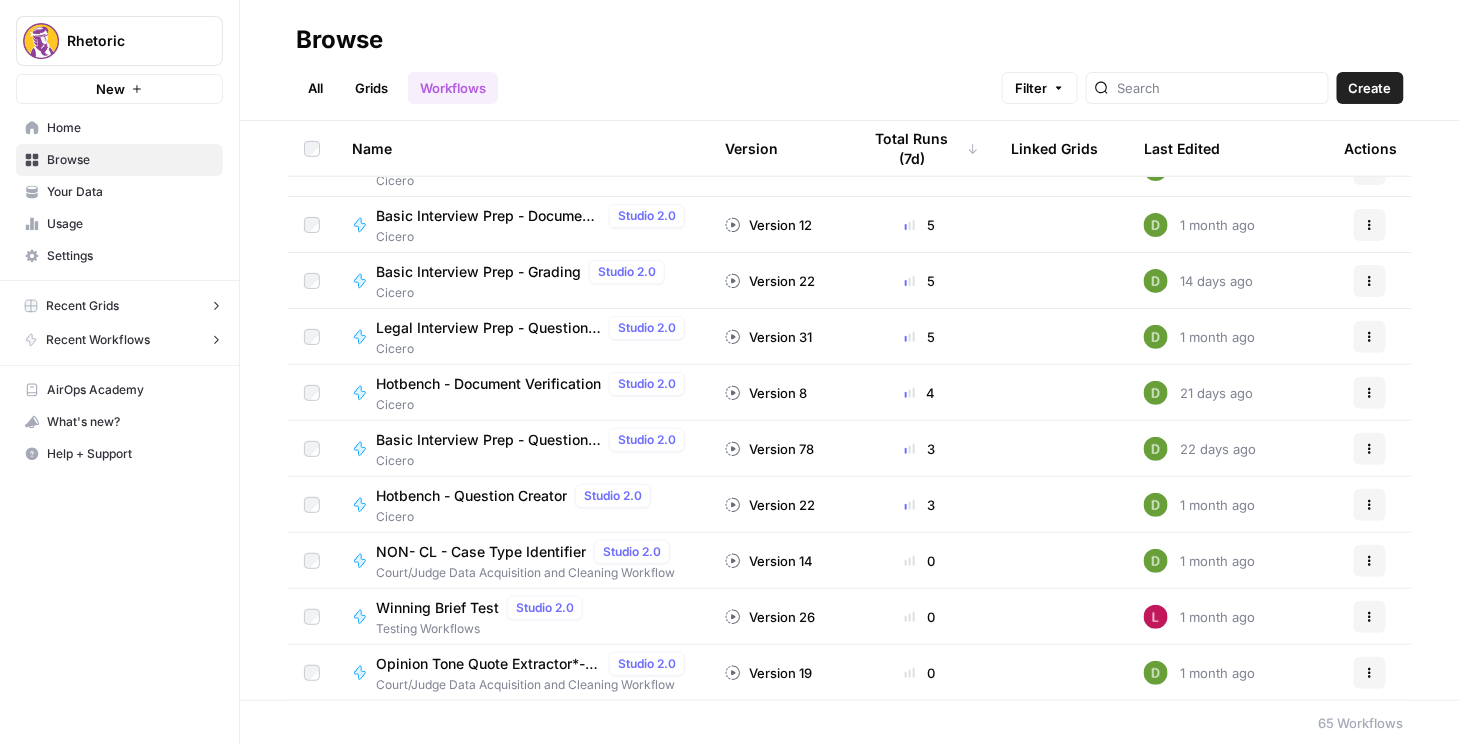 scroll, scrollTop: 514, scrollLeft: 0, axis: vertical 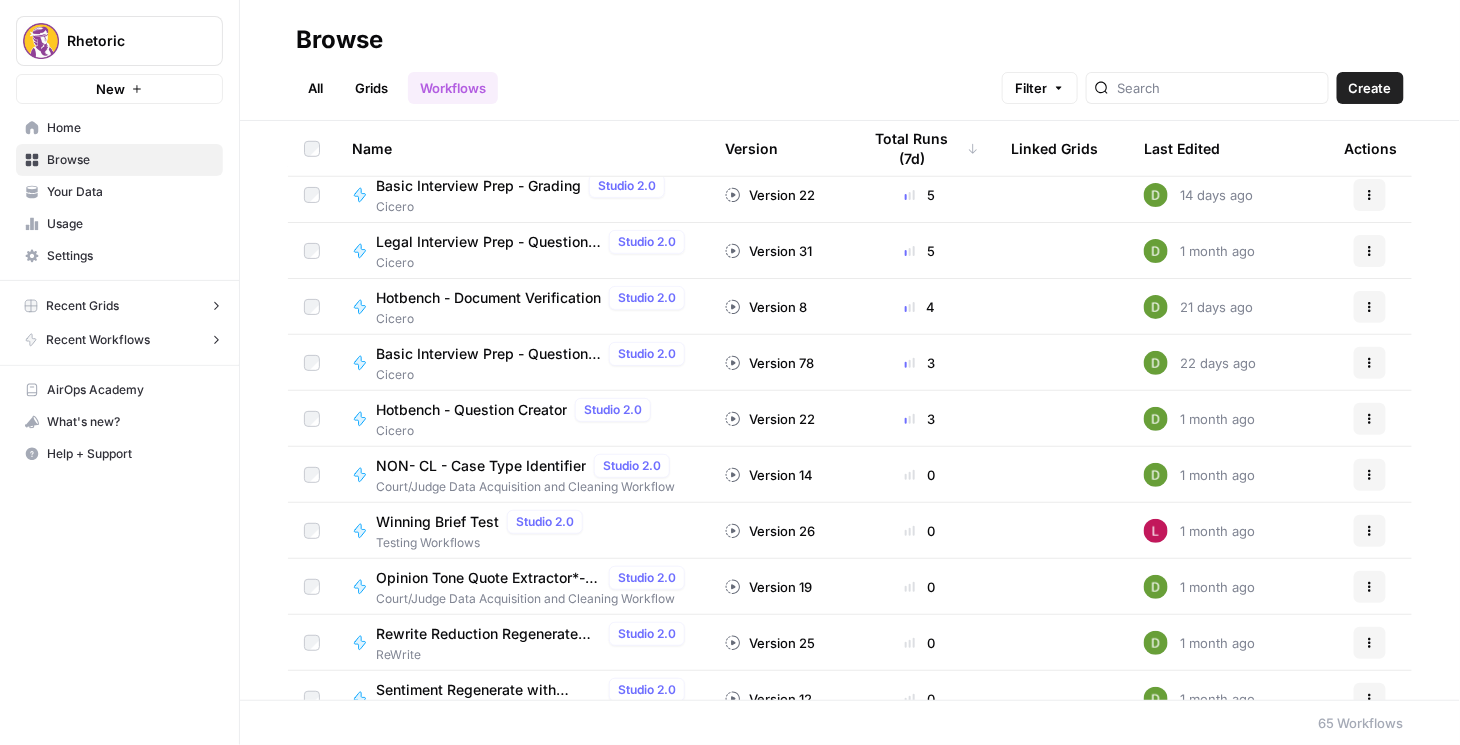 click on "Basic Interview Prep - Question Creator" at bounding box center [488, 354] 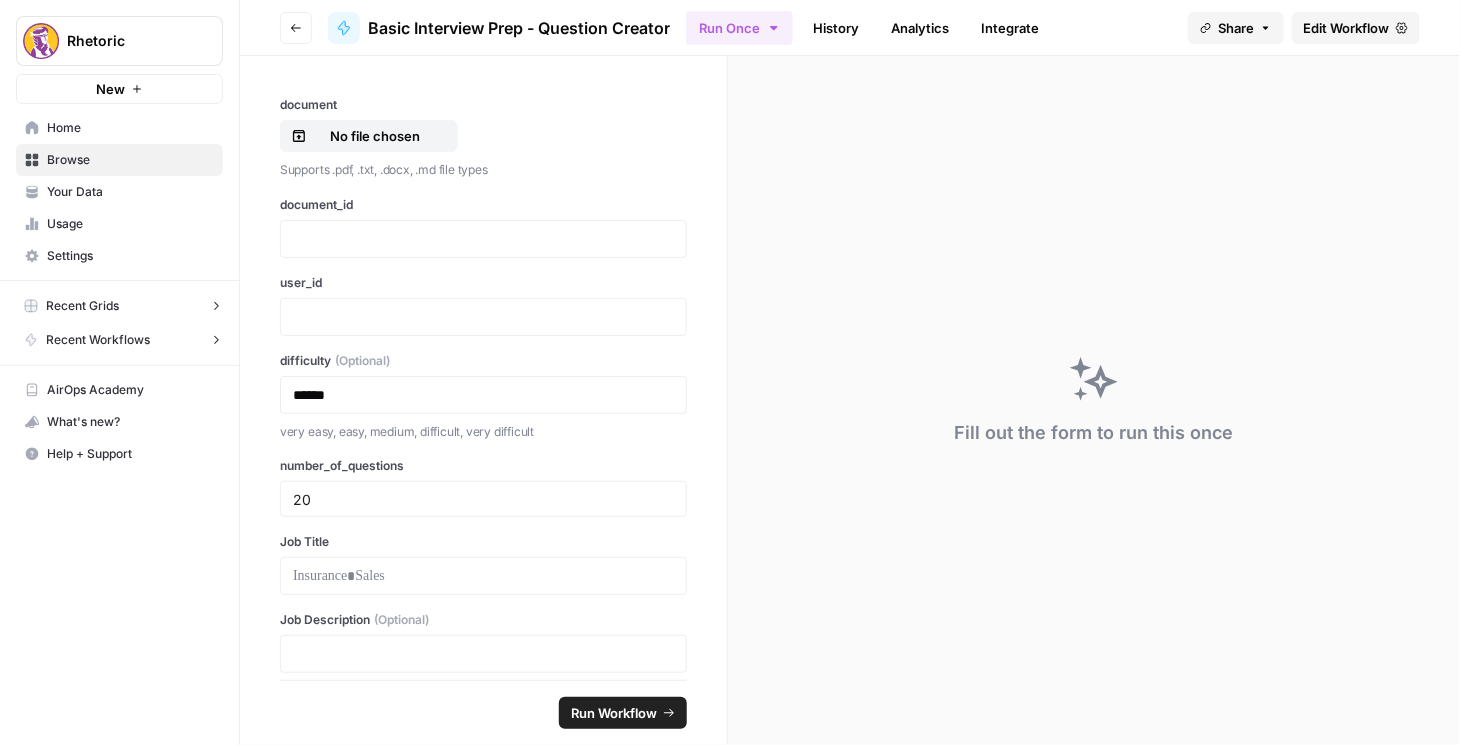 click on "History" at bounding box center (836, 28) 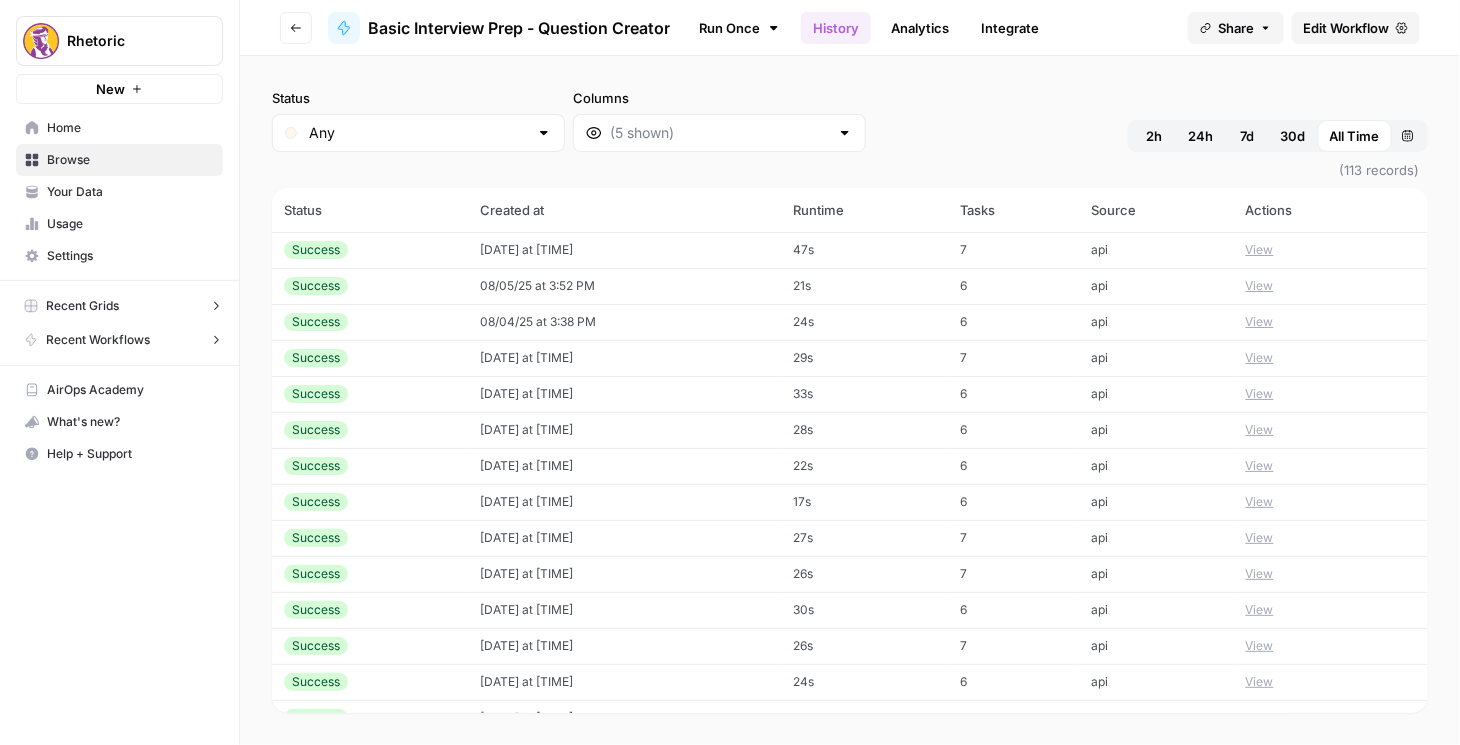click on "Status Any Columns 2h 24h 7d 30d All Time Custom range (113 records) Status Created at Runtime Tasks Source Actions Success 08/07/25 at 10:28 AM 47s 7 api View Success 08/05/25 at 3:52 PM 21s 6 api View Success 08/04/25 at 3:38 PM 24s 6 api View Success 07/28/25 at 2:50 PM 29s 7 api View Success 07/24/25 at 12:10 PM 33s 6 api View Success 07/24/25 at 10:00 AM 28s 6 api View Success 06/26/25 at 4:27 PM 22s 6 api View Success 06/26/25 at 3:38 PM 17s 6 api View Success 06/26/25 at 10:41 AM 27s 7 api View Success 06/26/25 at 10:38 AM 26s 7 api View Success 06/26/25 at 10:27 AM 30s 6 api View Success 06/26/25 at 10:24 AM 26s 7 api View Success 06/26/25 at 10:14 AM 24s 6 api View Success 06/25/25 at 9:01 AM 29s 6 api View Success 06/25/25 at 8:54 AM 14s 19 api View Error 06/25/25 at 8:52 AM 17 api View  /  Retry Success 06/25/25 at 8:47 AM 33s 18 api View Success 06/25/25 at 8:46 AM 30s 6 api View Success 06/24/25 at 5:15 PM 21s 6 api View Success 06/24/25 at 1:37 PM 19s 6 api View" at bounding box center [850, 400] 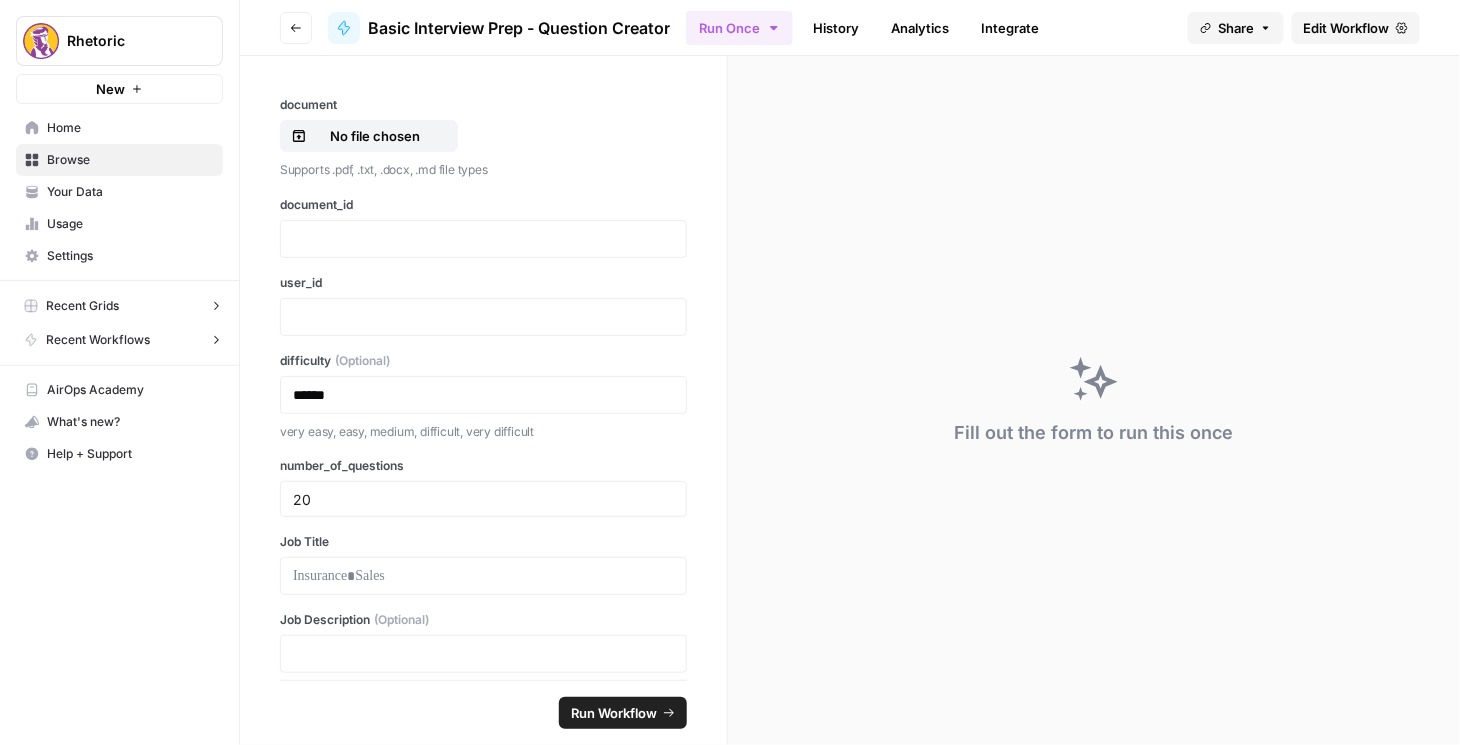 click on "Go back" at bounding box center [296, 28] 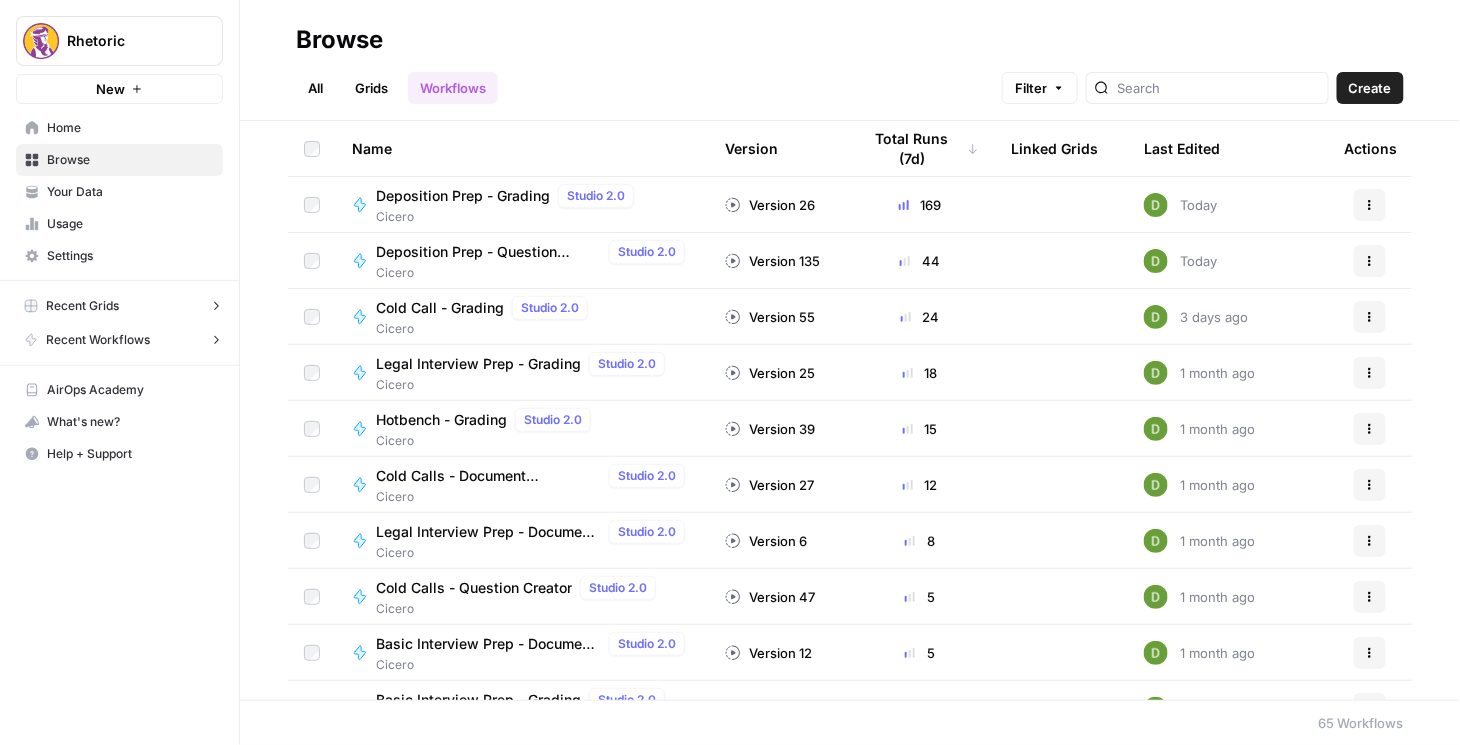 click on "Basic Interview Prep - Document Verification" at bounding box center (488, 644) 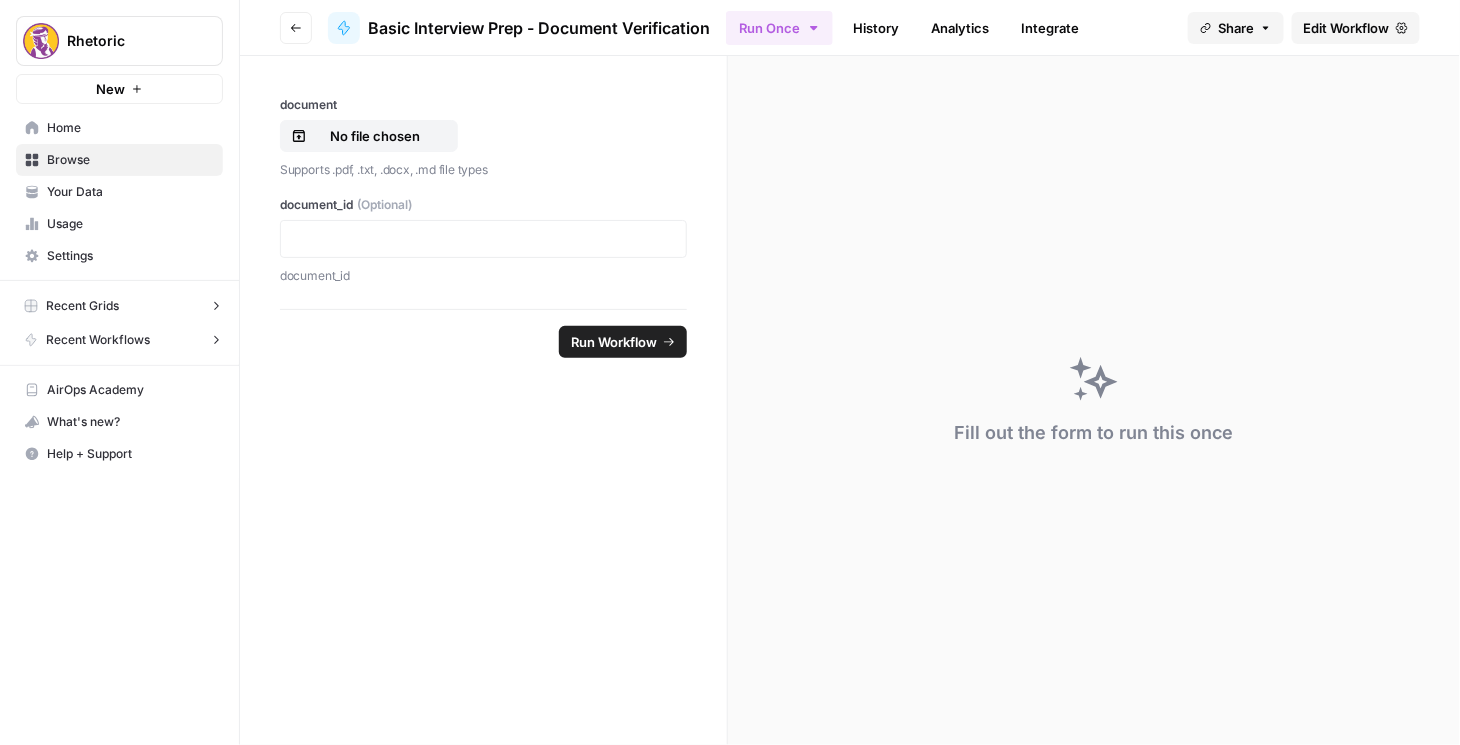 click on "History" at bounding box center (876, 28) 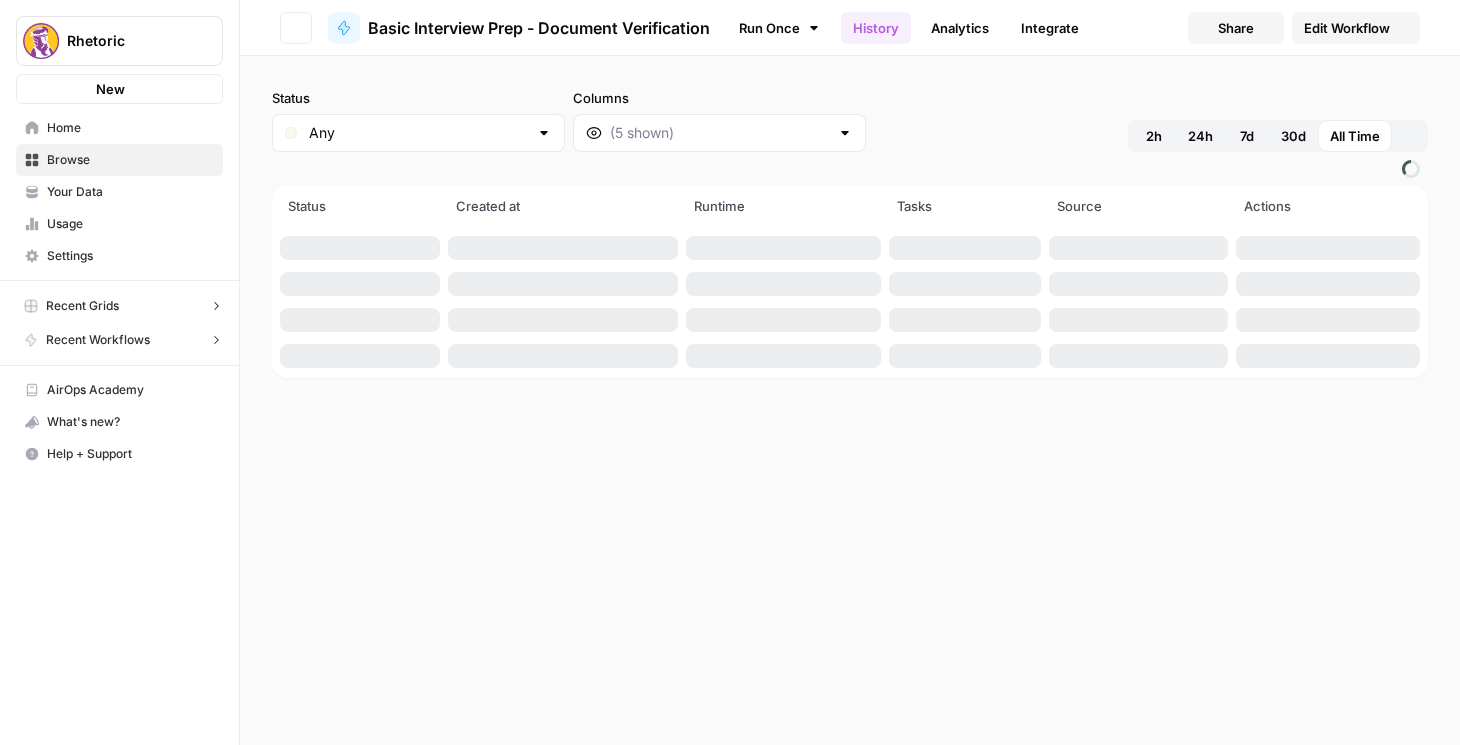 scroll, scrollTop: 0, scrollLeft: 0, axis: both 